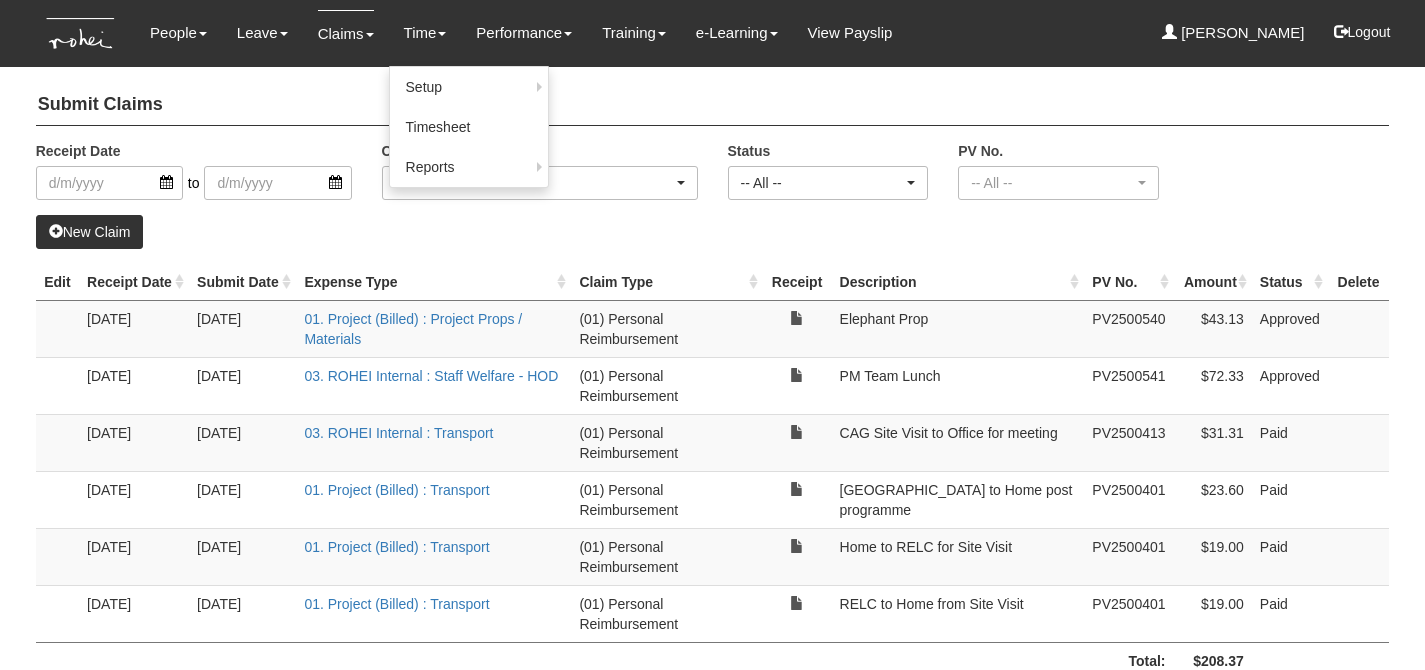 select on "50" 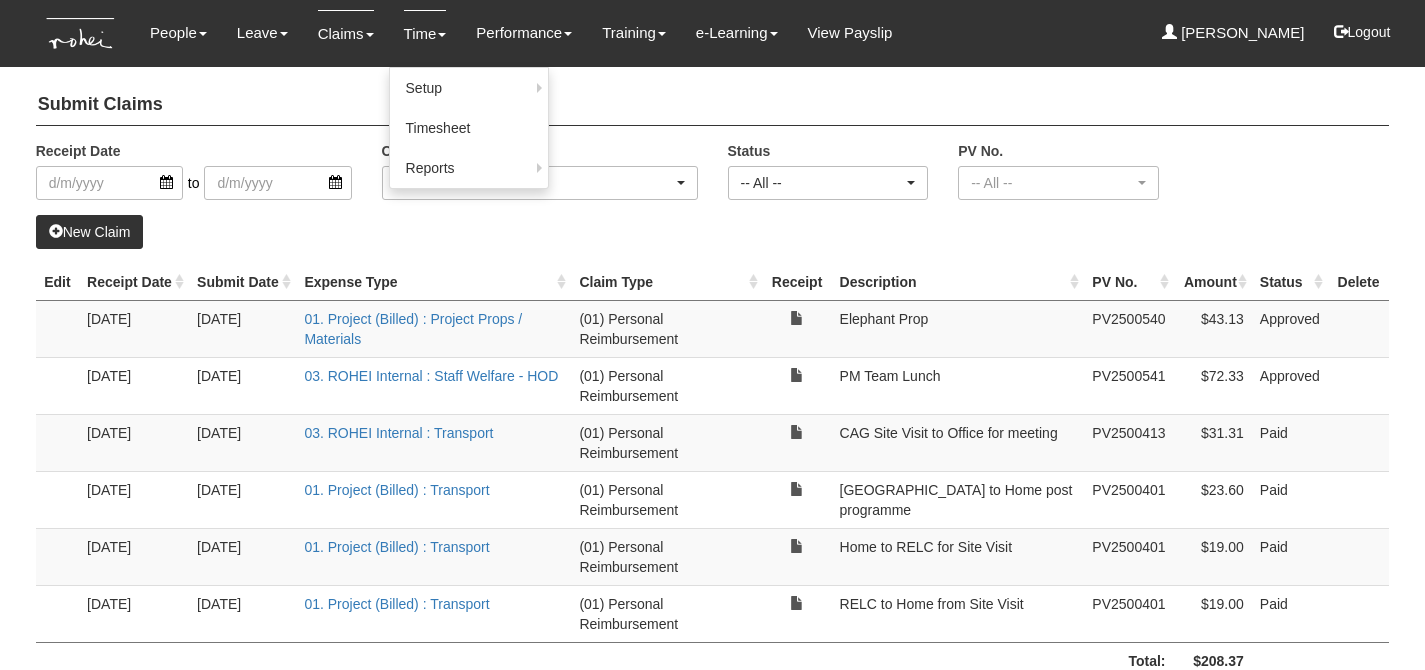 scroll, scrollTop: 0, scrollLeft: 0, axis: both 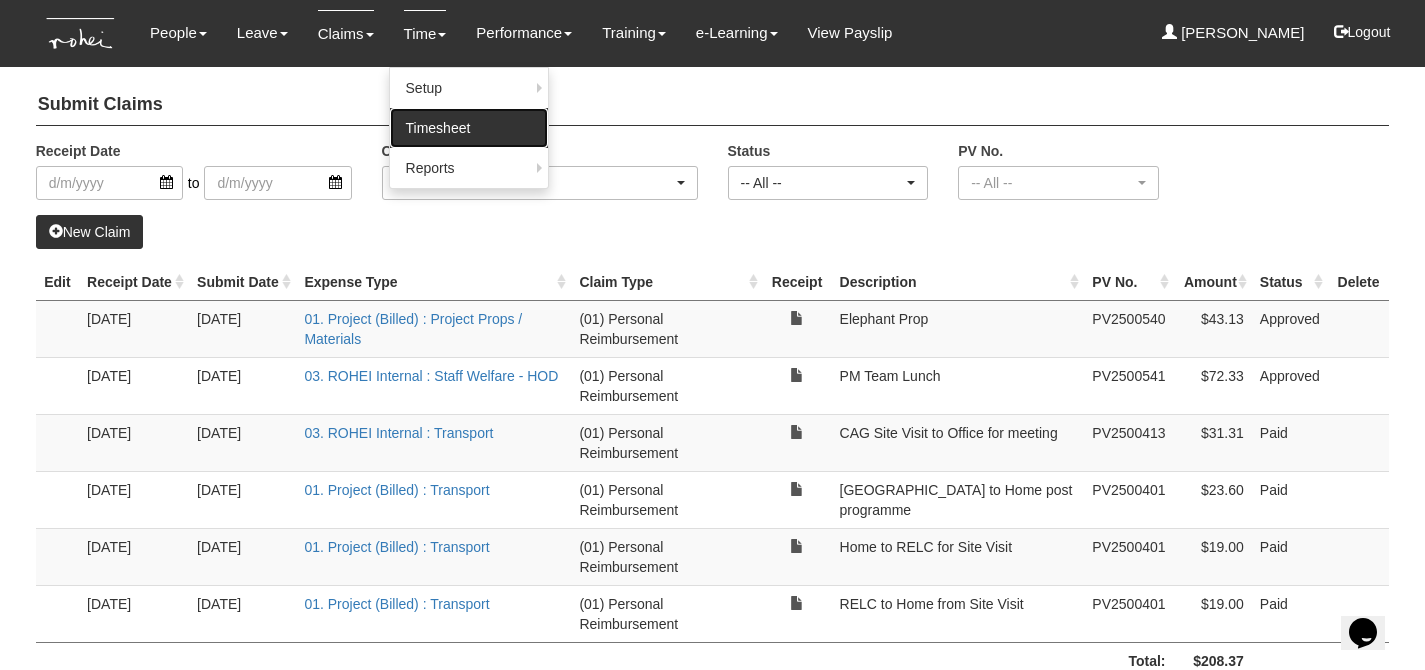 click on "Timesheet" at bounding box center [469, 128] 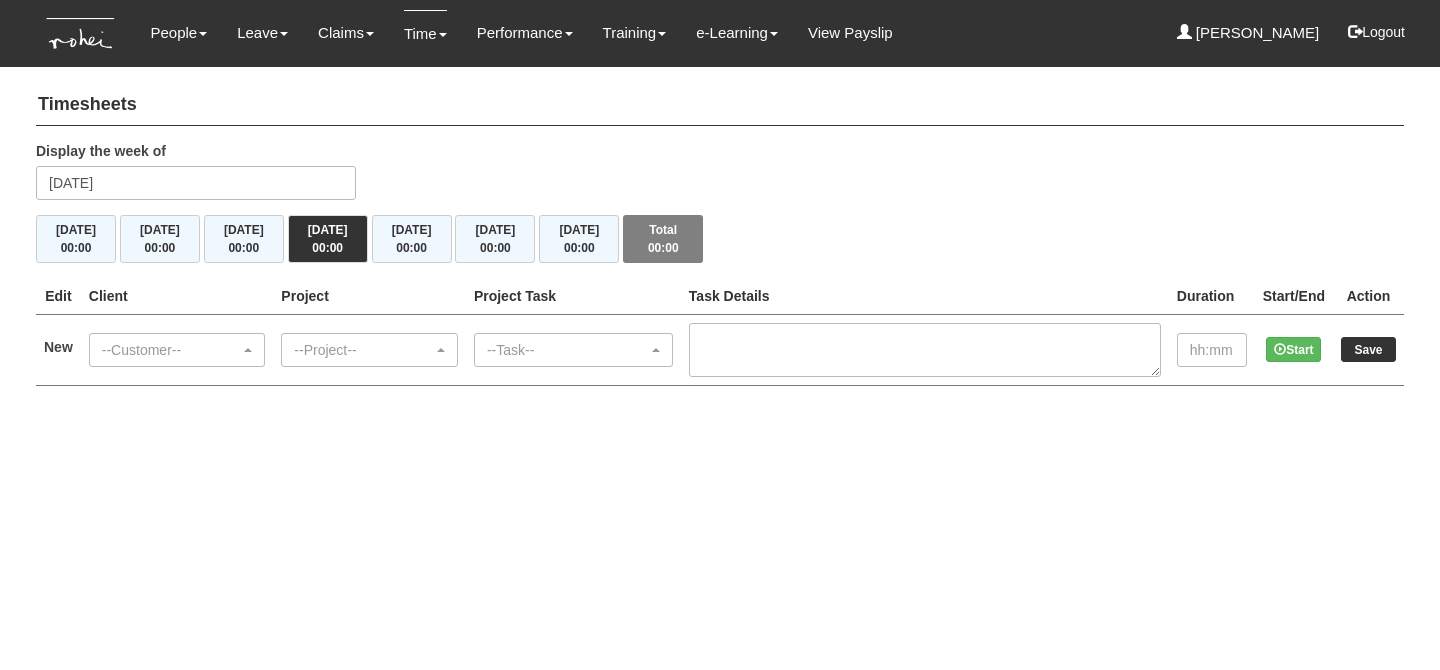 scroll, scrollTop: 0, scrollLeft: 0, axis: both 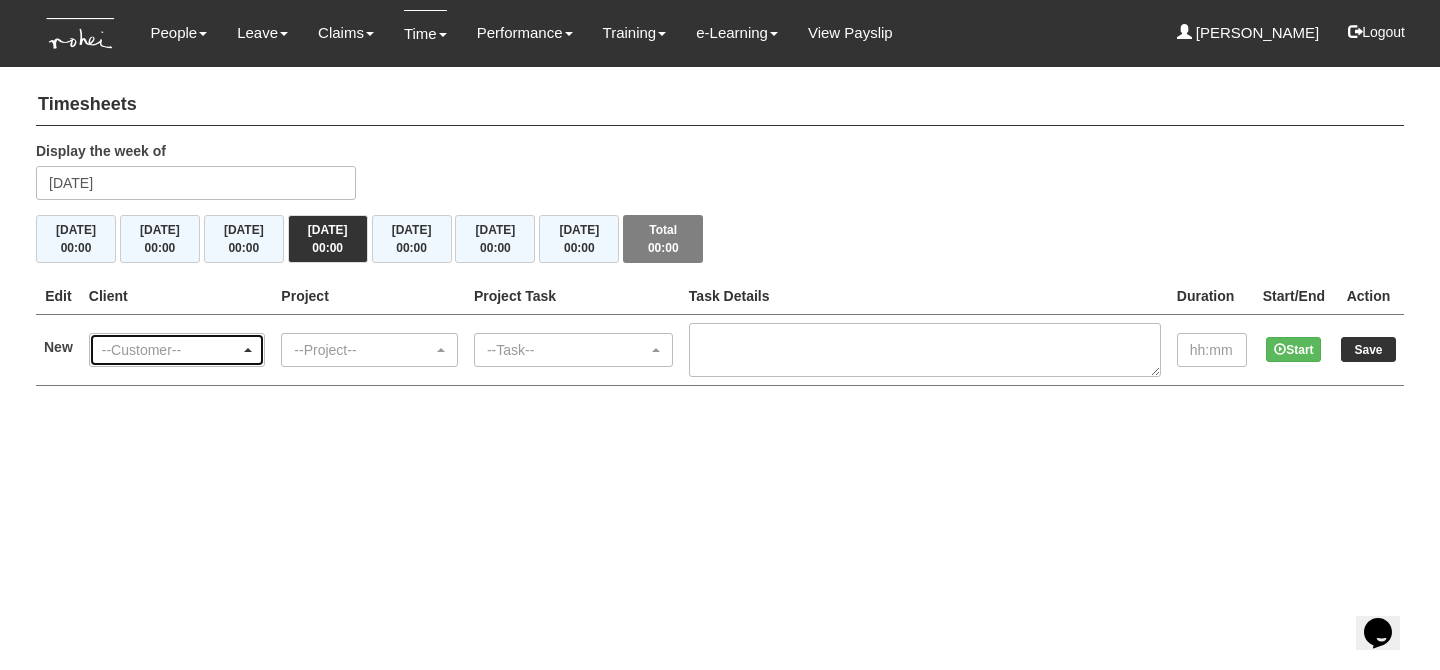 click on "--Customer--" at bounding box center [171, 350] 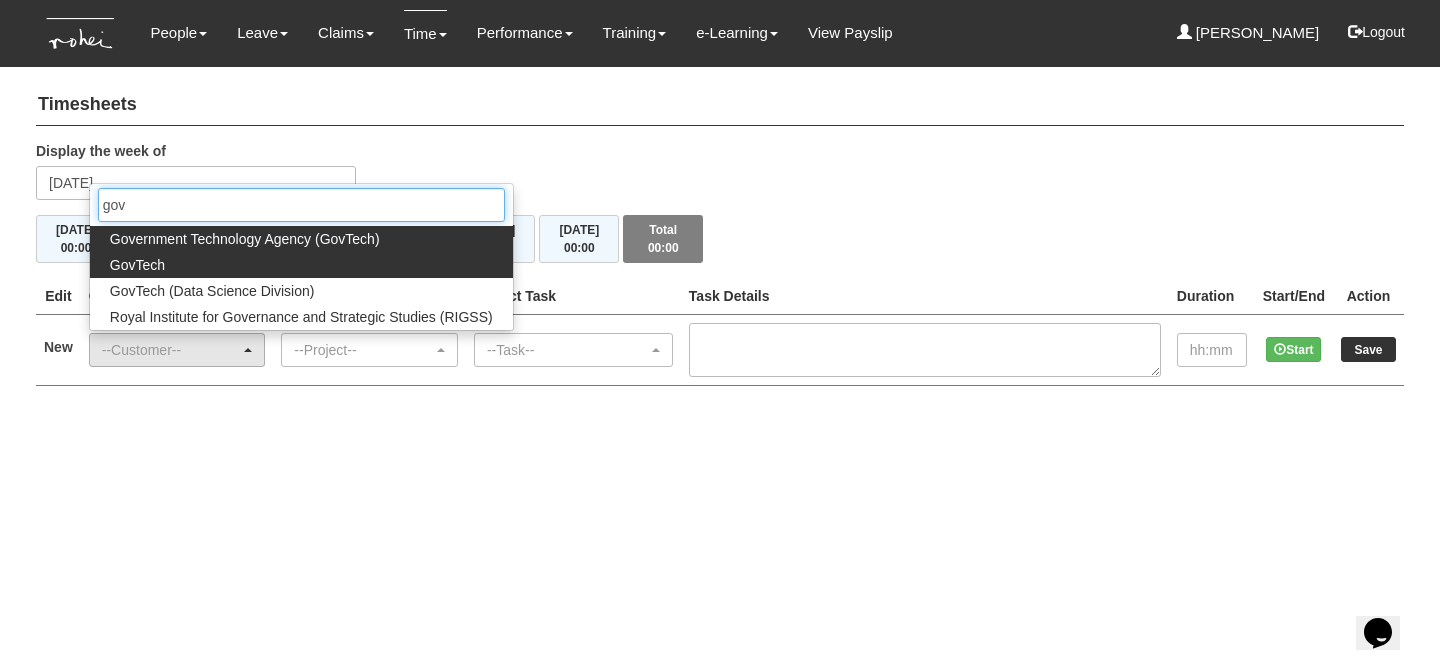 type on "gov" 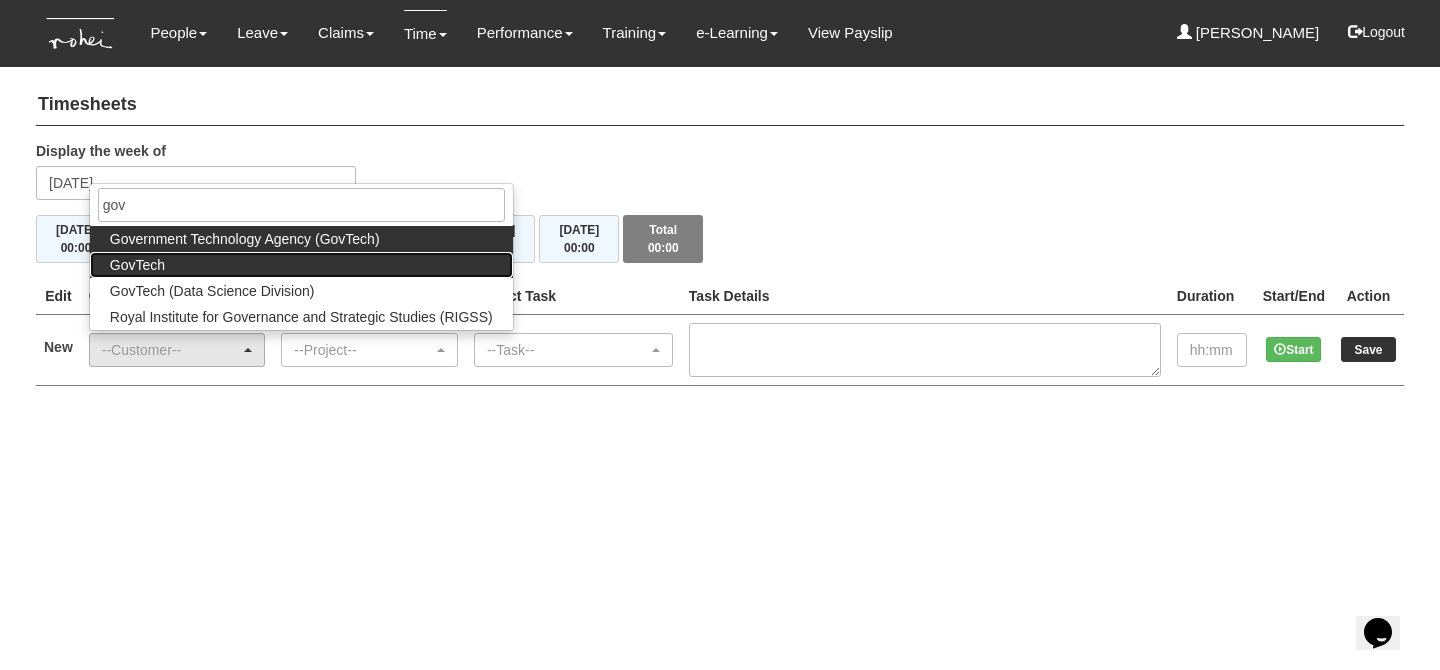 click on "GovTech" at bounding box center [301, 265] 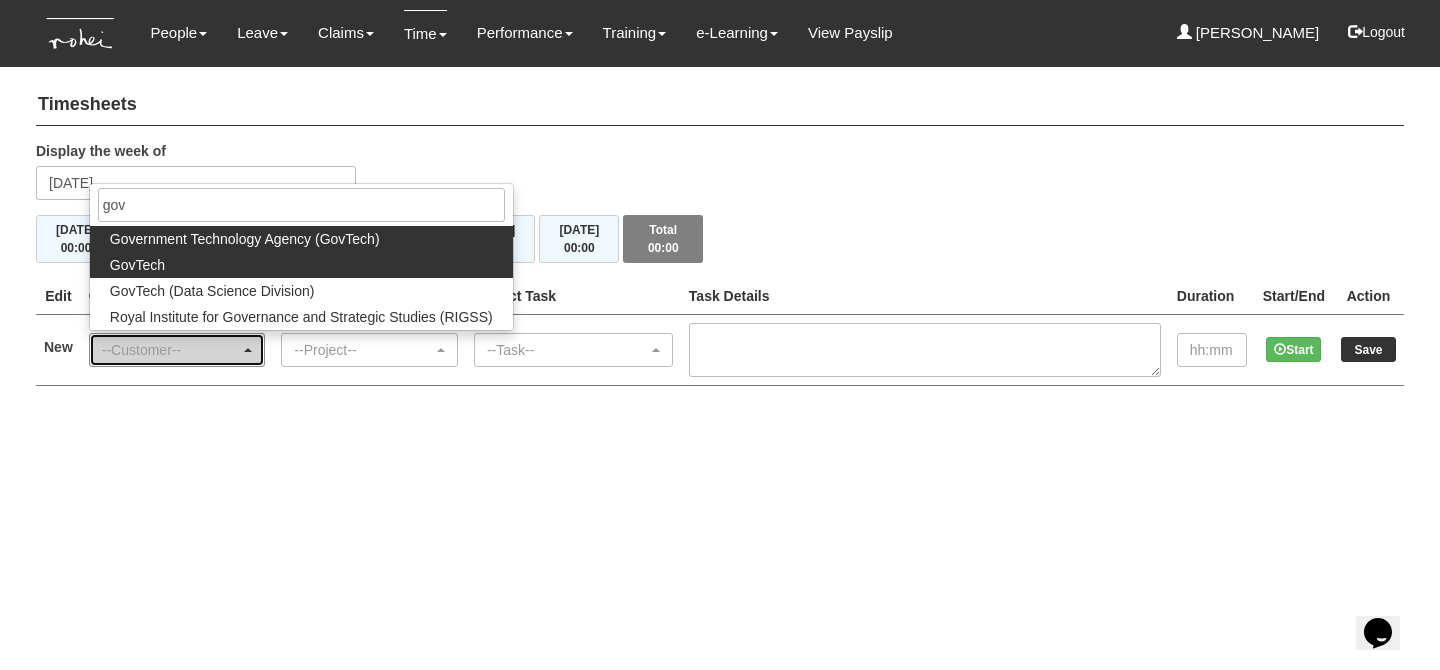 select on "427" 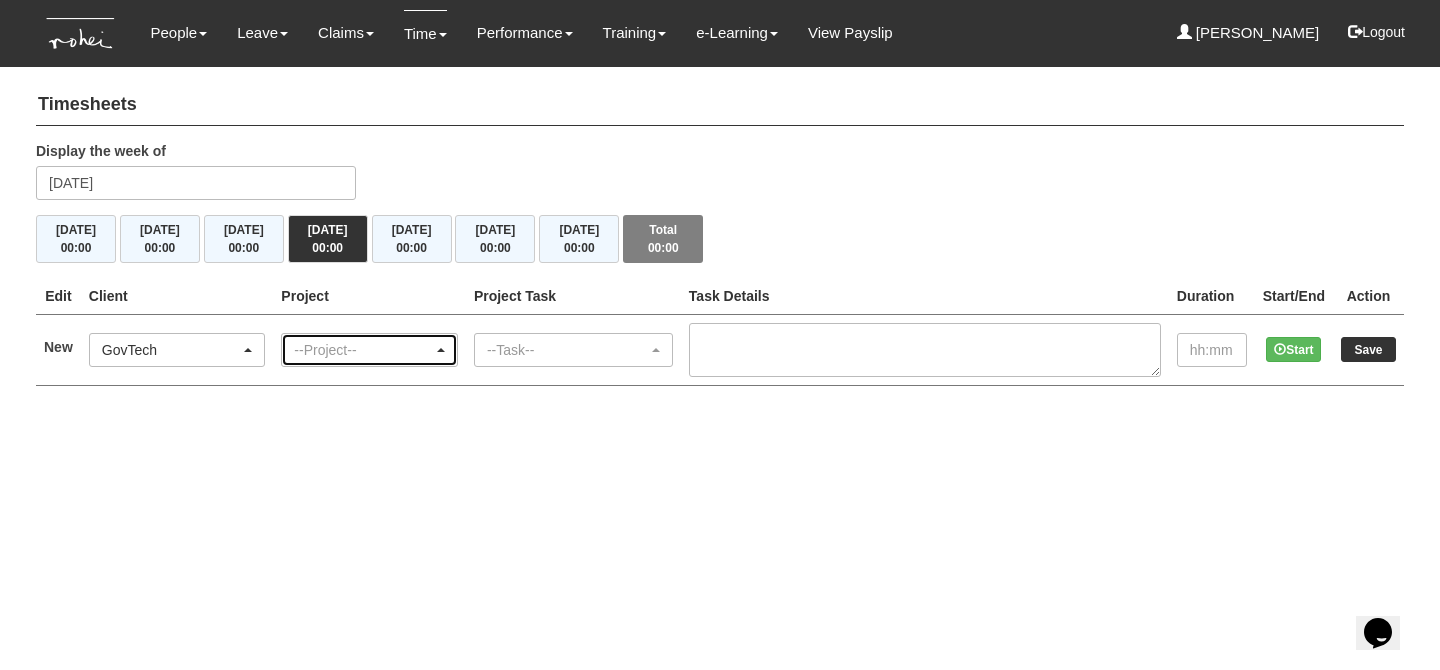 click on "--Project--" at bounding box center (363, 350) 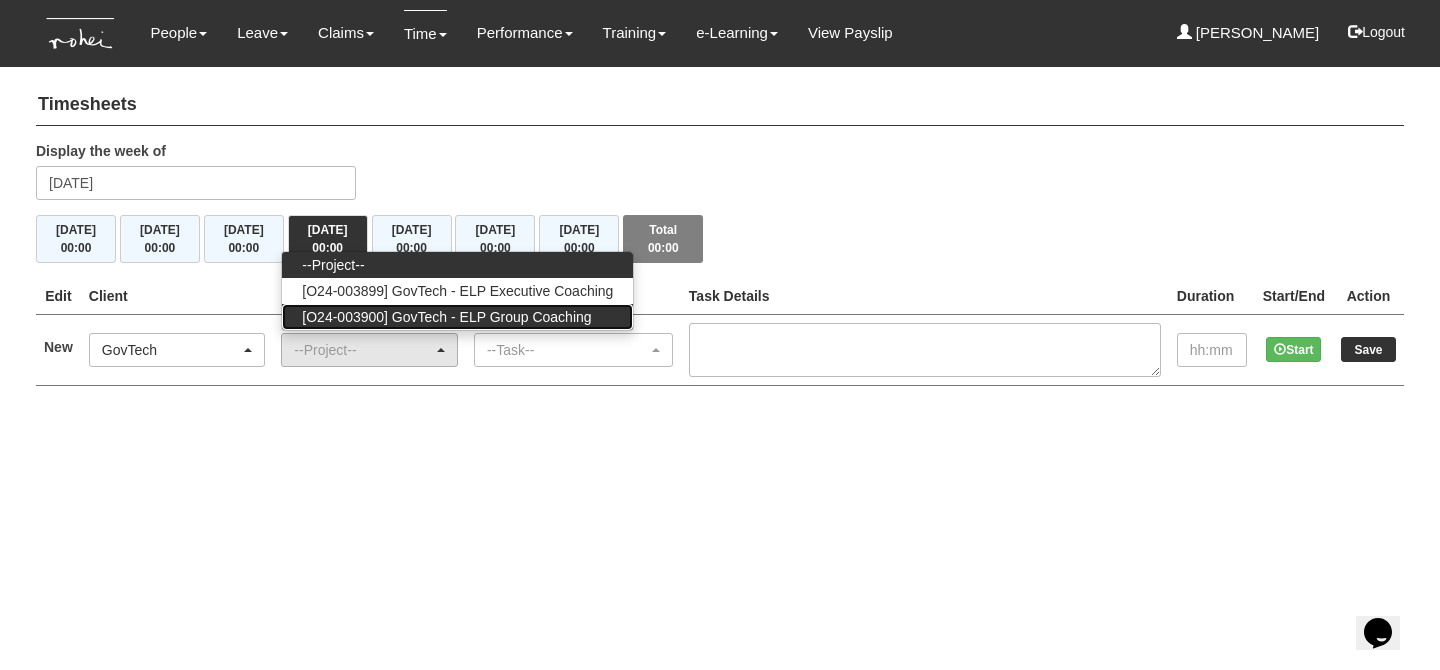 click on "[O24-003900] GovTech - ELP Group Coaching" at bounding box center (446, 317) 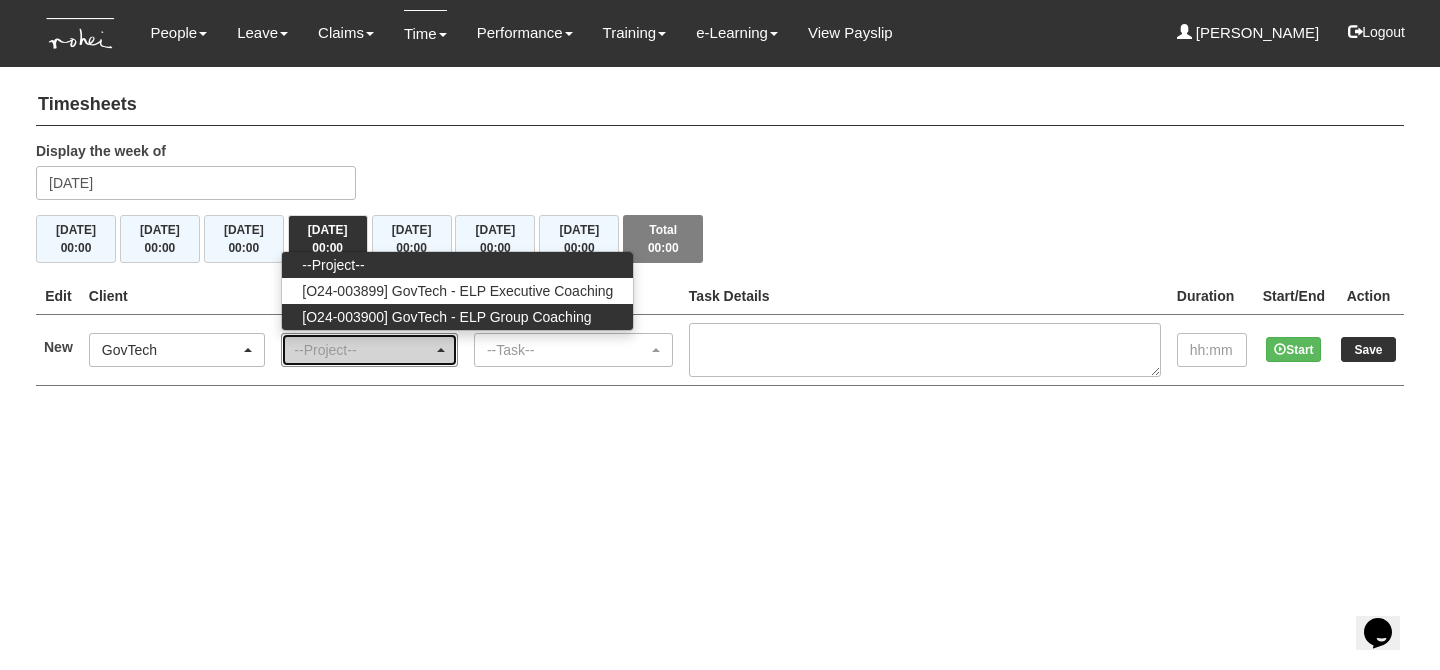 select on "2539" 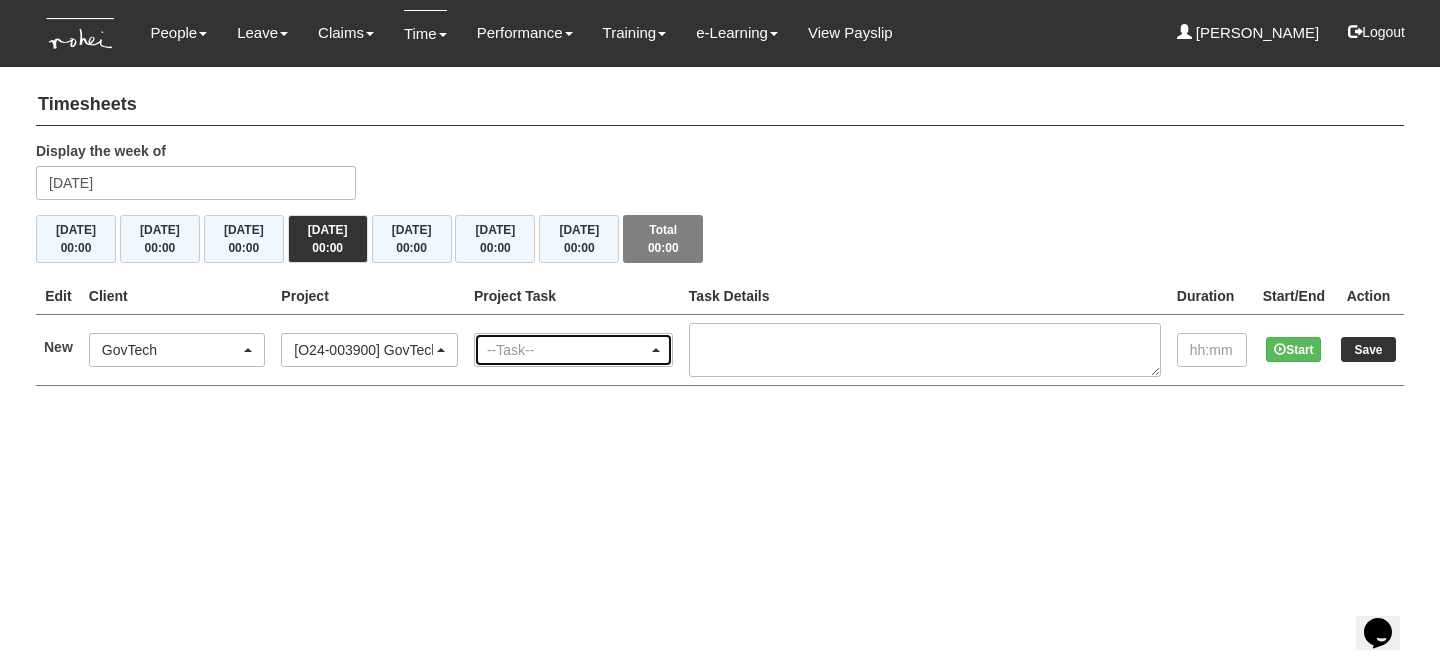 click on "--Task--" at bounding box center (573, 350) 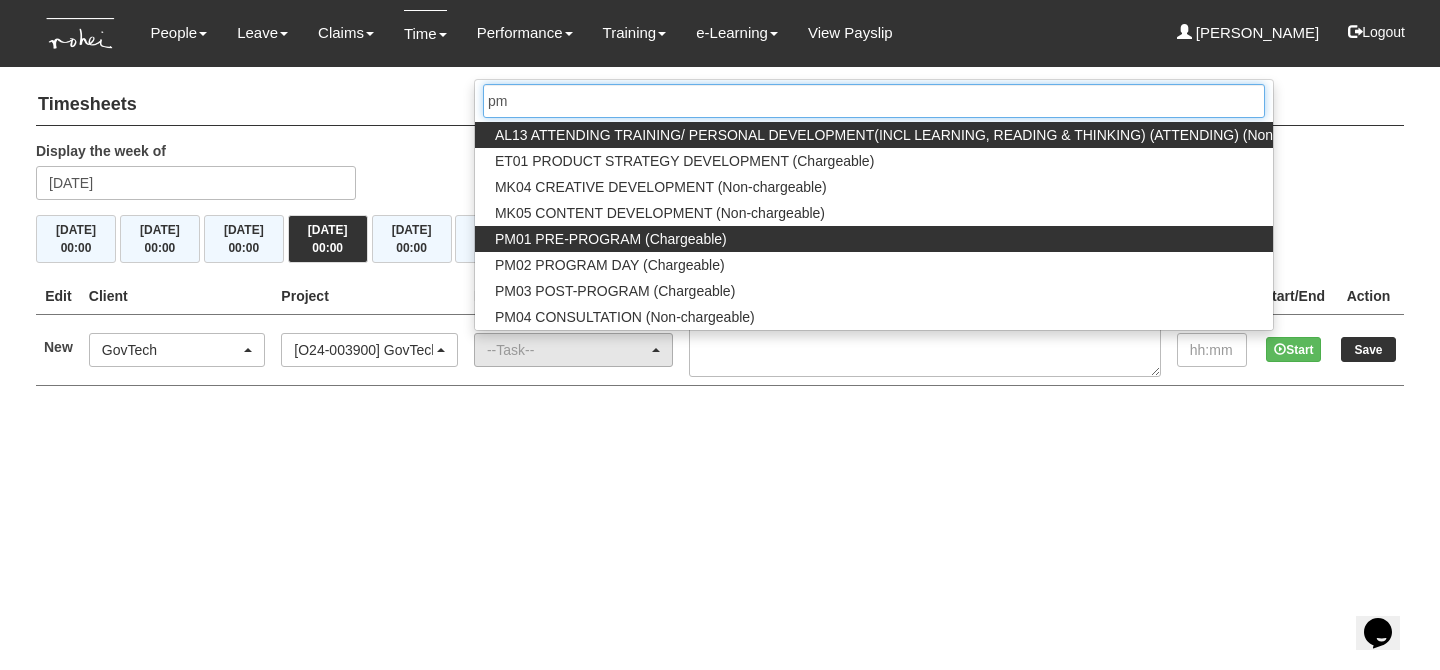 type on "pm" 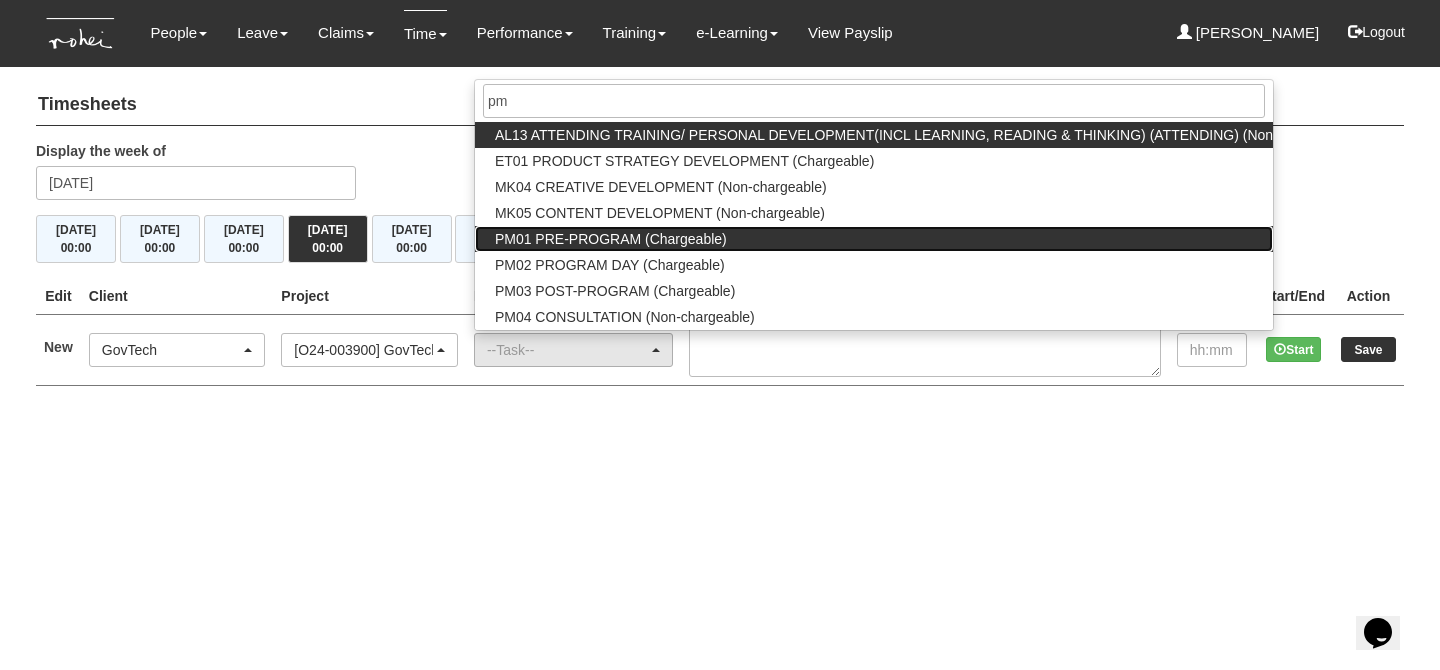 click on "PM01 PRE-PROGRAM (Chargeable)" at bounding box center [611, 239] 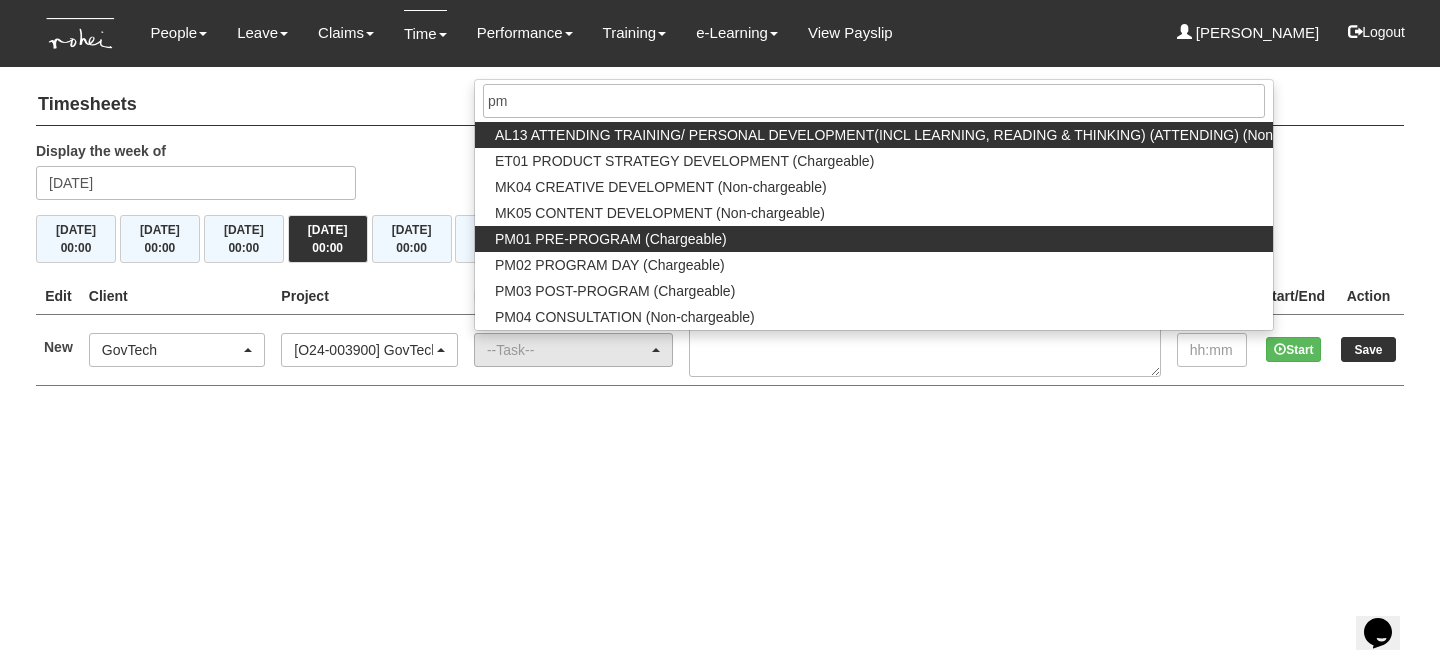 select on "162" 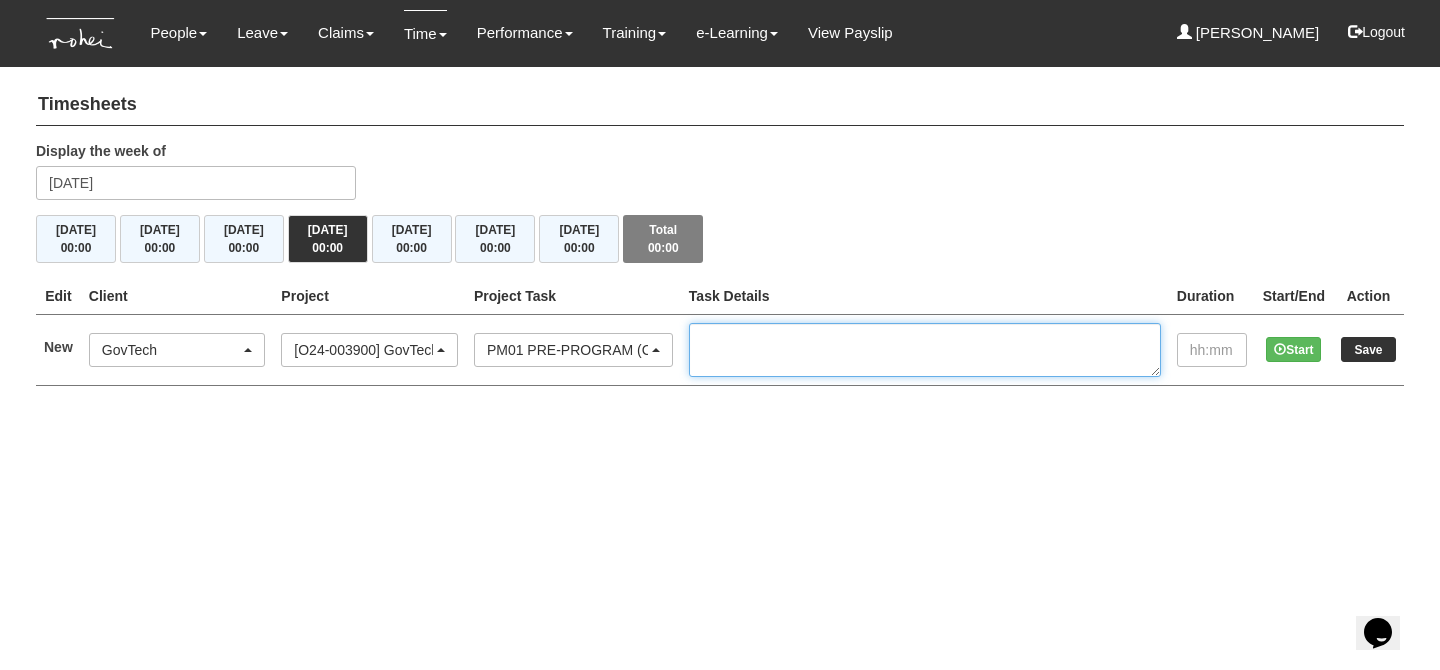 click at bounding box center (925, 350) 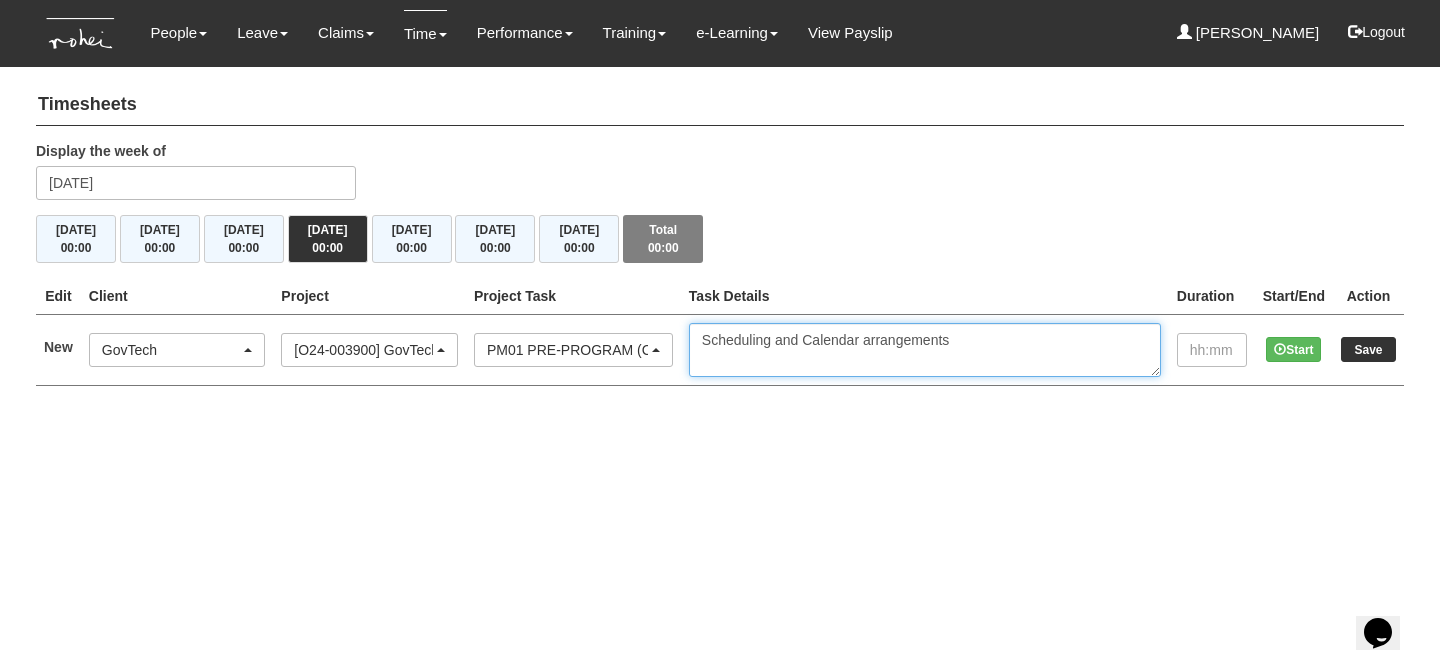 type on "Scheduling and Calendar arrangements" 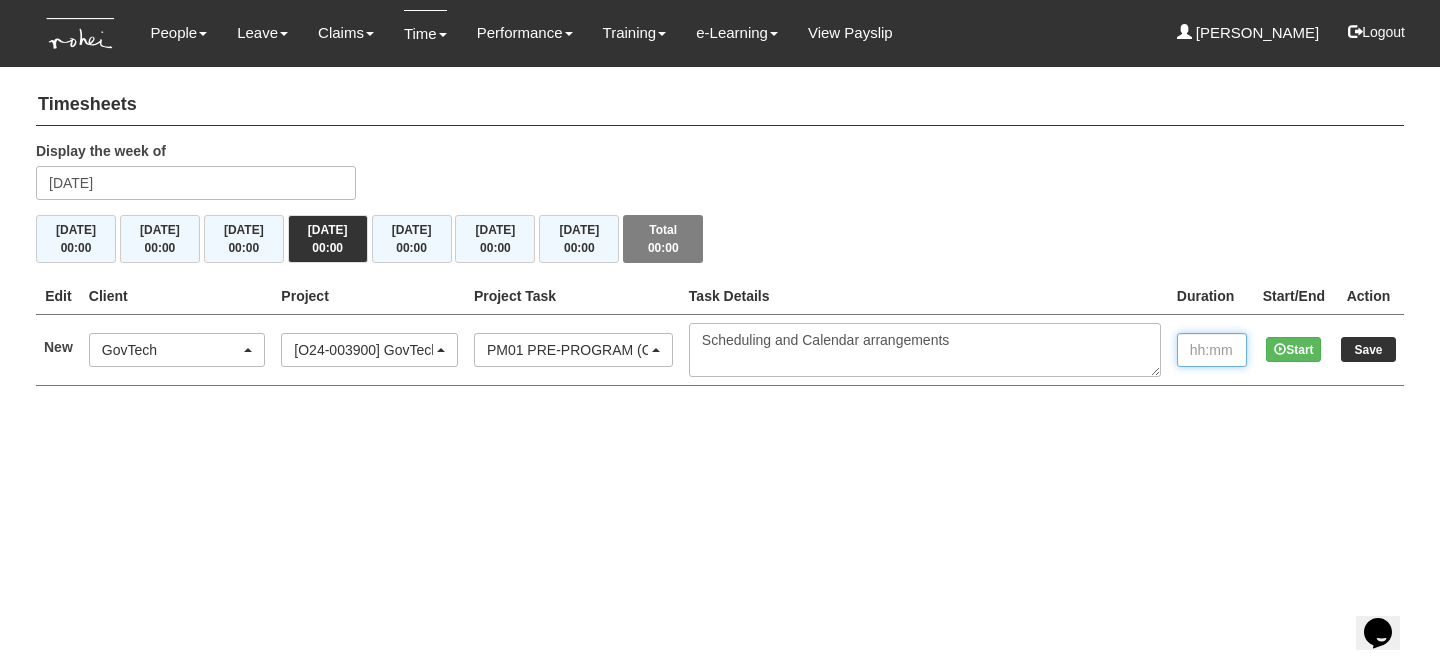click at bounding box center [1212, 350] 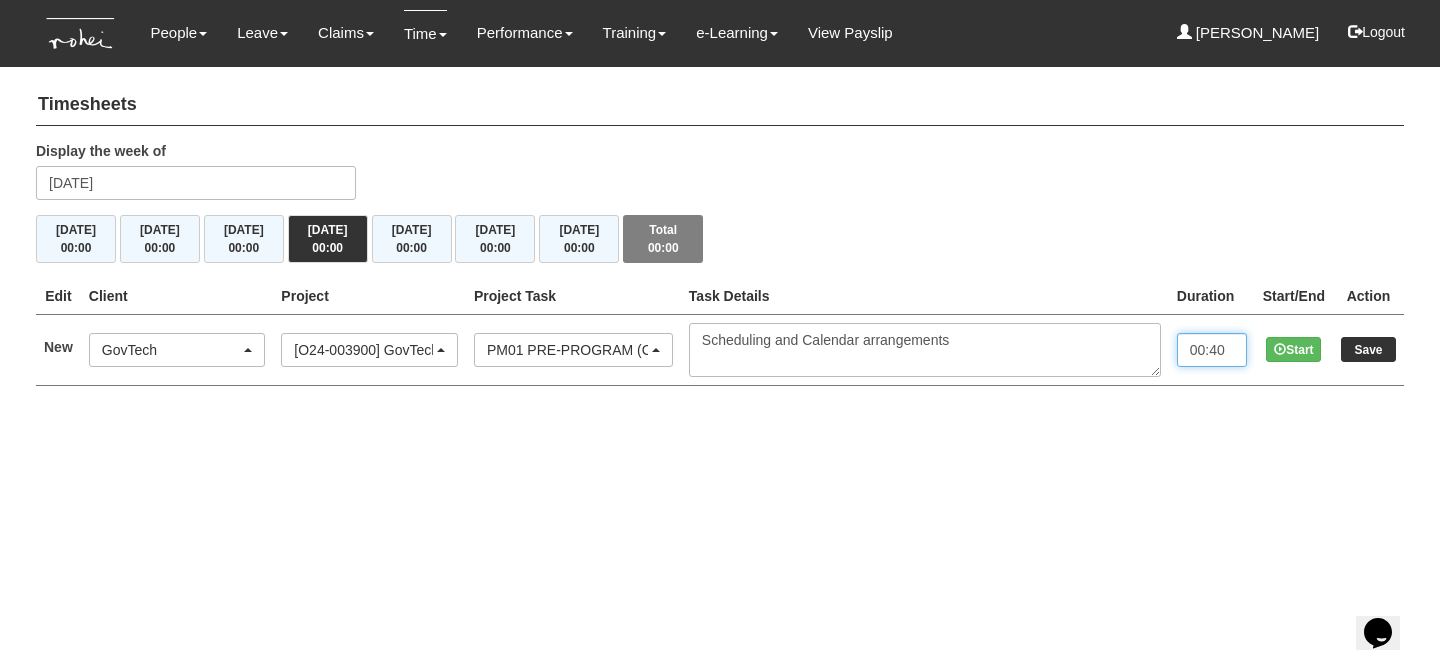 type on "00:40" 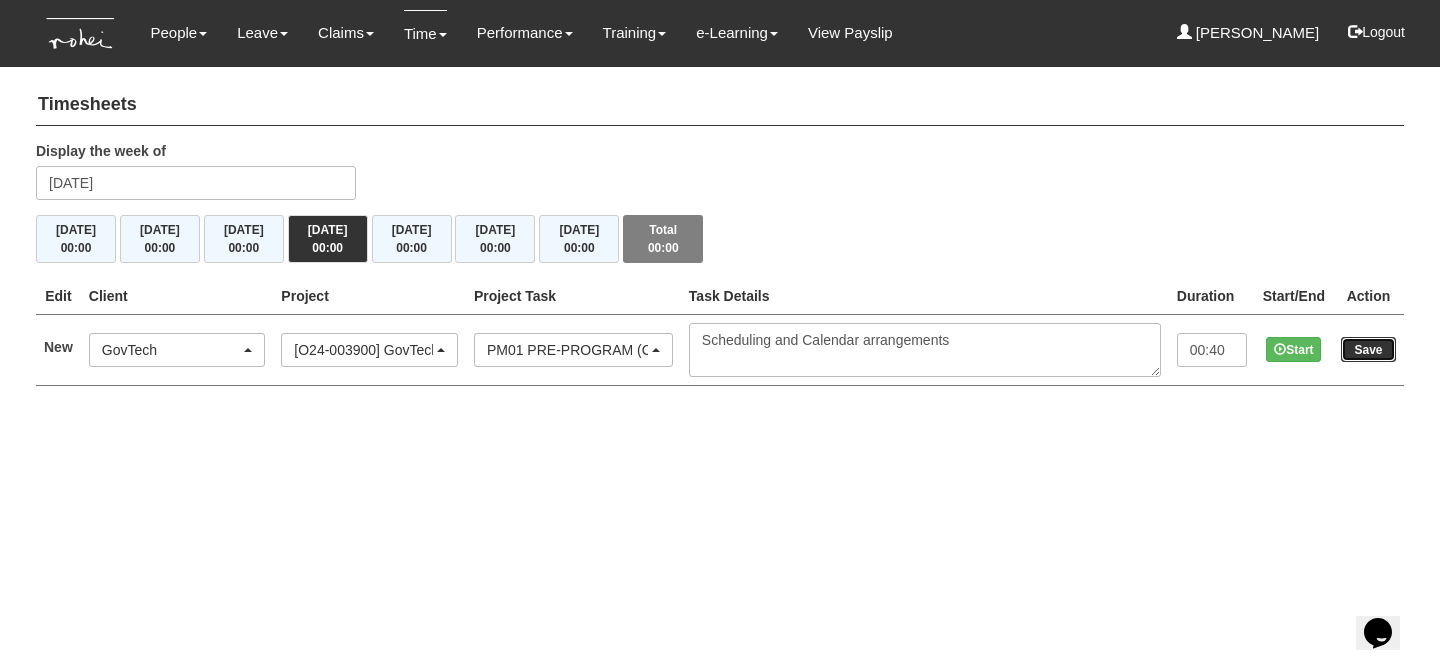 click on "Save" at bounding box center (1368, 349) 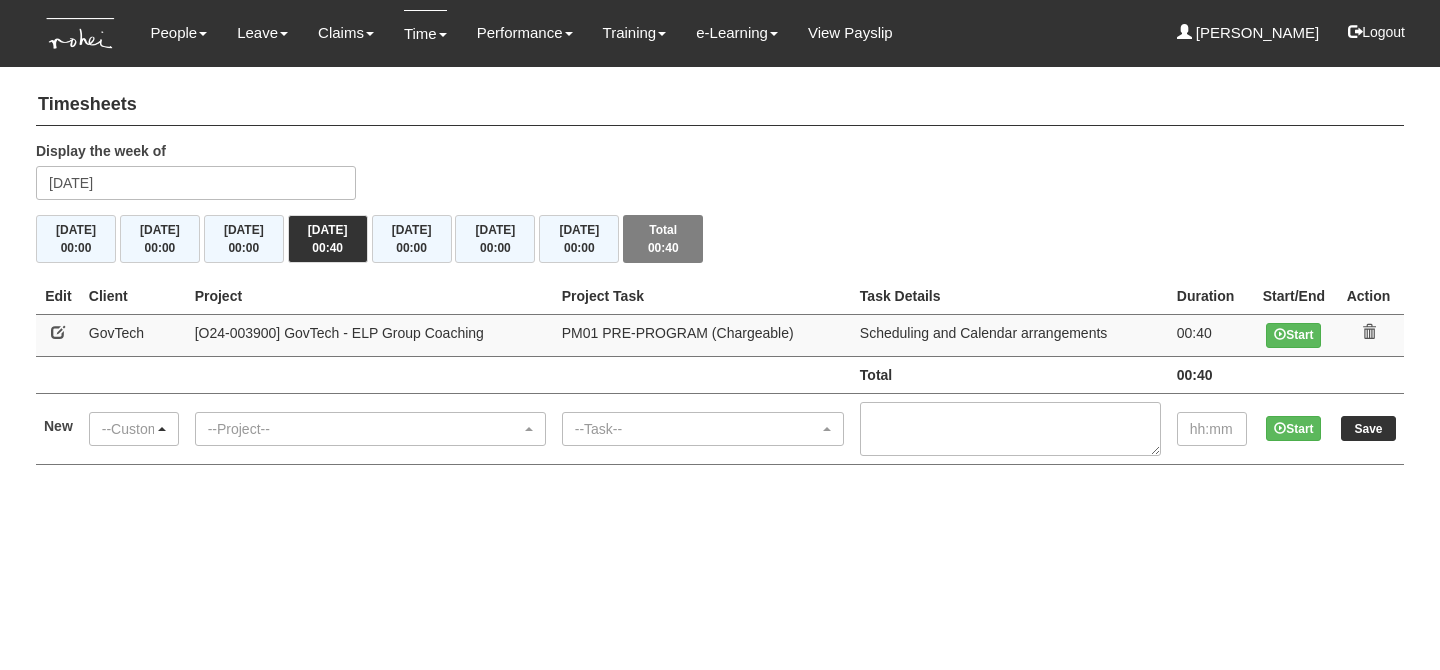 scroll, scrollTop: 0, scrollLeft: 0, axis: both 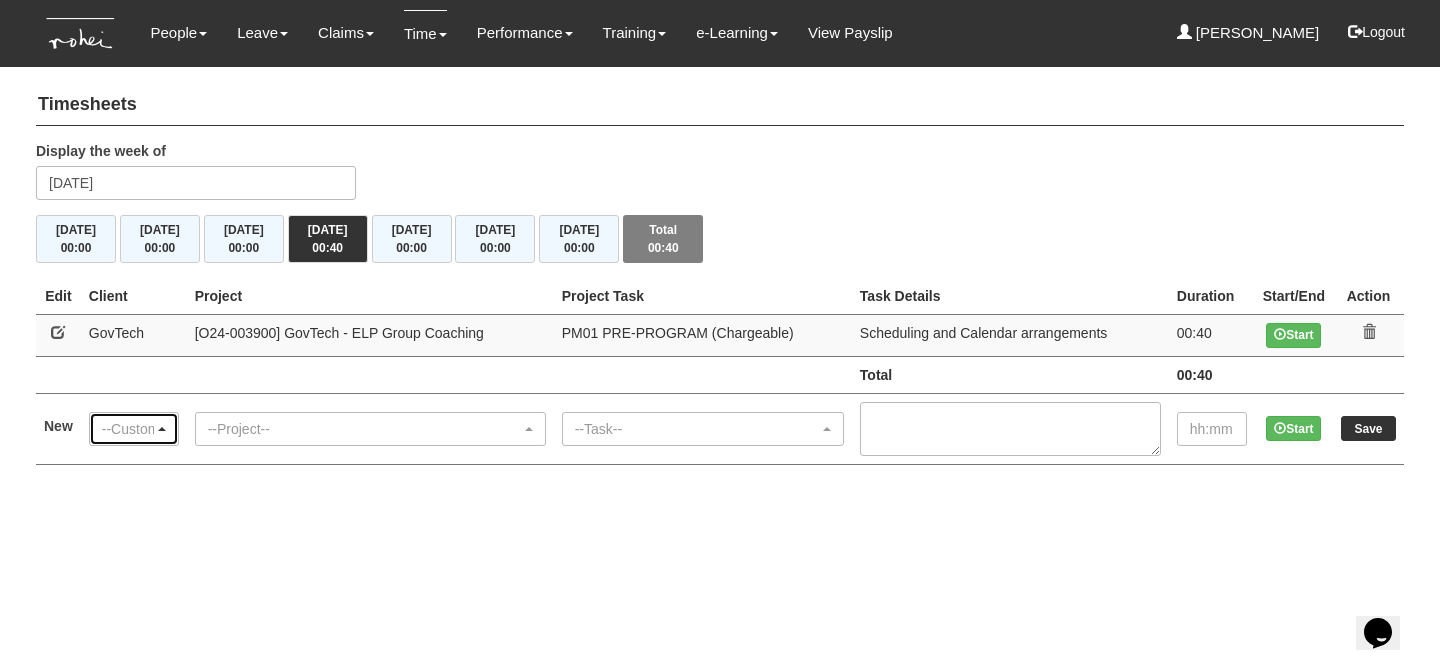 click on "--Customer--" at bounding box center [128, 429] 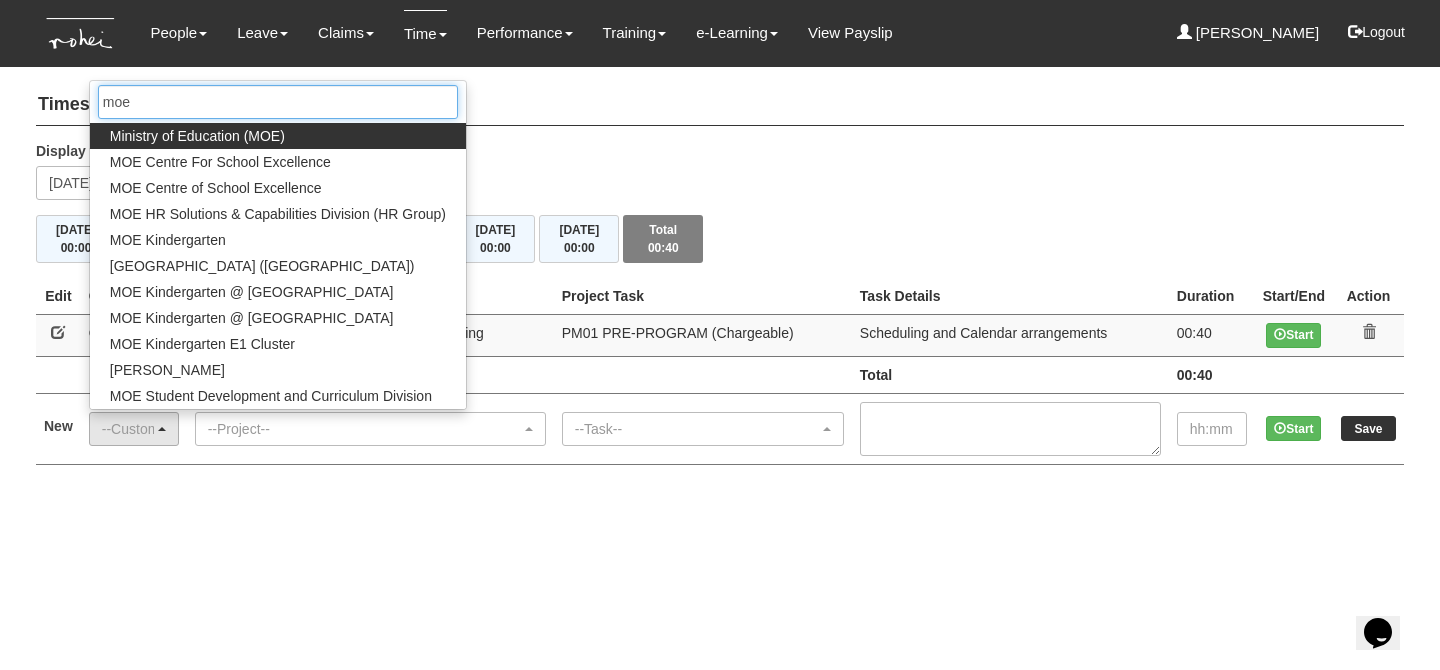 type on "moe" 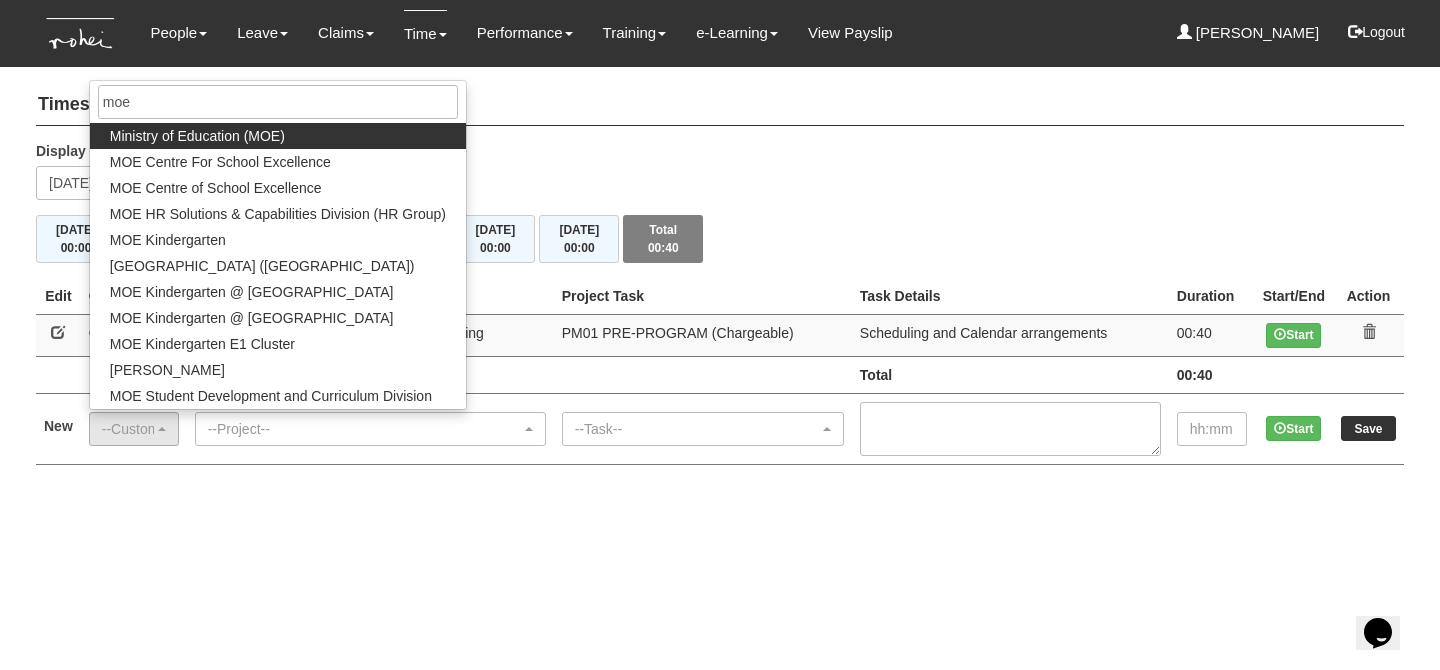 drag, startPoint x: 327, startPoint y: 137, endPoint x: 332, endPoint y: 161, distance: 24.5153 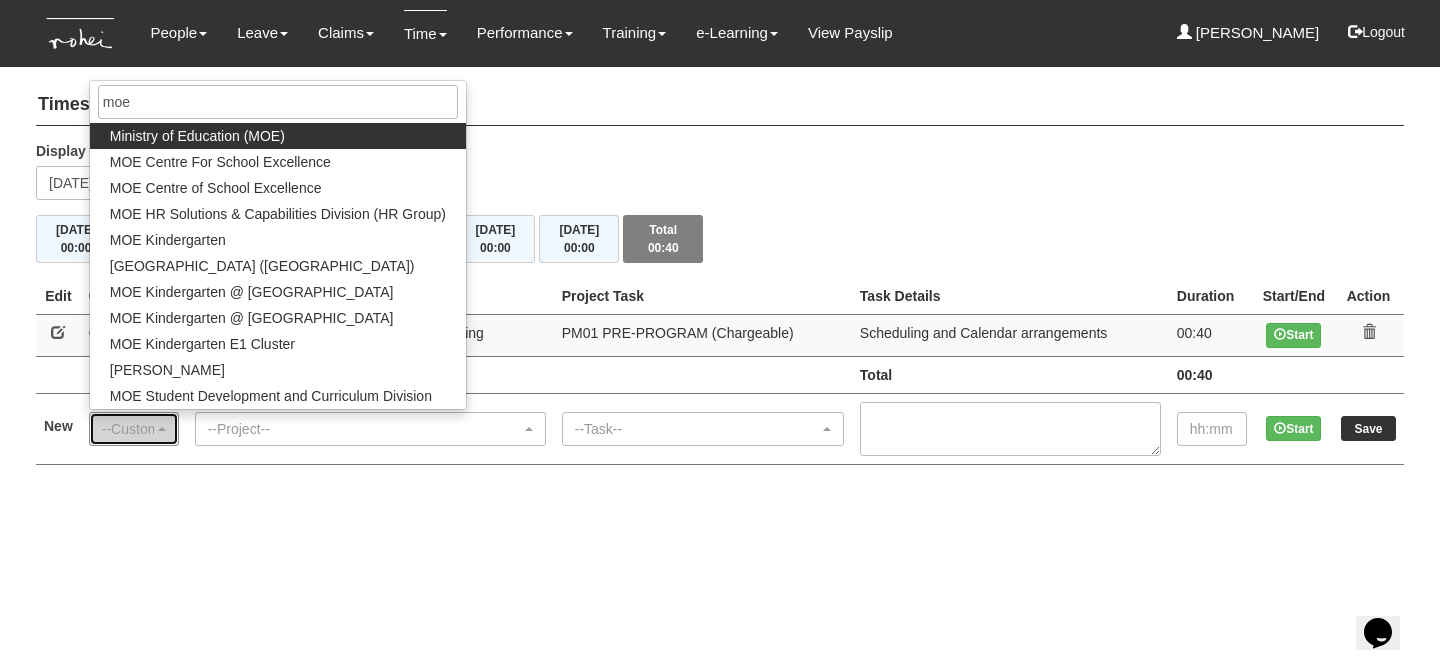 select on "80" 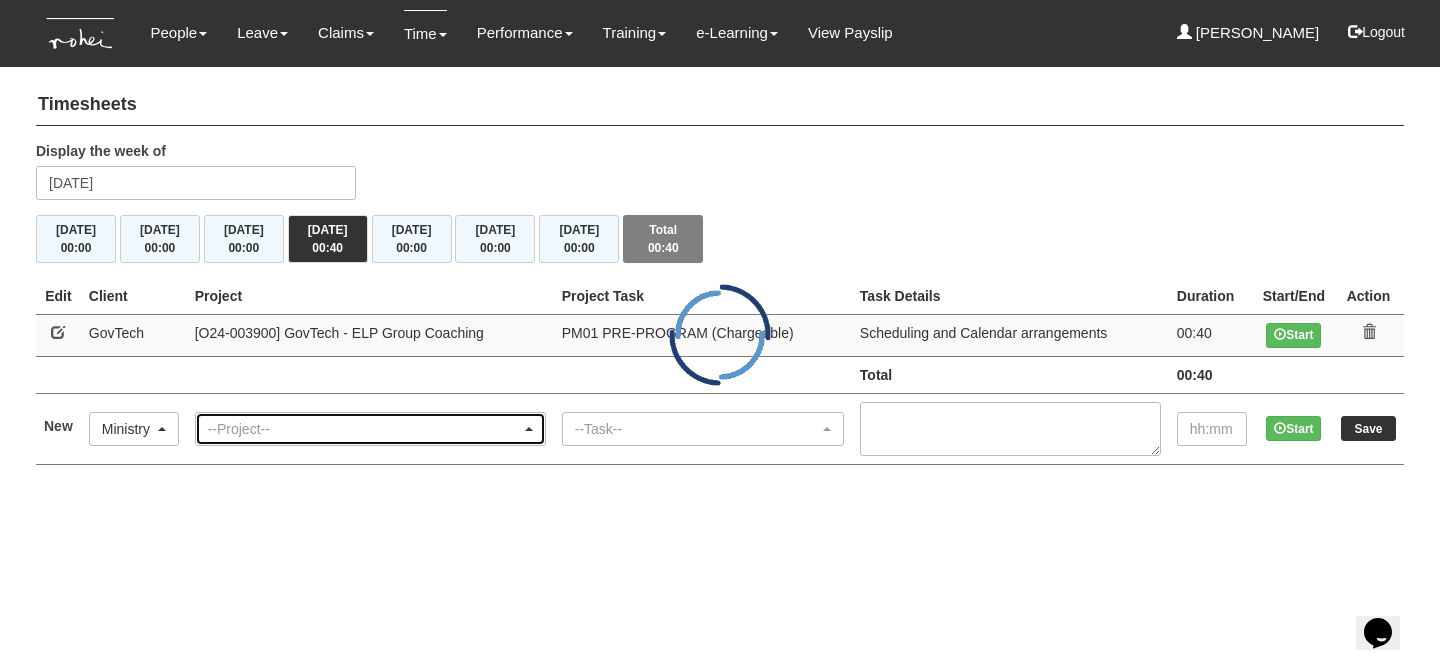 click on "--Project--" at bounding box center [370, 429] 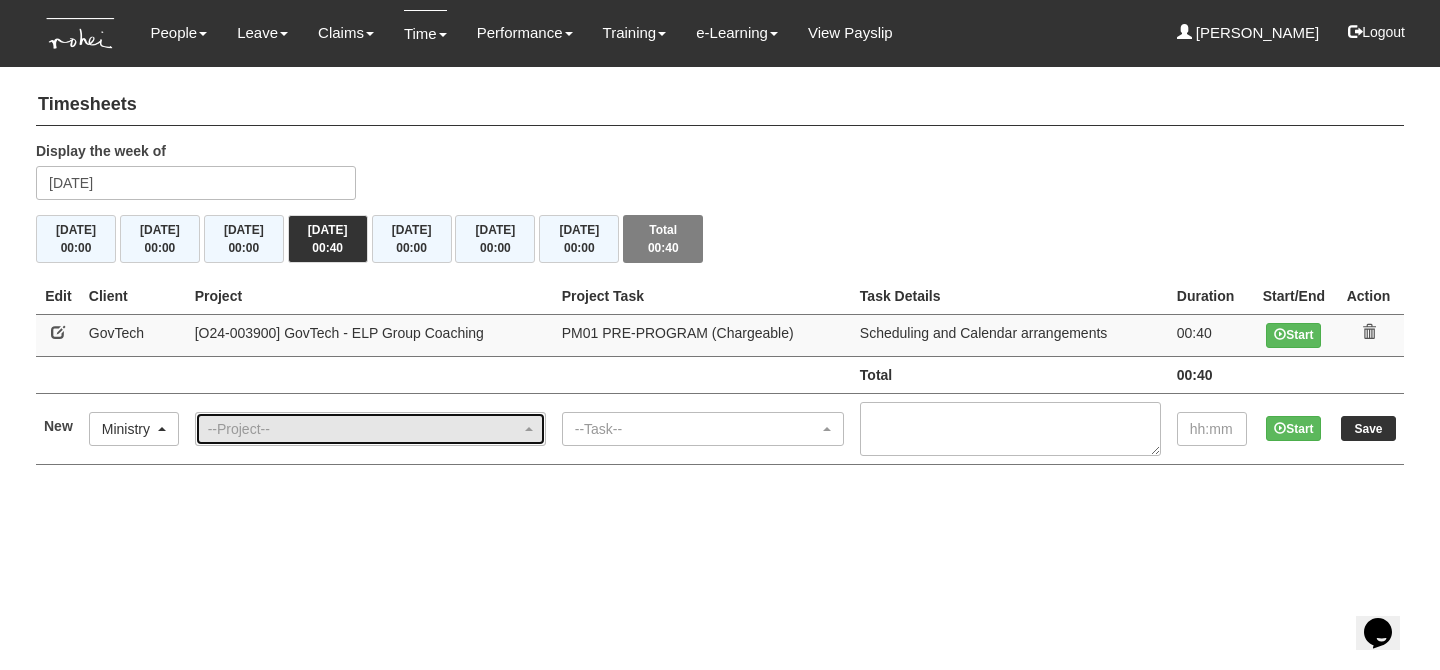 click on "--Project--" at bounding box center (364, 429) 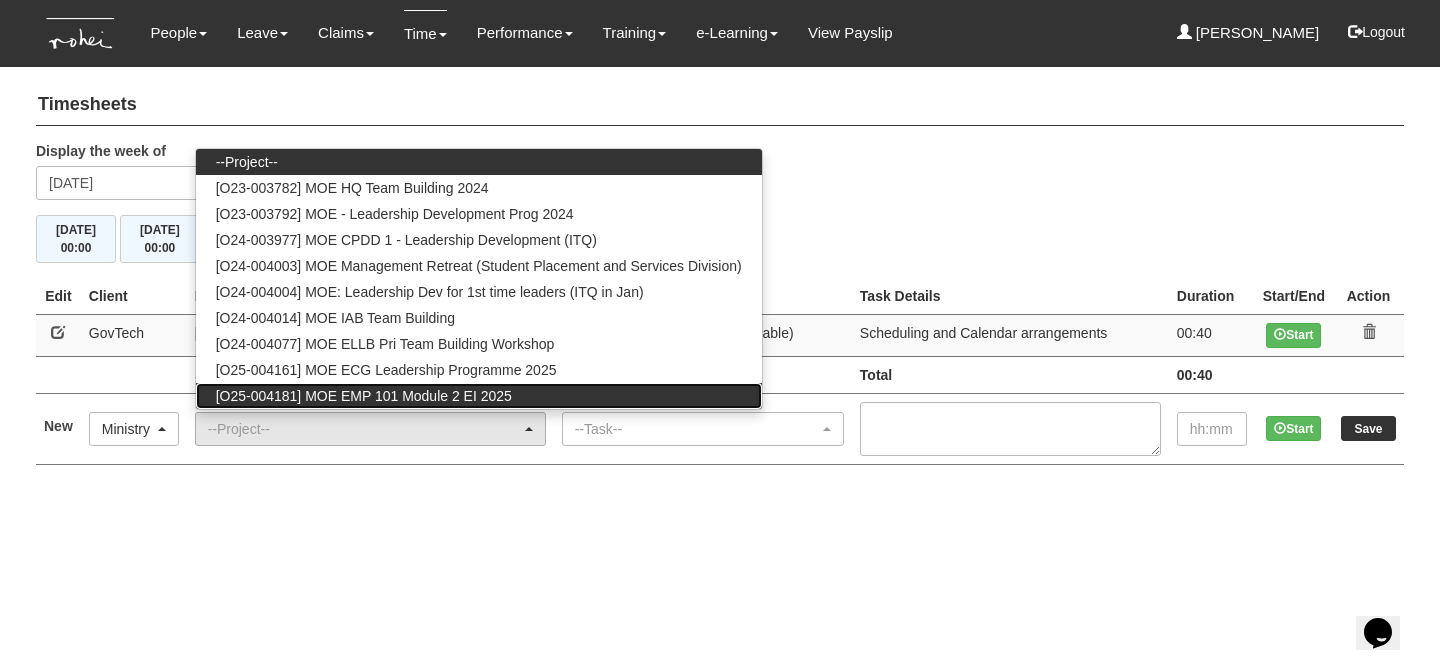 click on "[O25-004181] MOE EMP 101 Module 2 EI 2025" at bounding box center (364, 396) 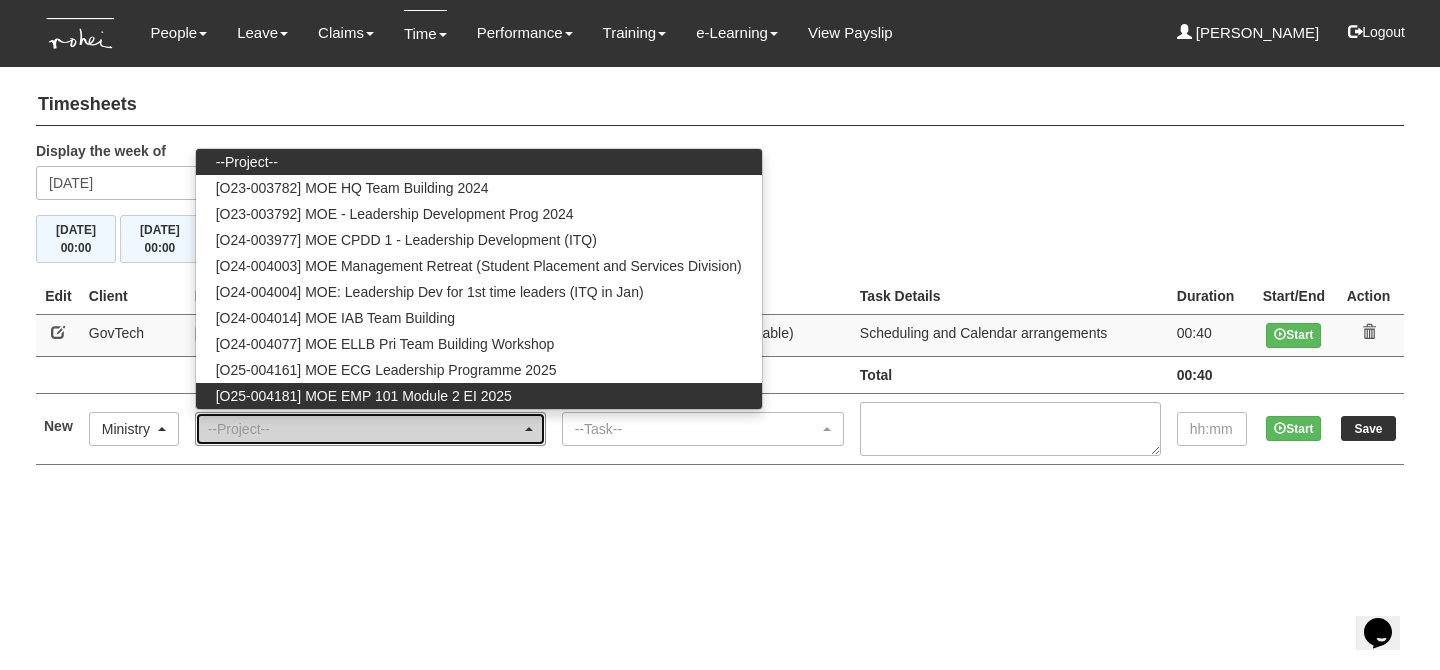 select on "2803" 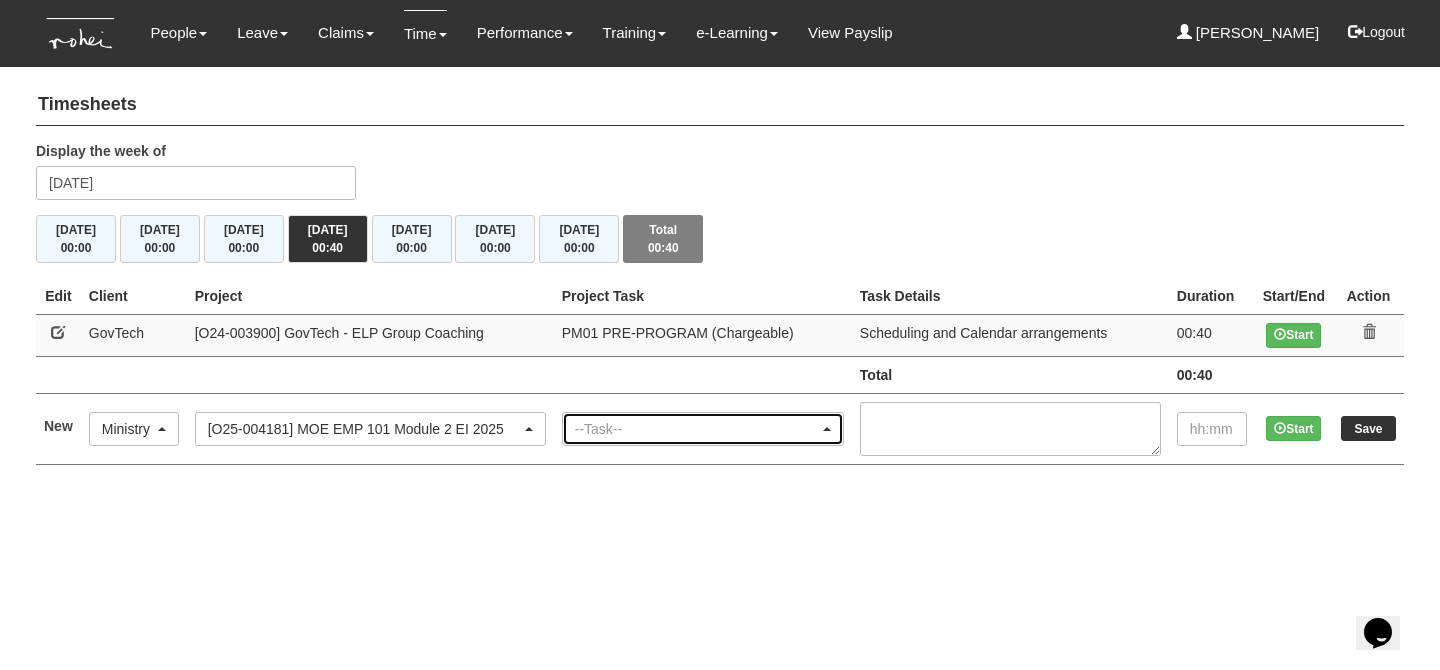 click on "--Task--" at bounding box center [697, 429] 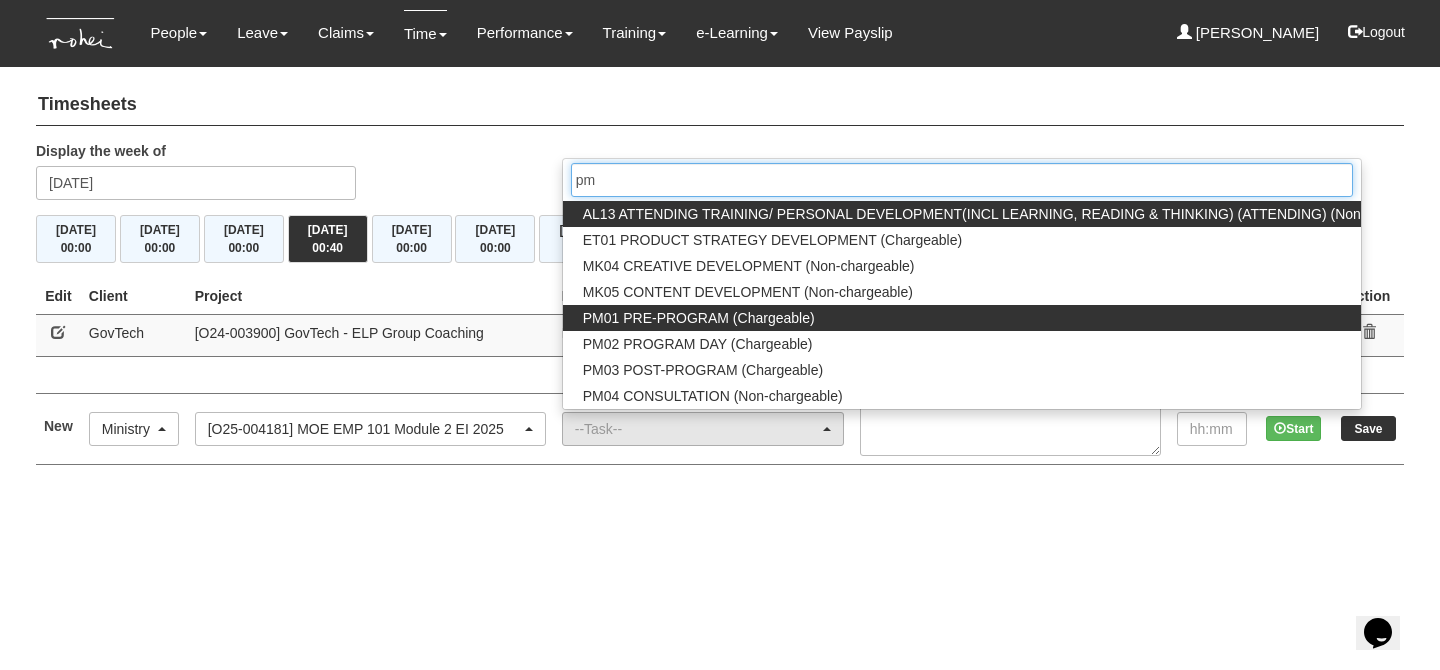 type on "pm" 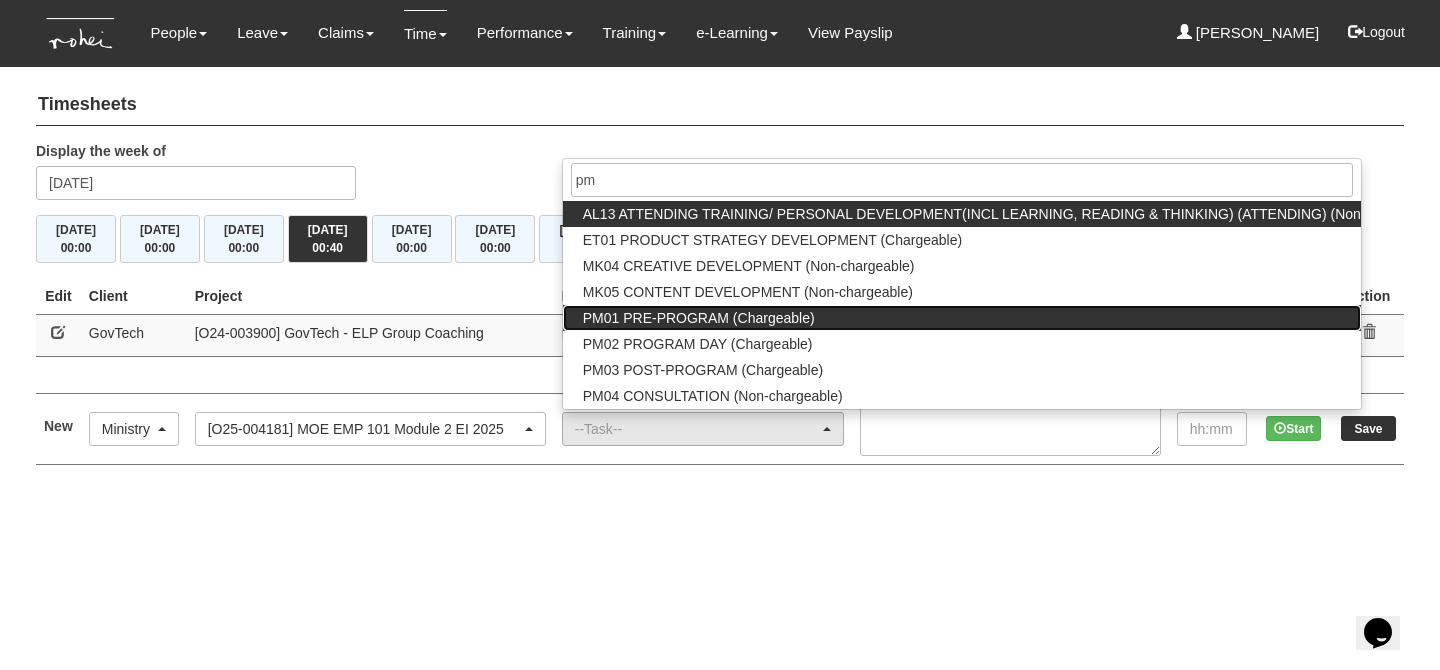 click on "PM01 PRE-PROGRAM (Chargeable)" at bounding box center (699, 318) 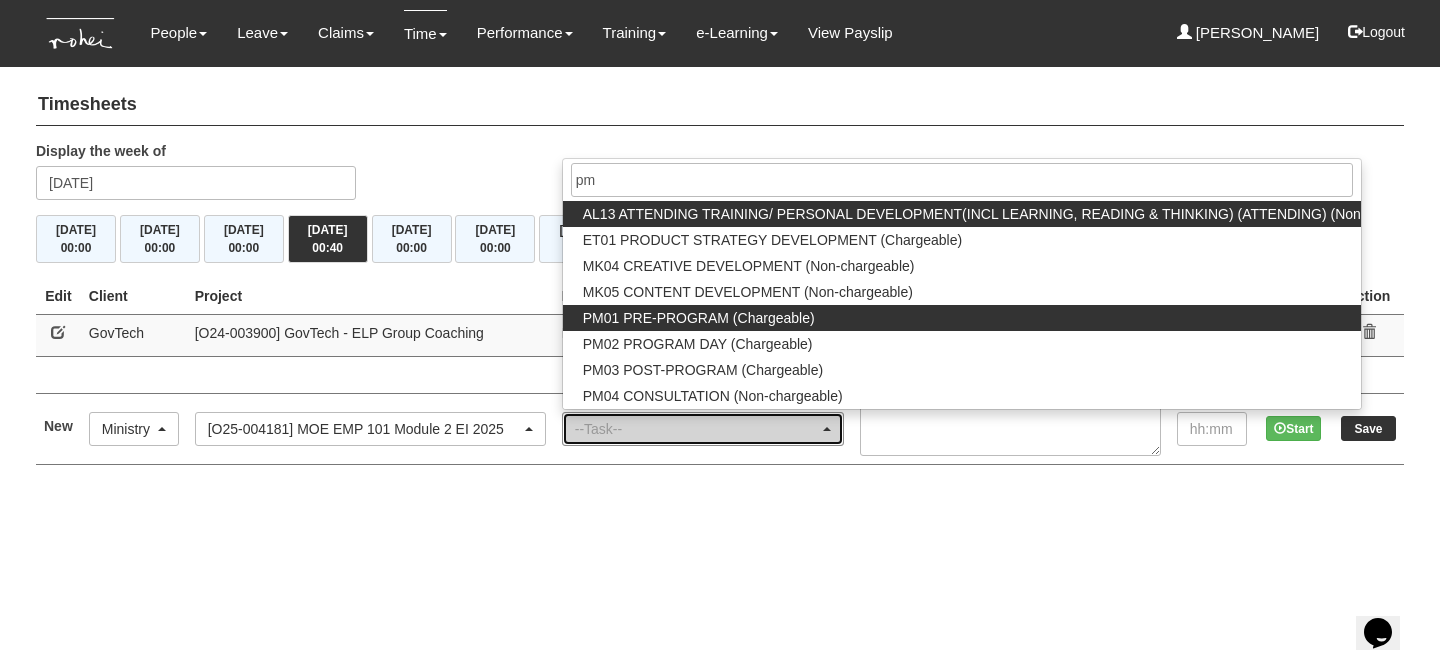 select on "162" 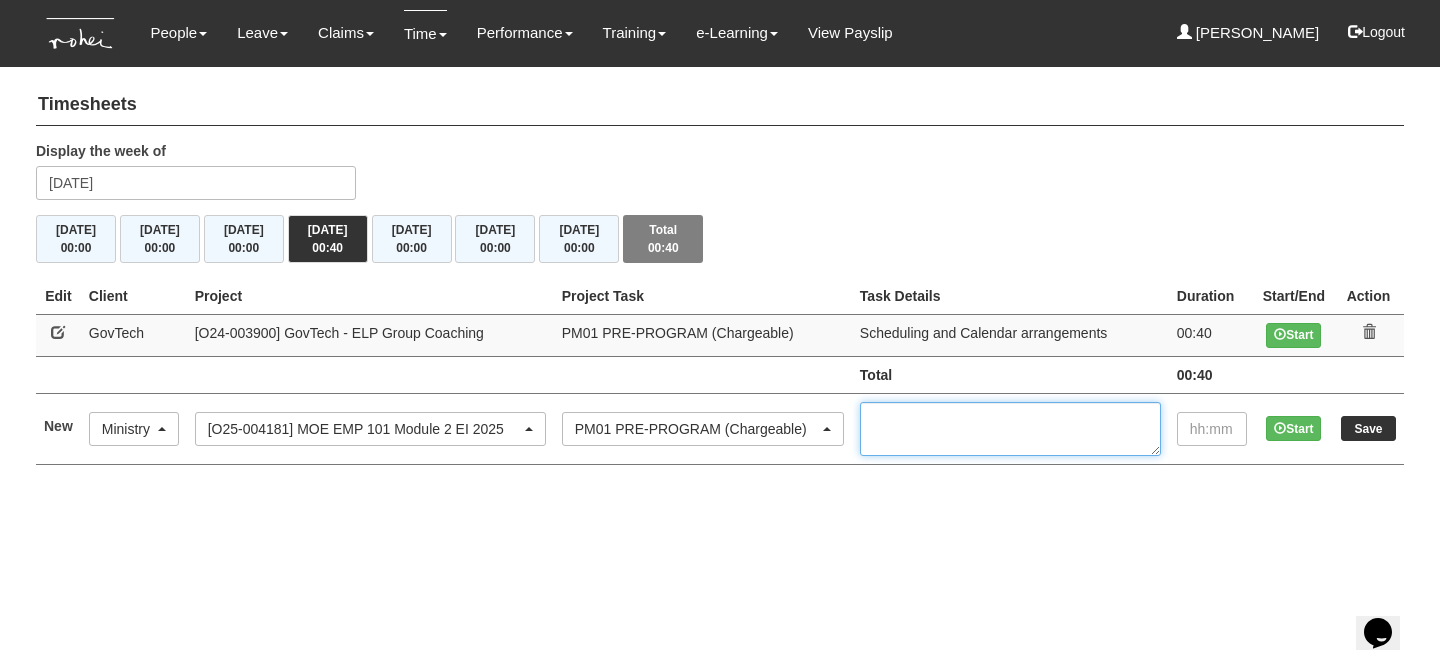 click at bounding box center (1010, 429) 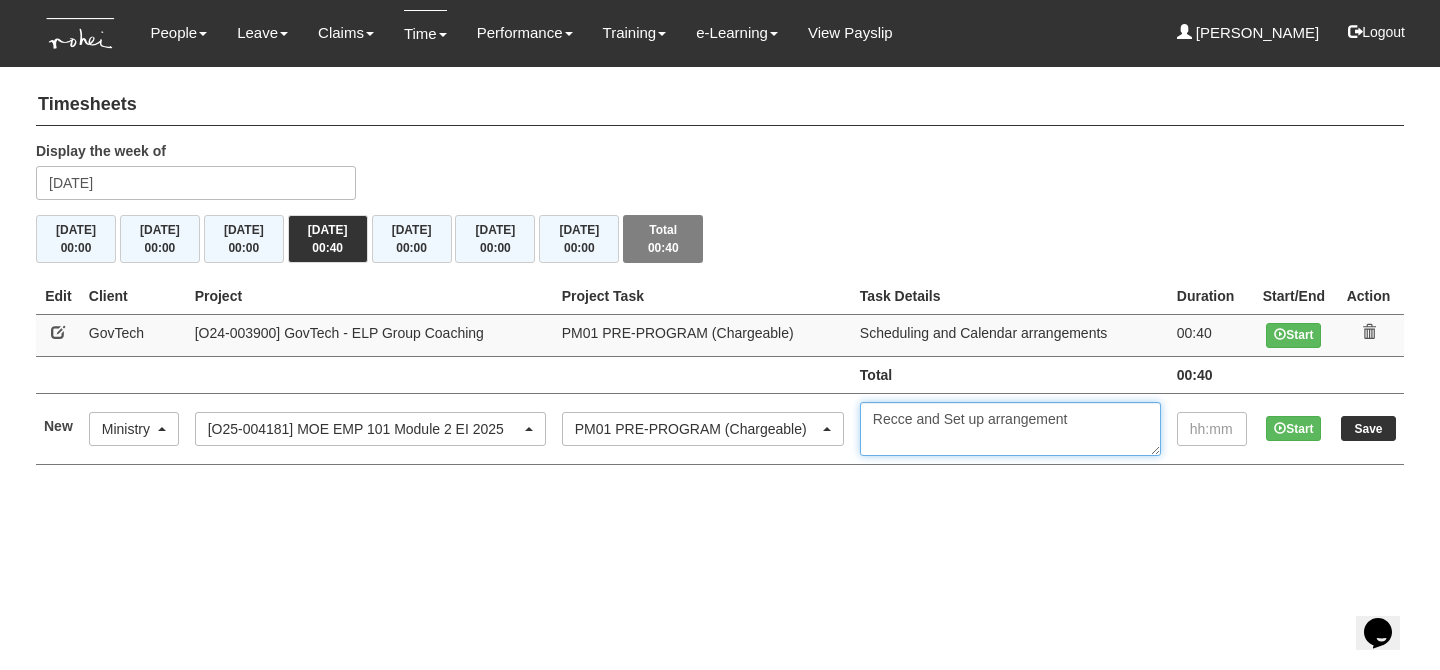 type on "Recce and Set up arrangement" 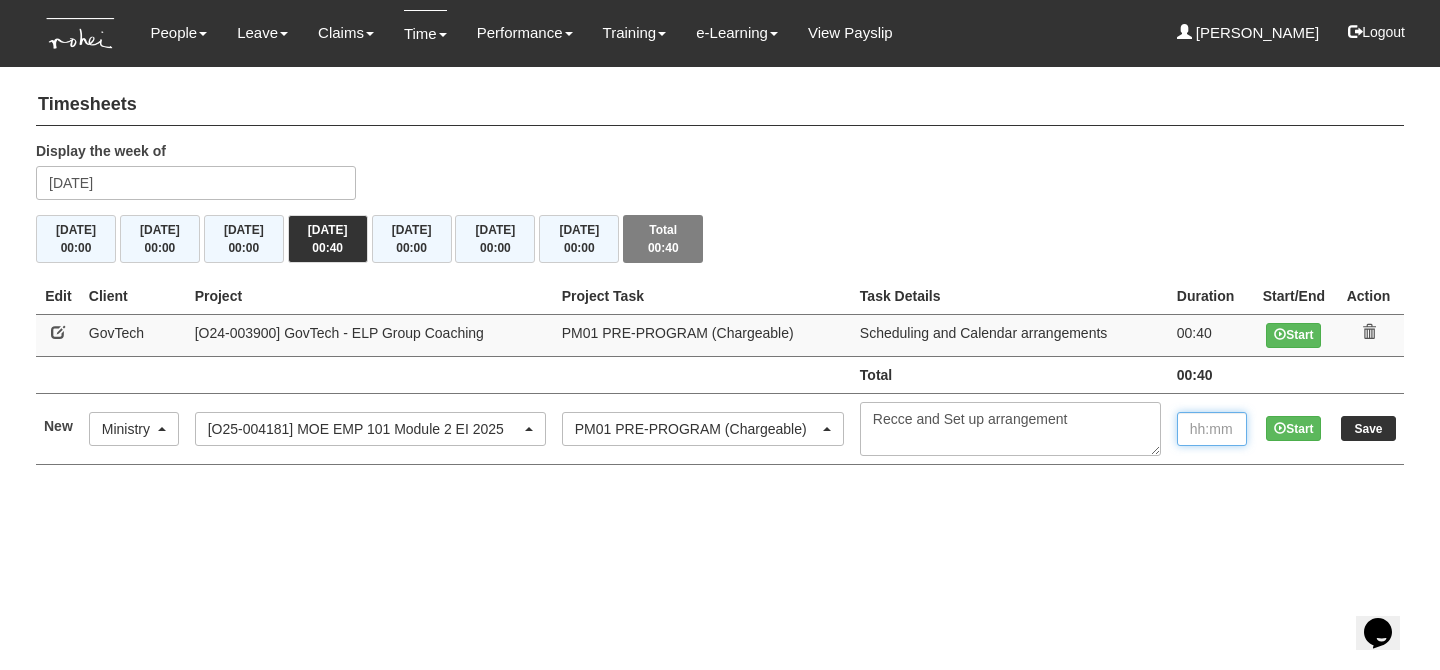 click at bounding box center (1212, 429) 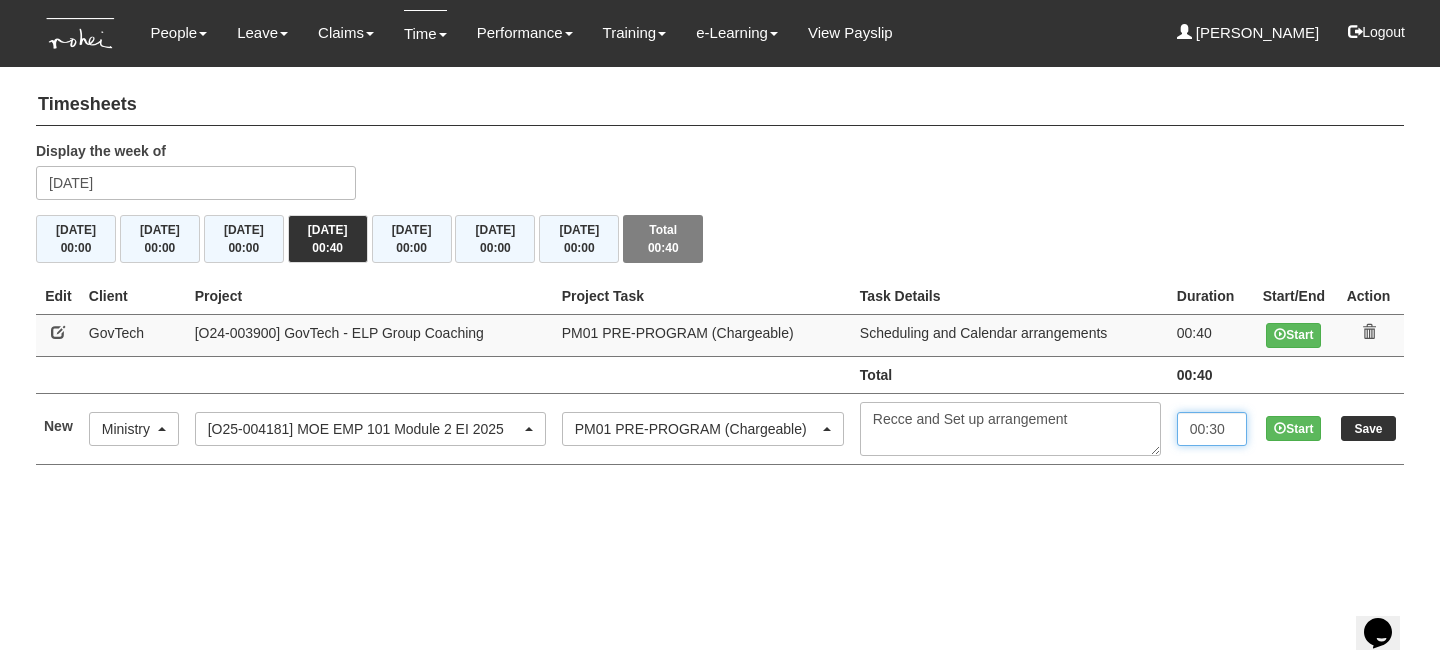 type on "00:30" 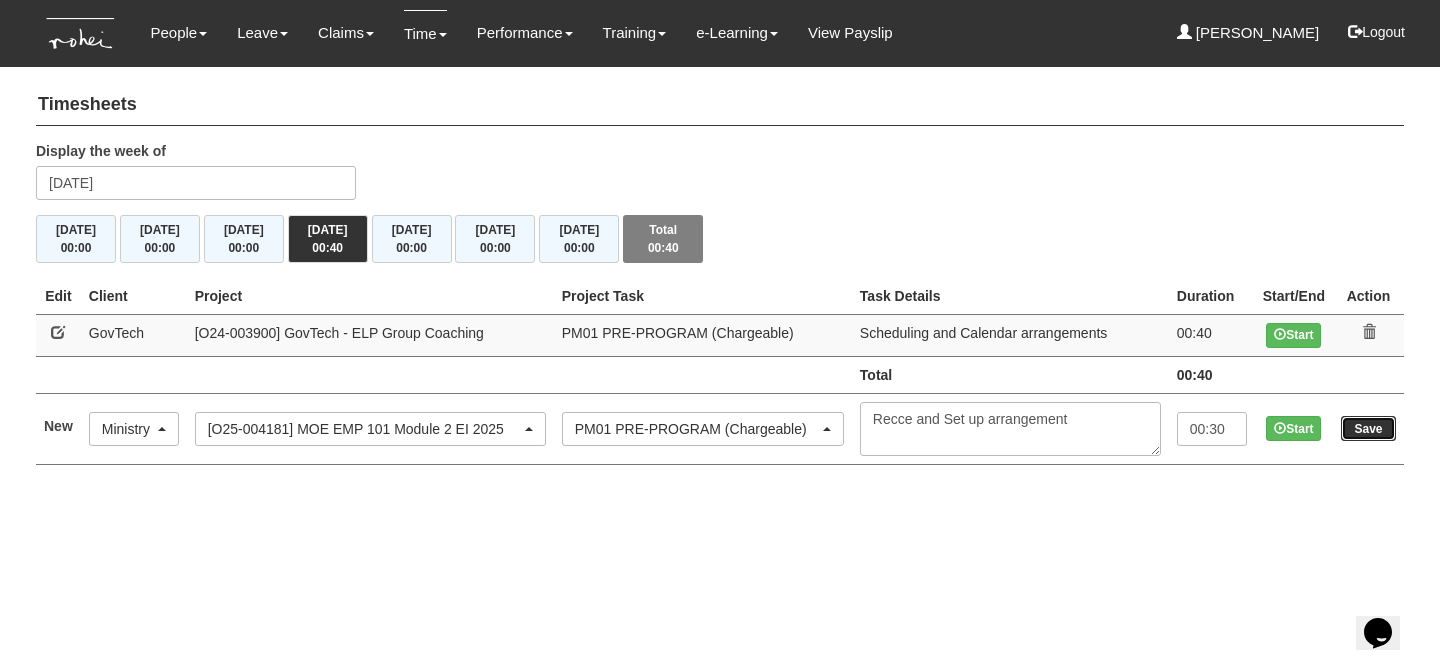click on "Save" at bounding box center [1368, 428] 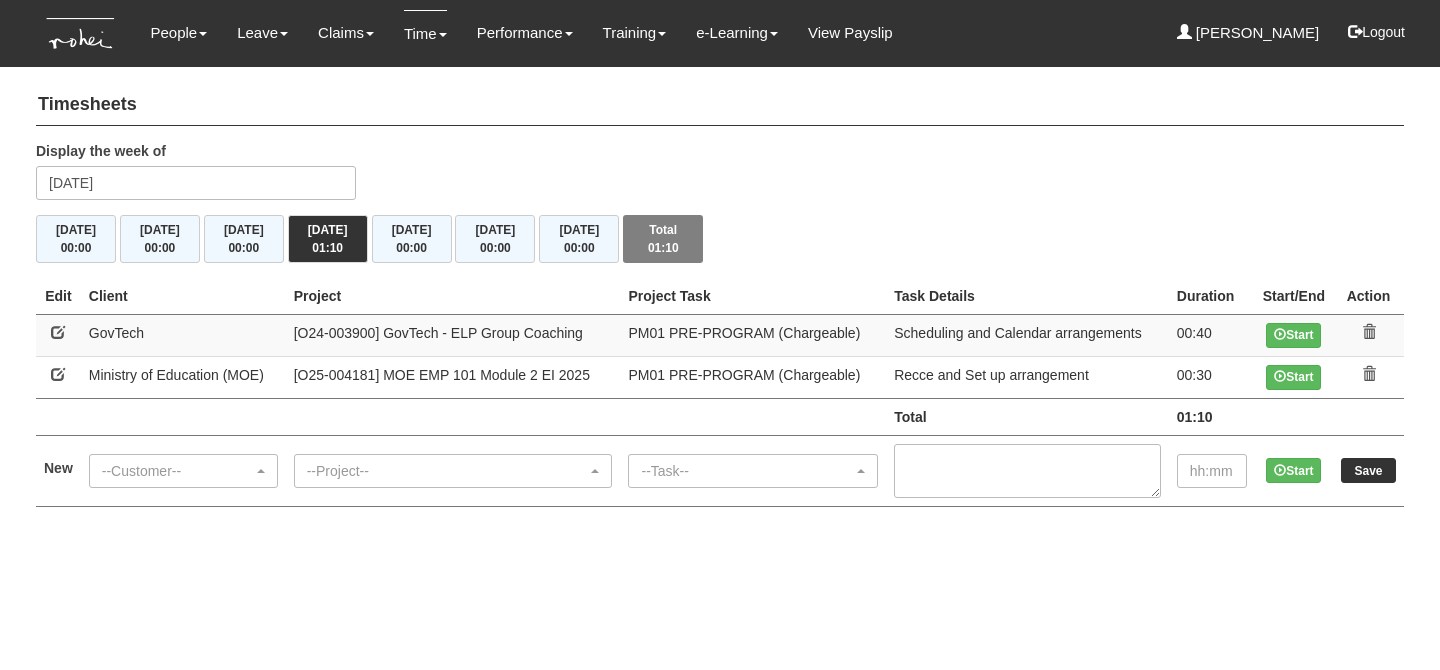 scroll, scrollTop: 0, scrollLeft: 0, axis: both 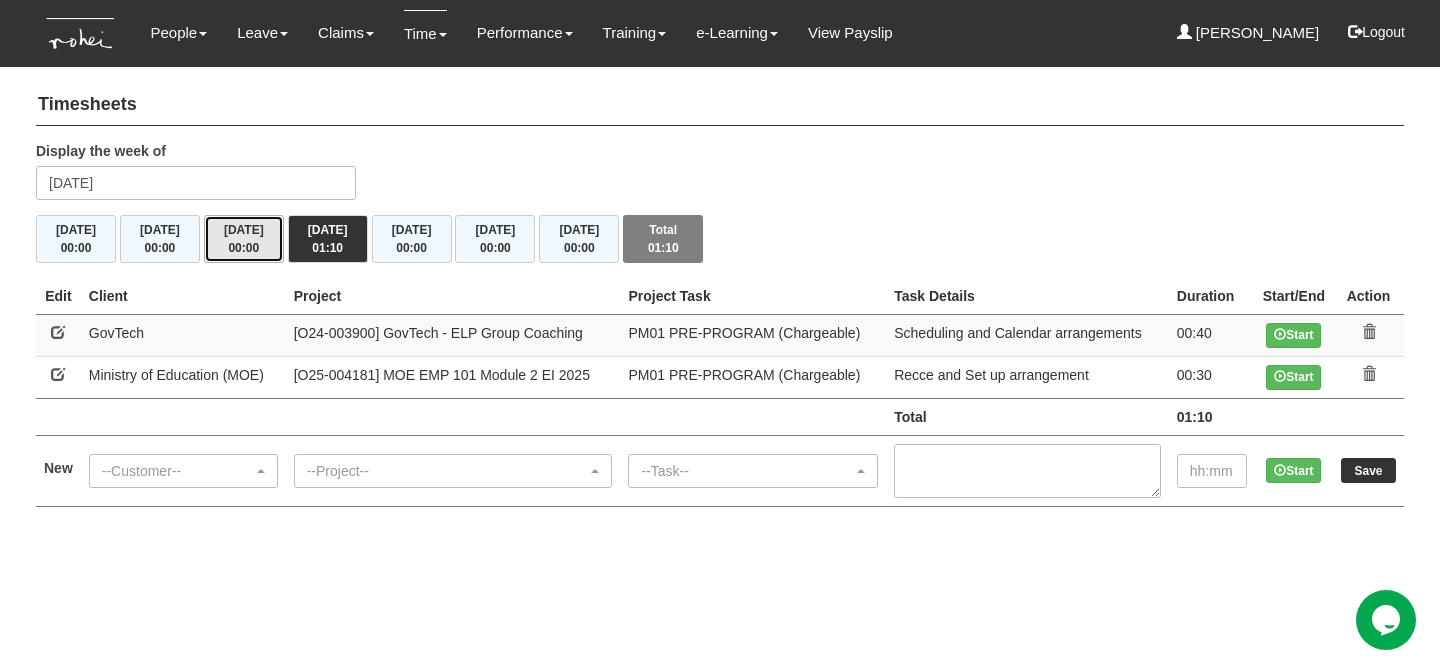 click on "Wed 9/7 00:00" at bounding box center [244, 239] 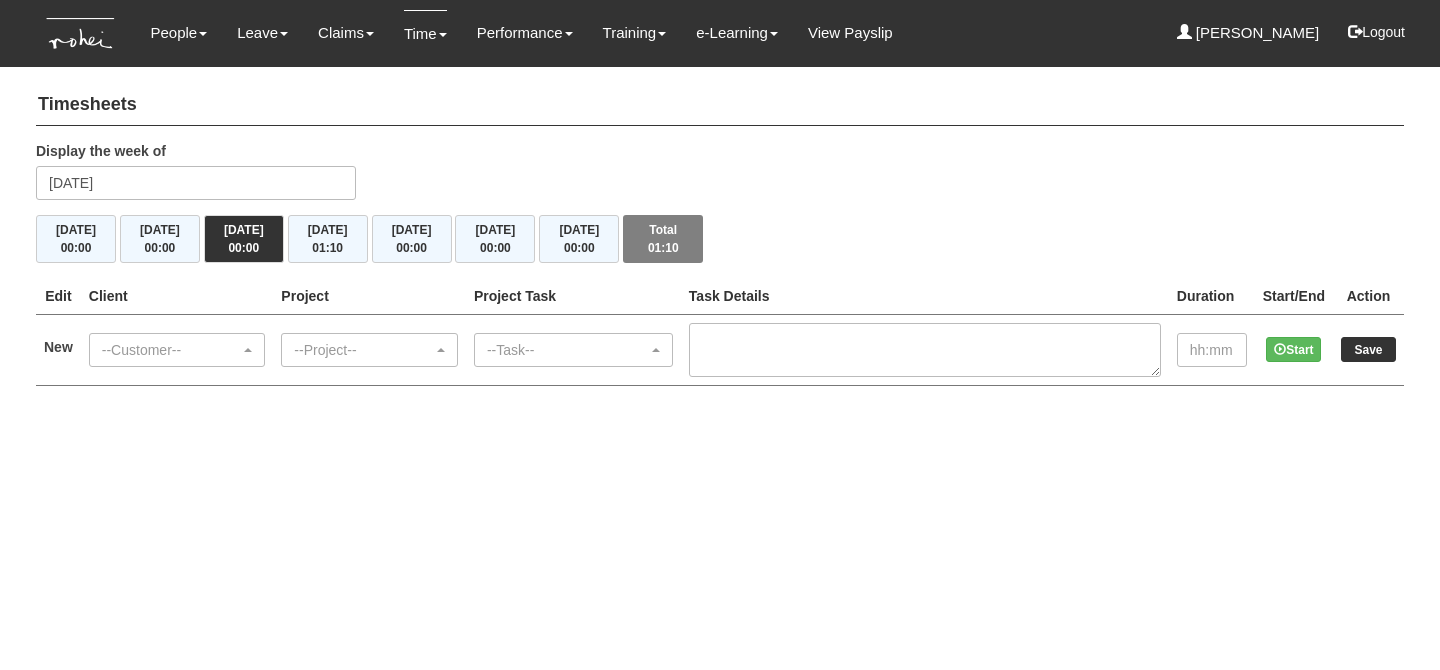 scroll, scrollTop: 0, scrollLeft: 0, axis: both 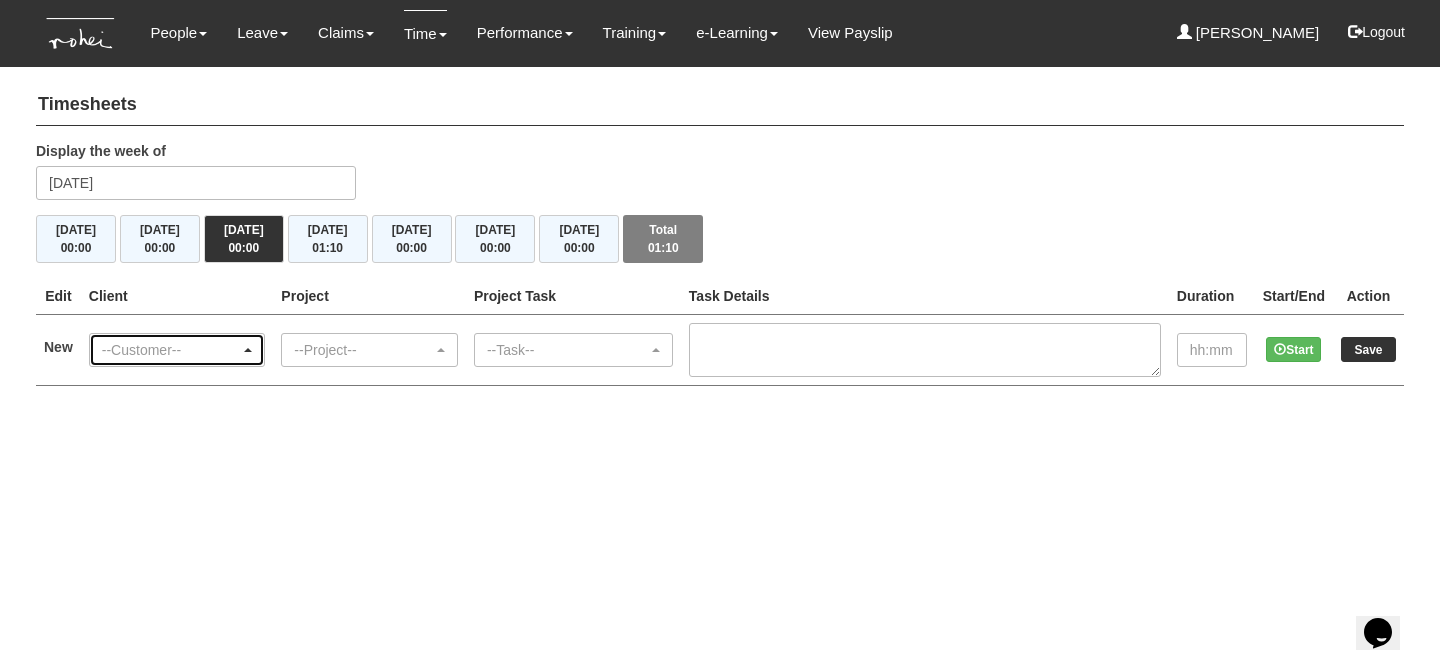 click on "--Customer--" at bounding box center [171, 350] 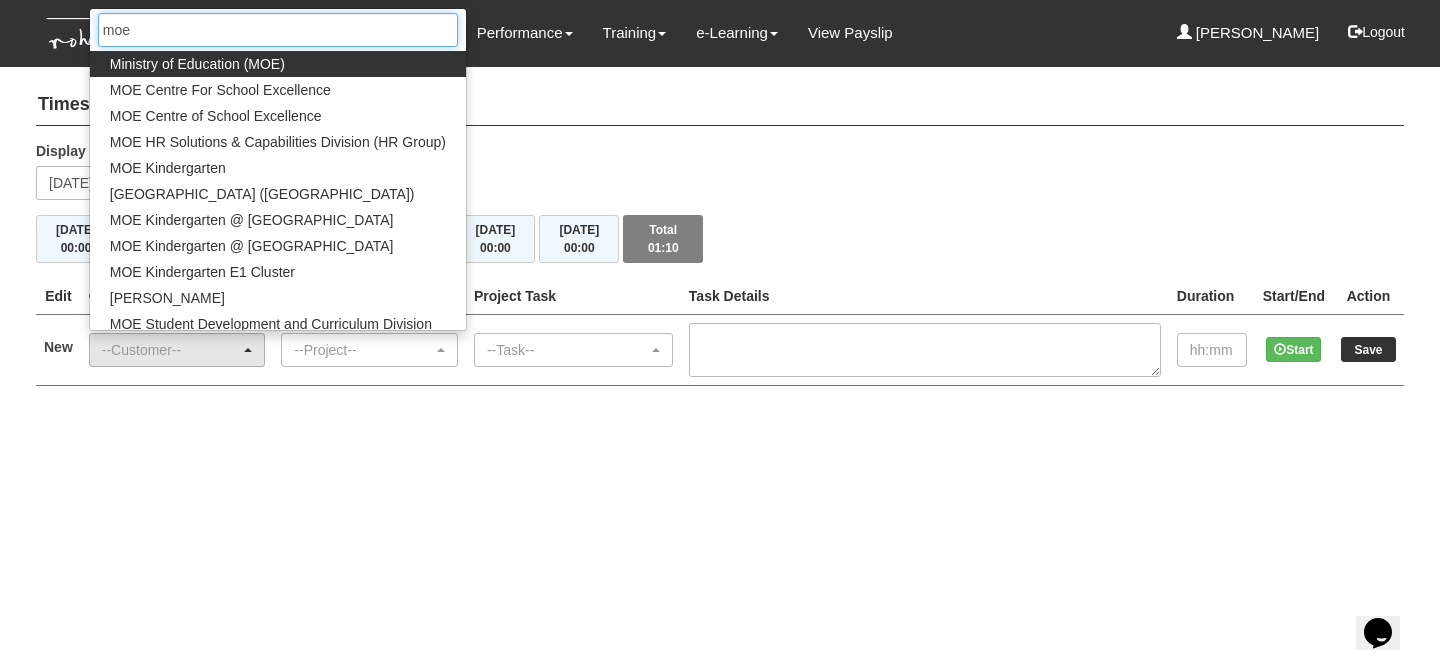 type on "moe" 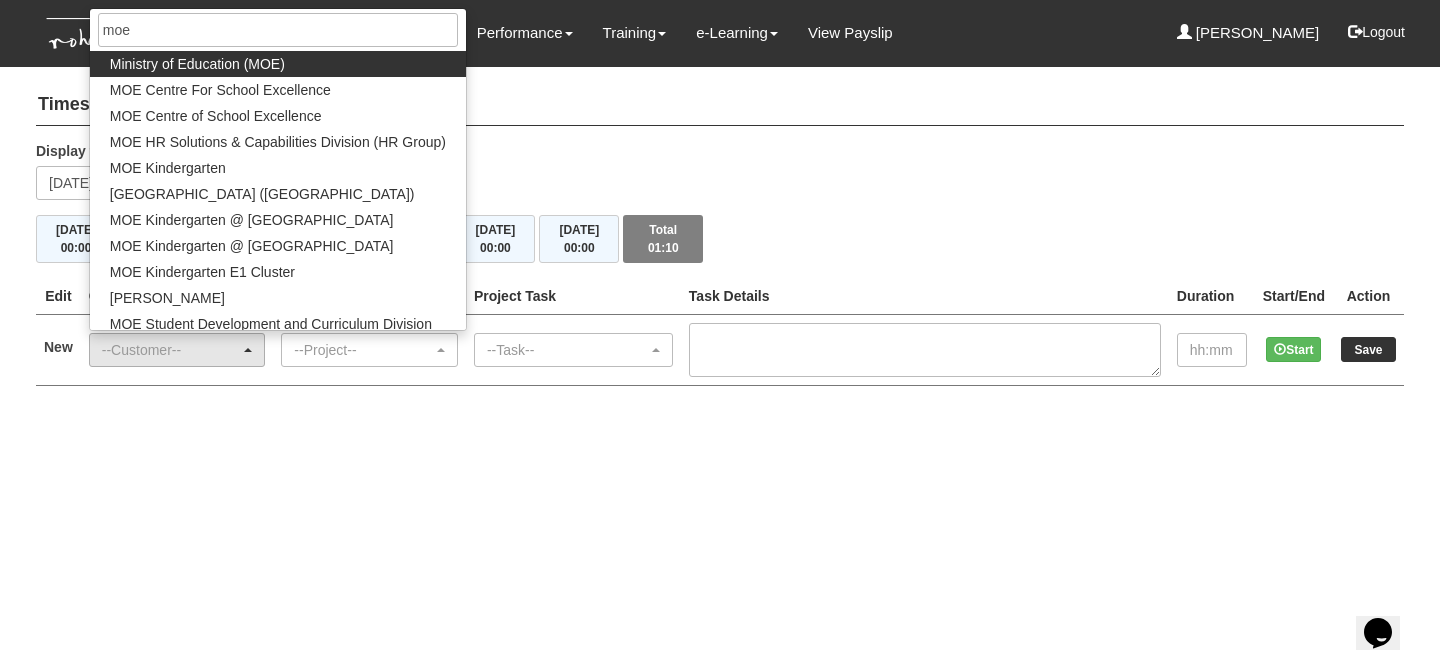 click on "Ministry of Education (MOE)" at bounding box center (278, 64) 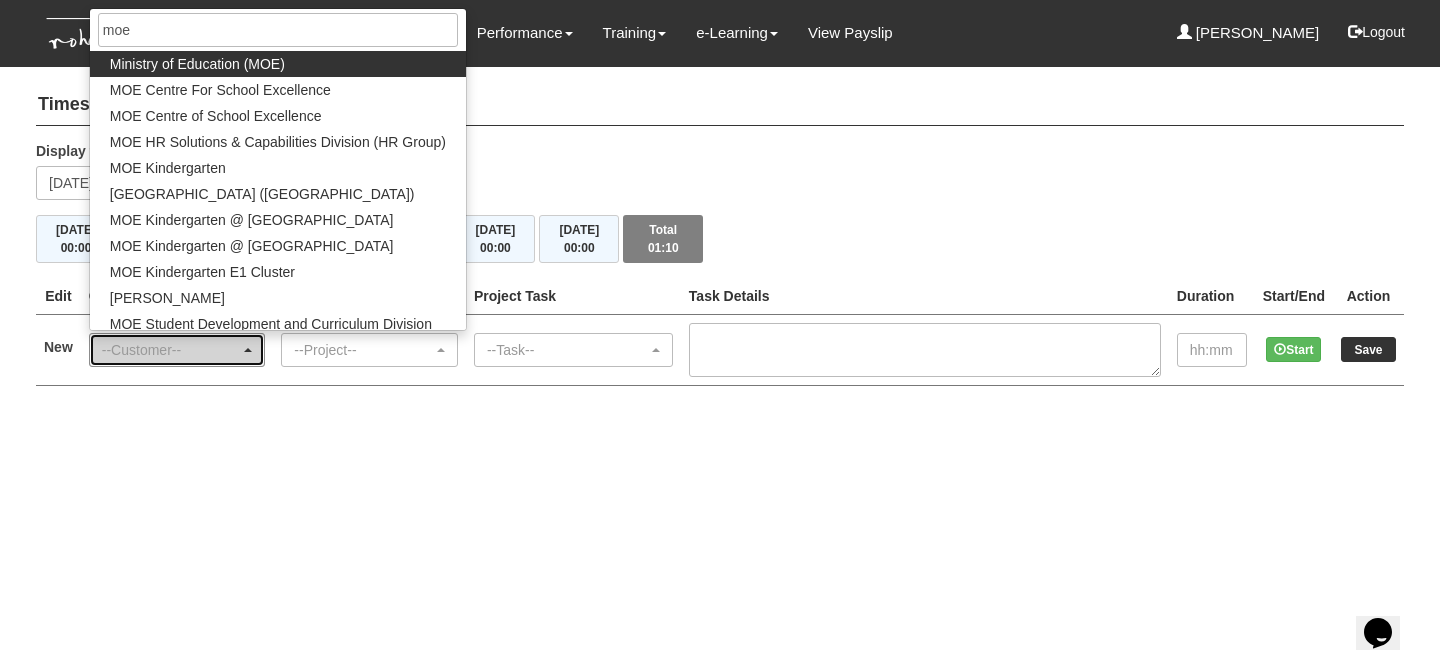 select on "80" 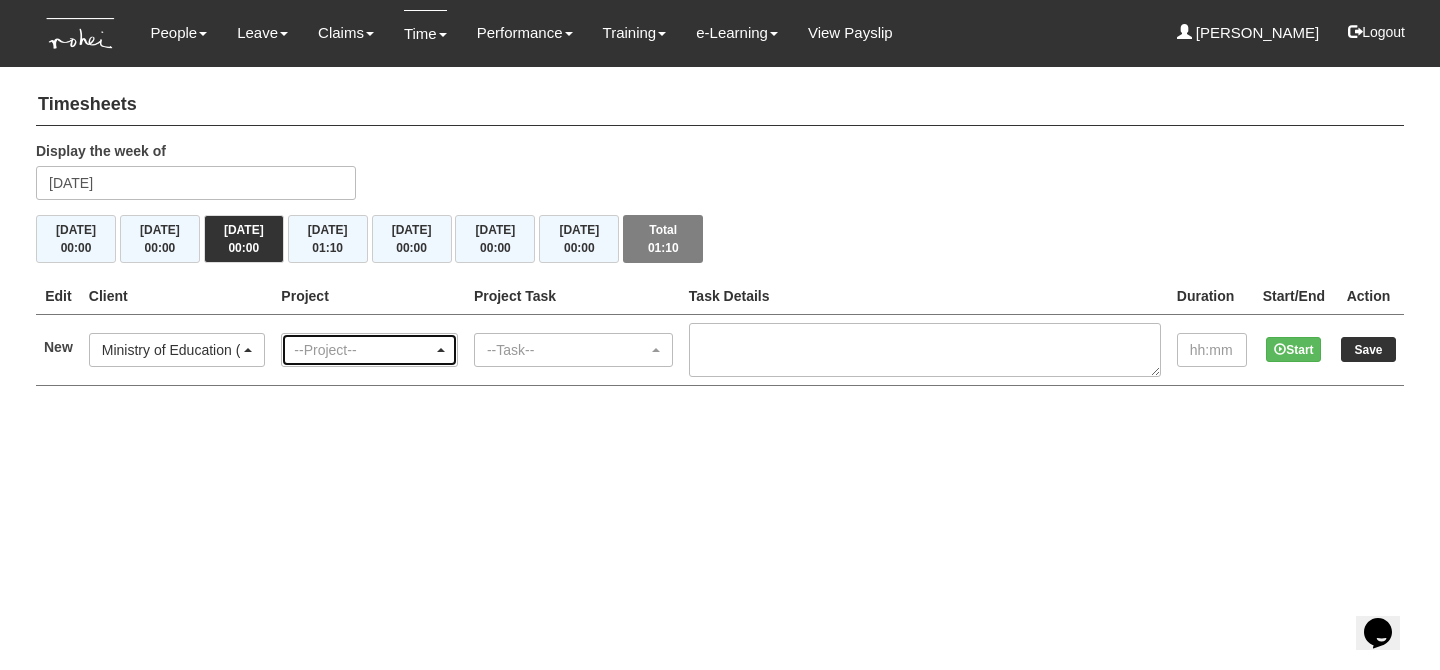 click on "--Project--" at bounding box center (363, 350) 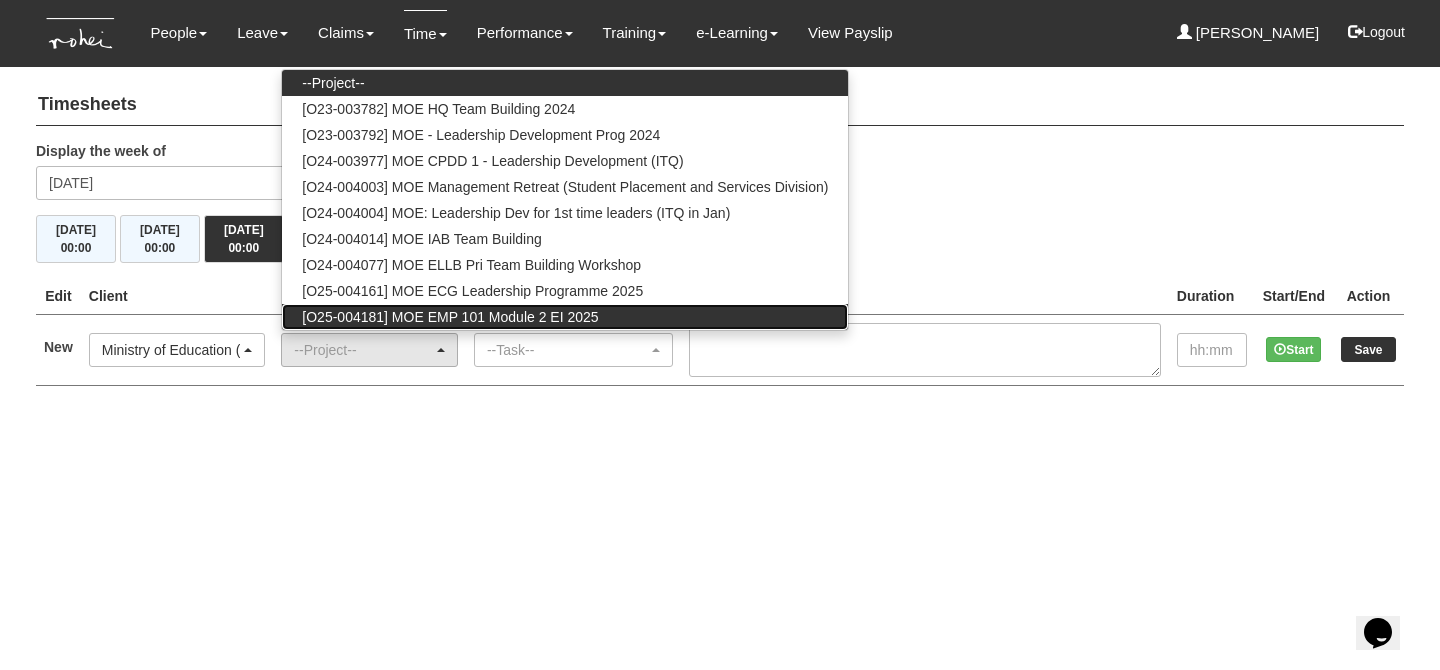 click on "[O25-004181] MOE EMP 101 Module 2 EI 2025" at bounding box center (450, 317) 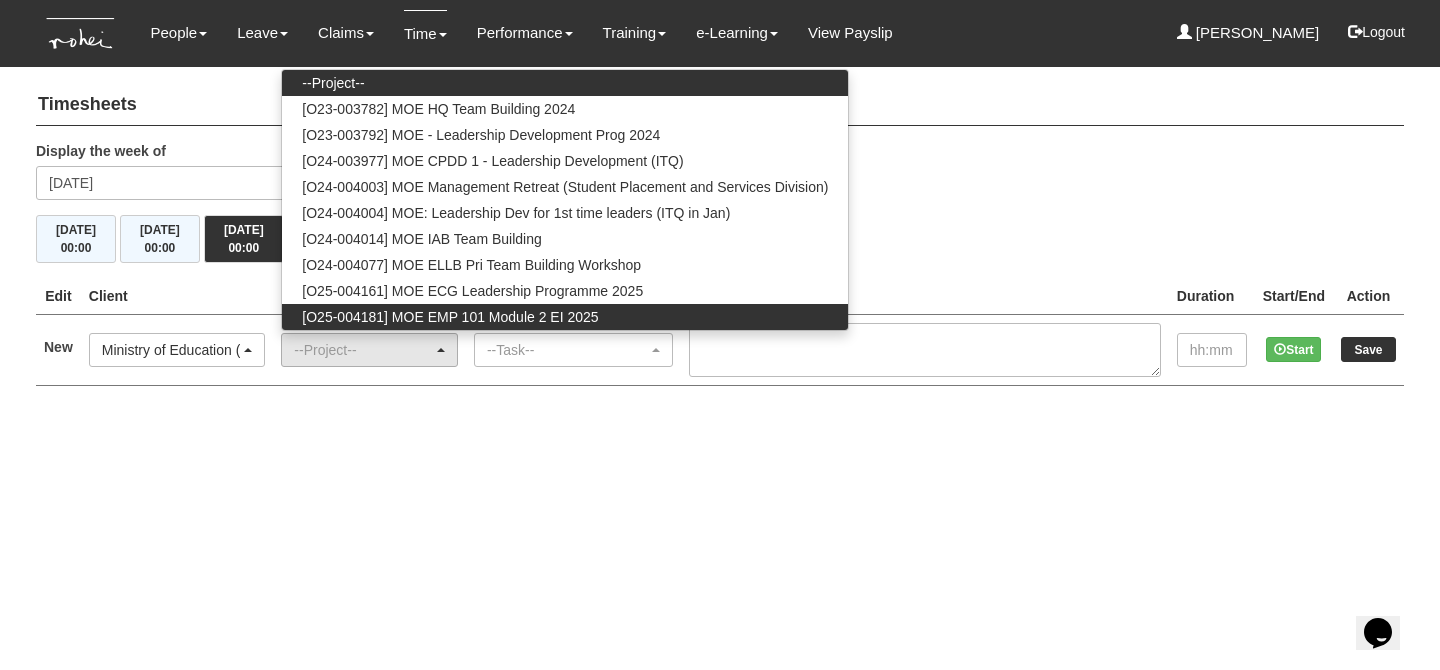 select on "2803" 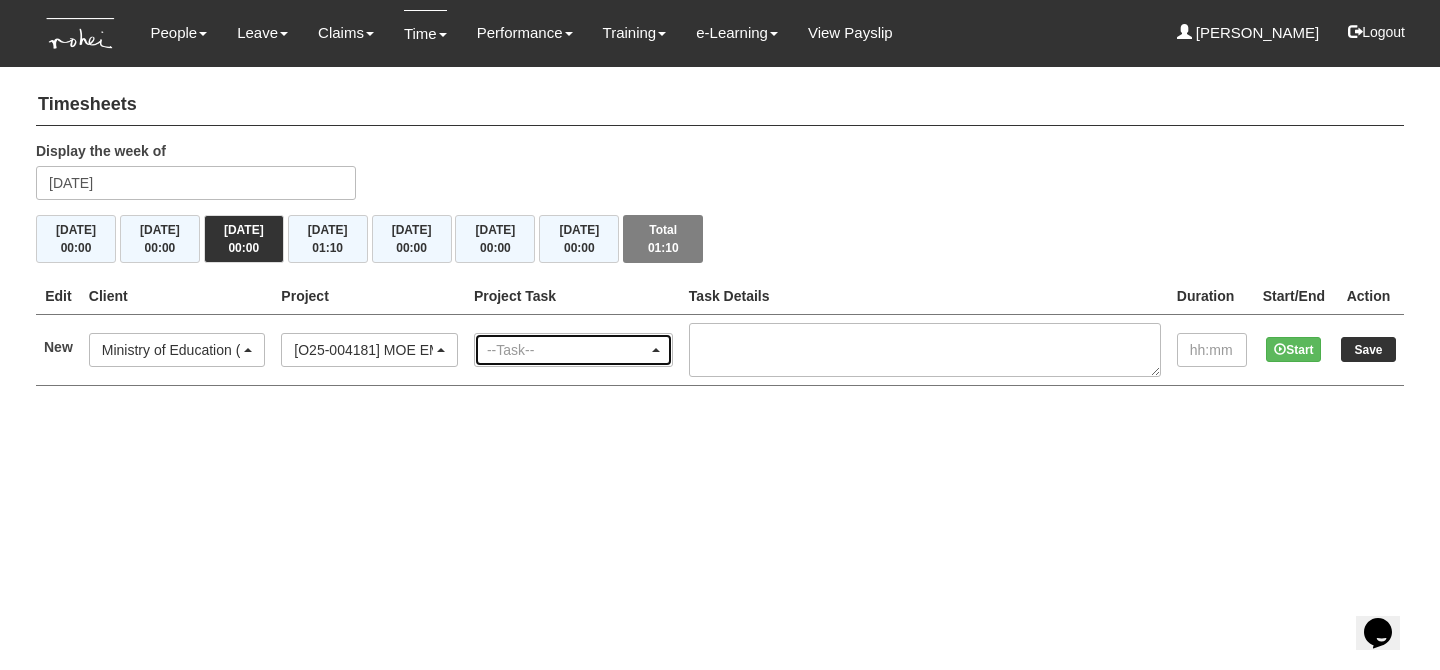 click on "--Task--" at bounding box center (567, 350) 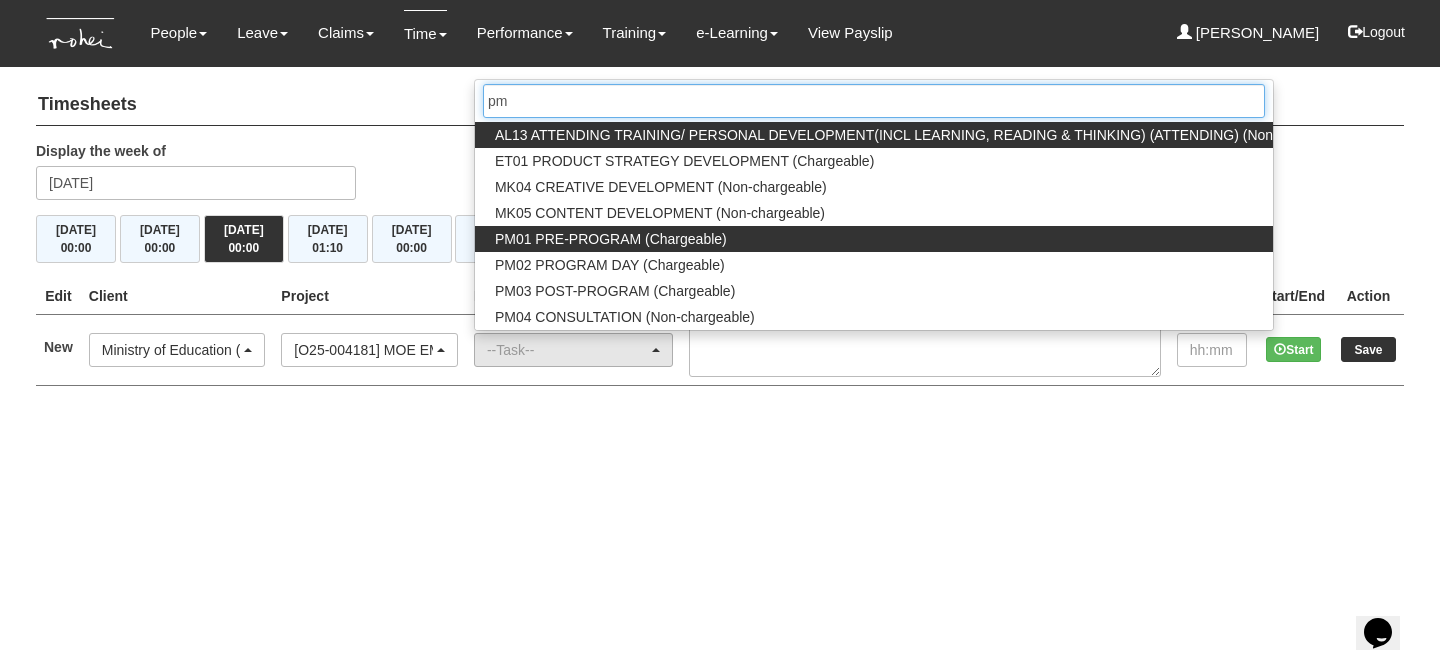 type on "pm" 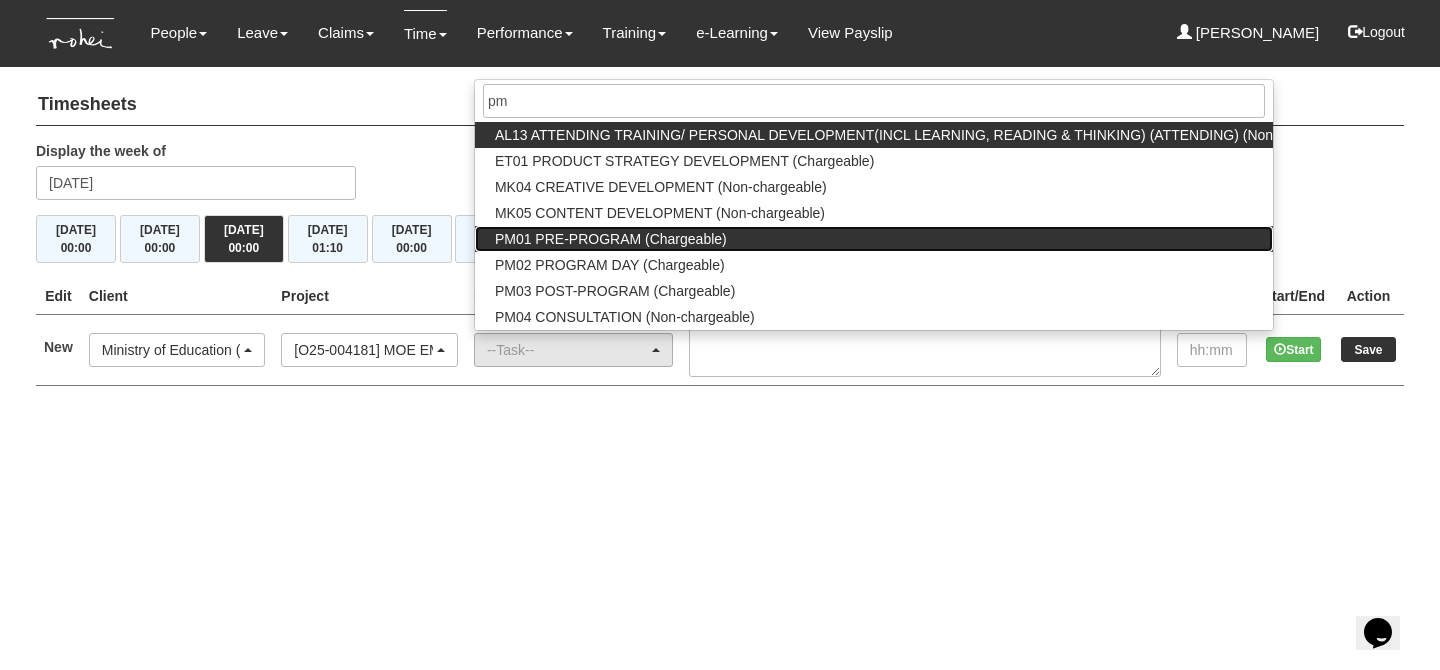 click on "PM01 PRE-PROGRAM (Chargeable)" at bounding box center [611, 239] 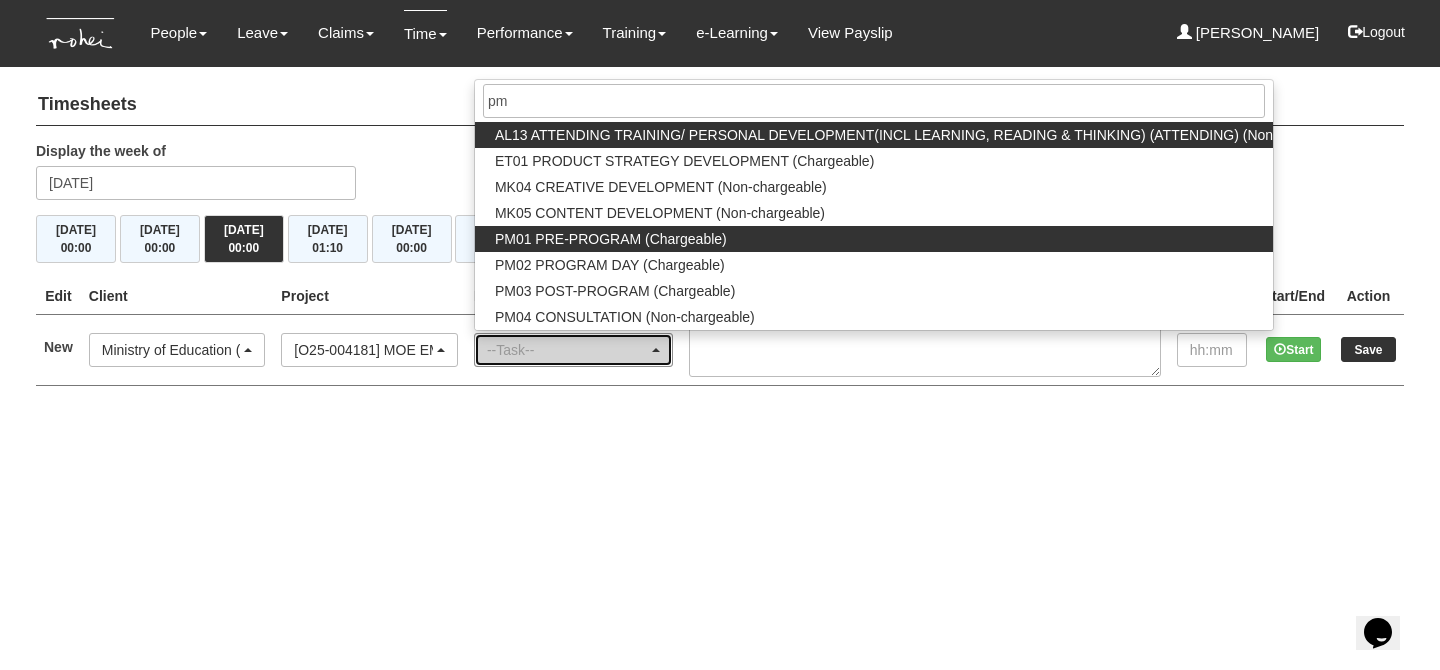 select on "162" 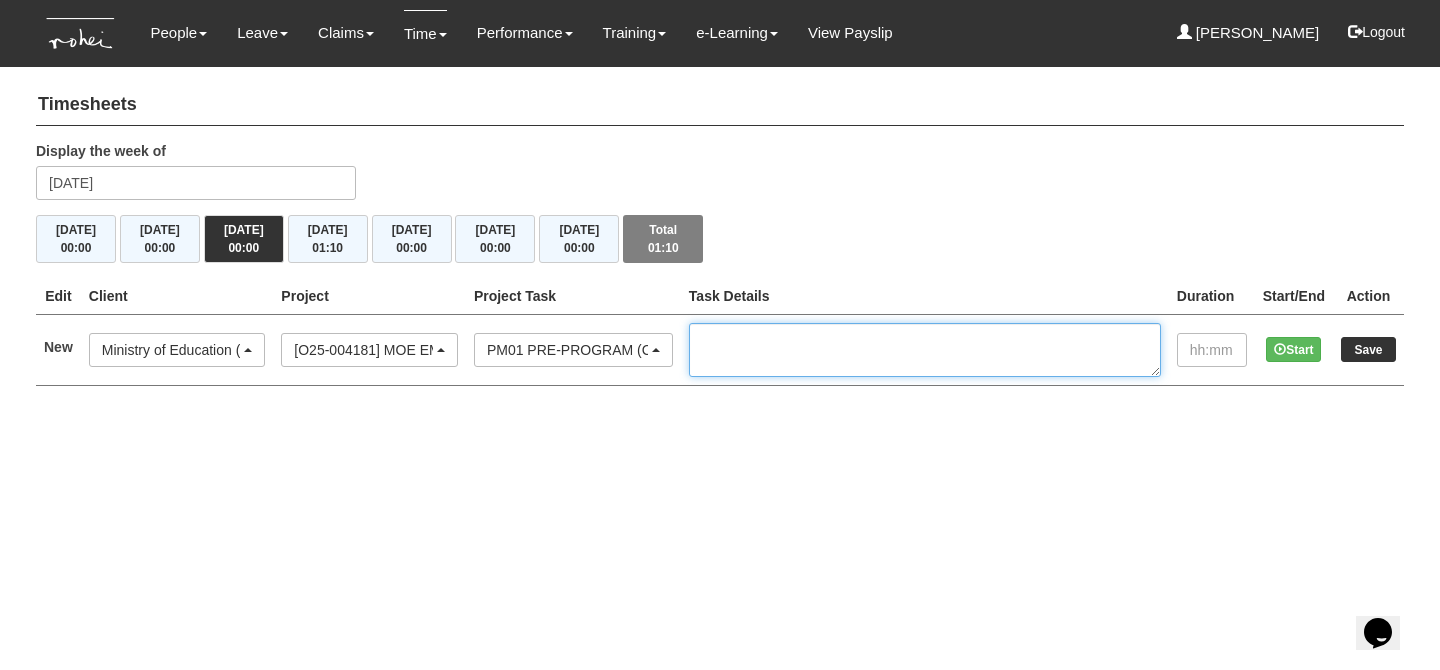 click at bounding box center (925, 350) 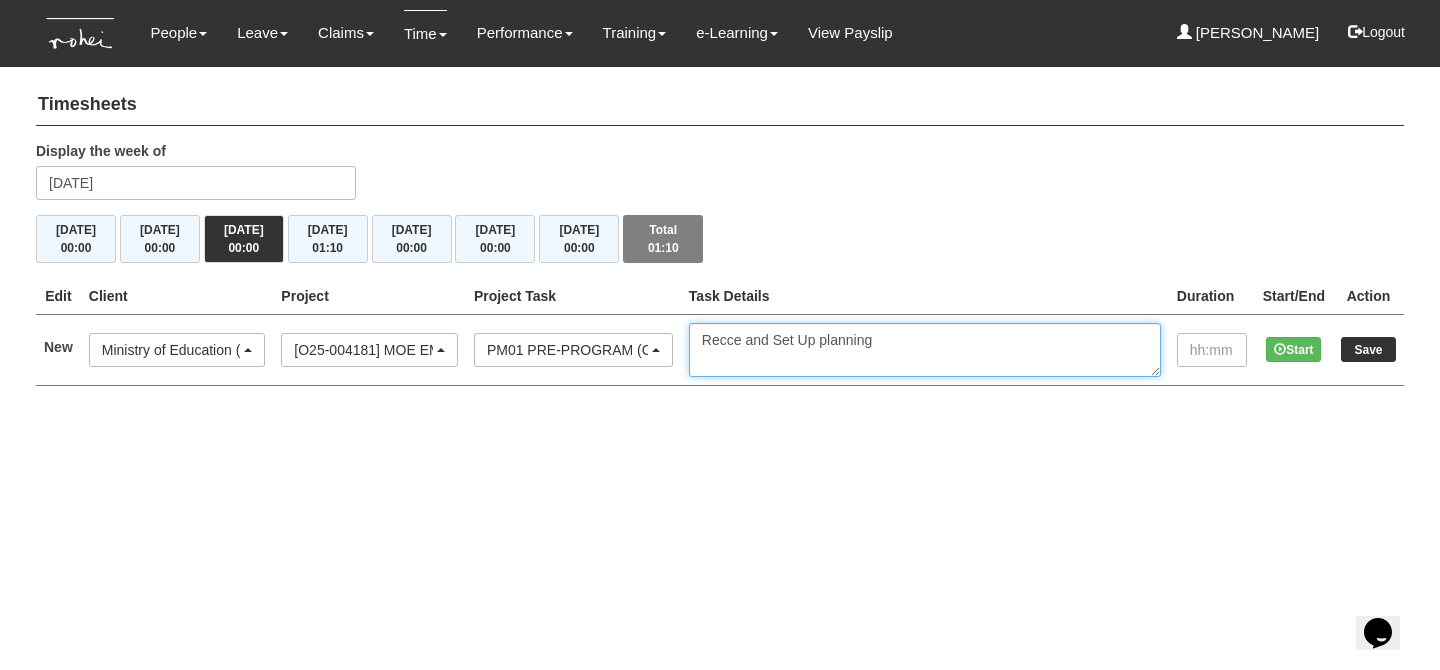 type on "Recce and Set Up planning" 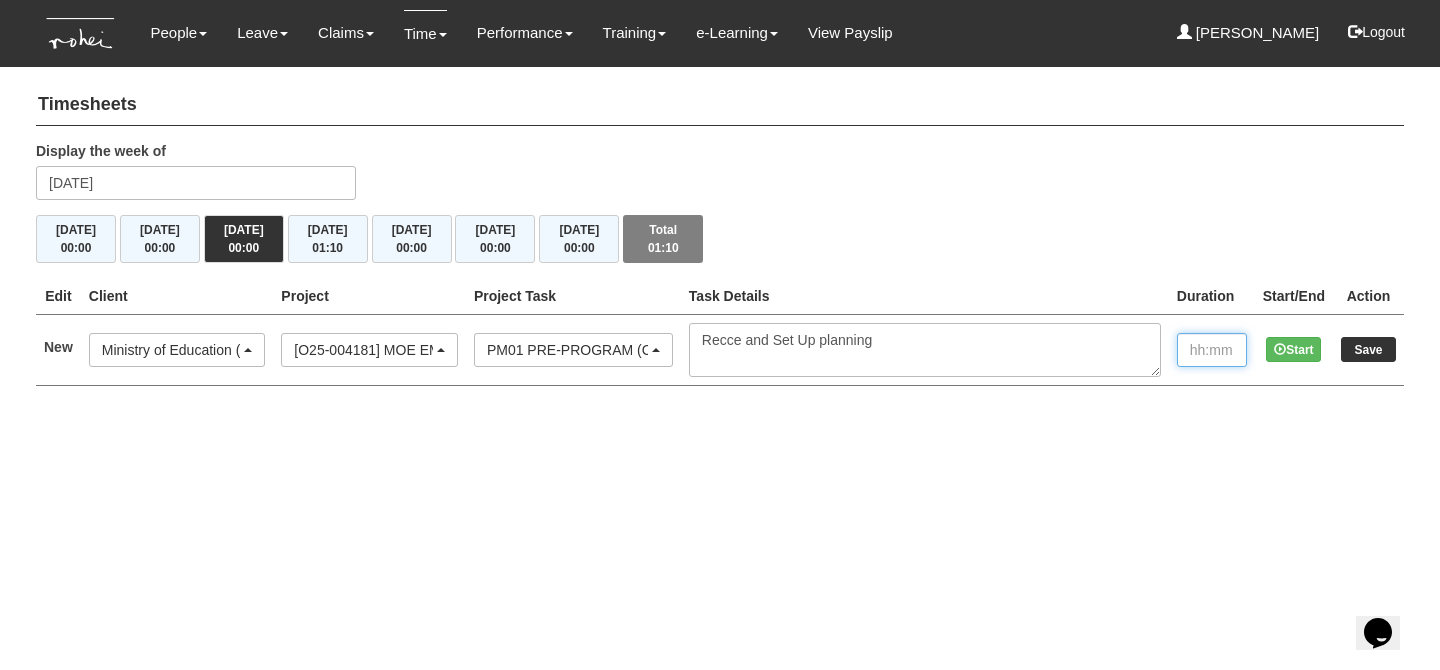 click at bounding box center (1212, 350) 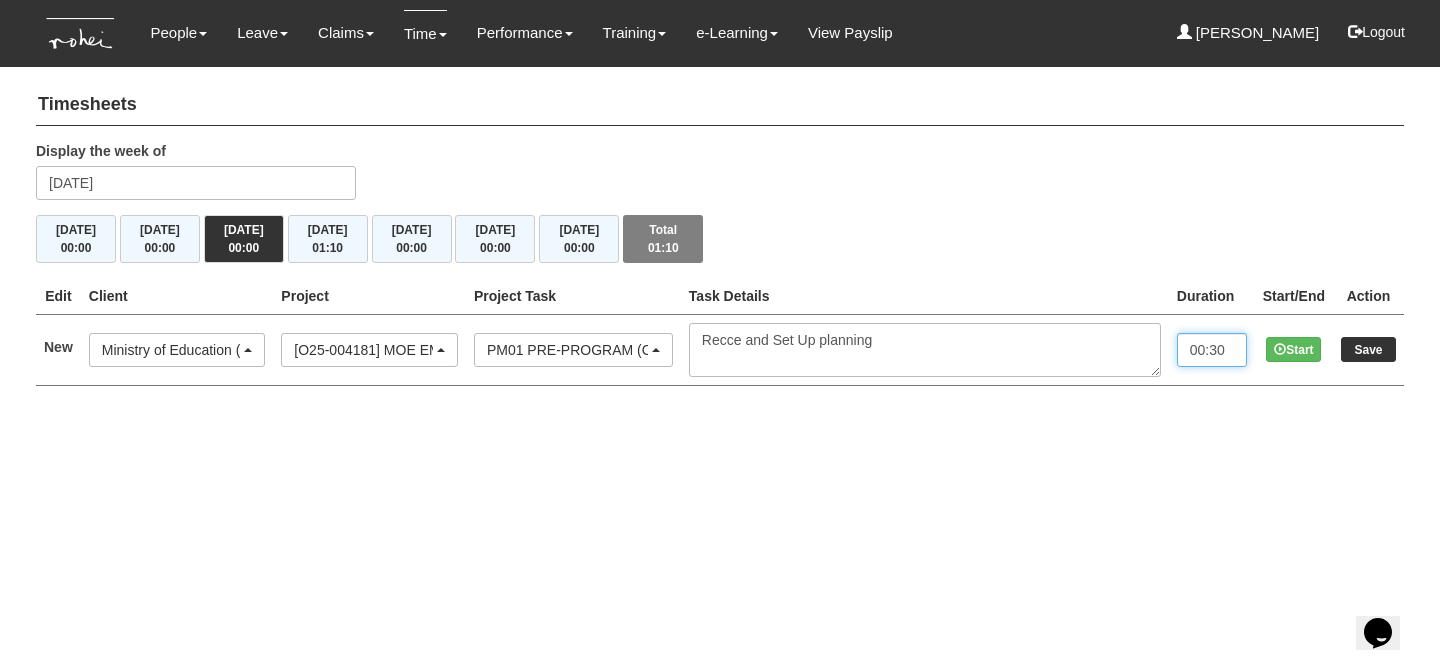 type on "00:30" 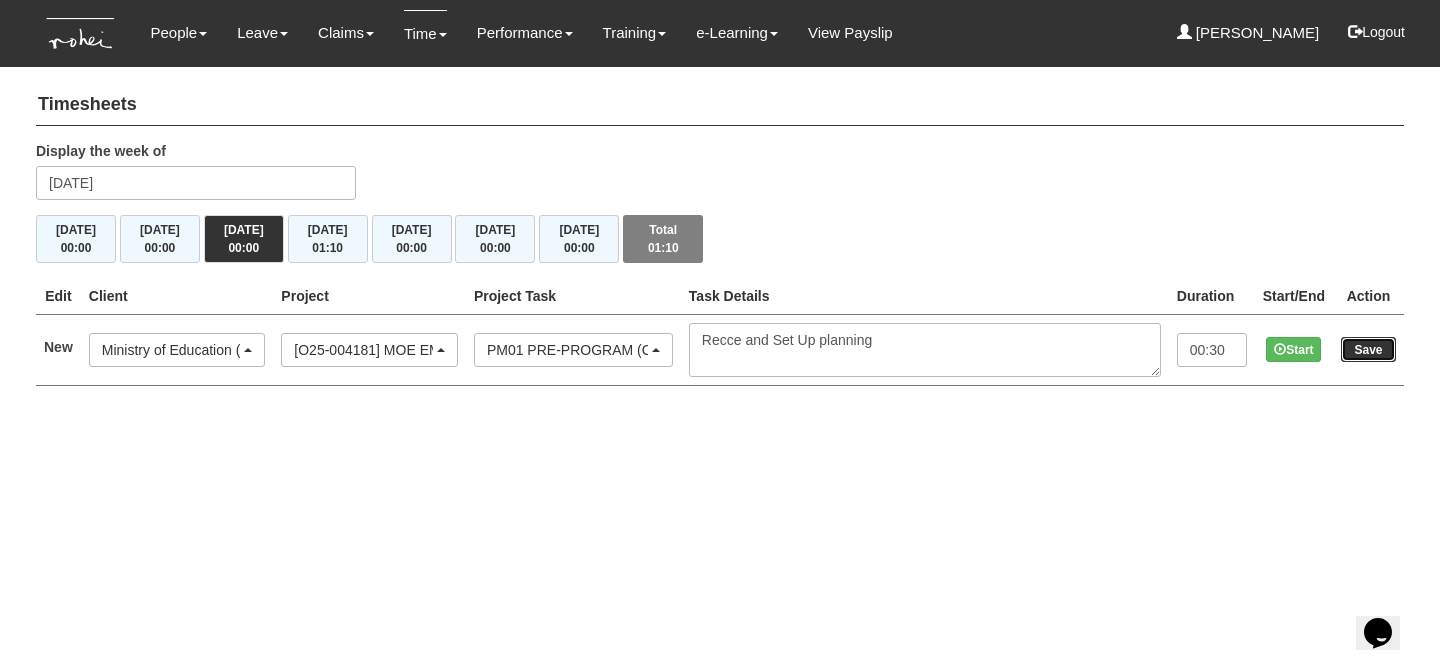 click on "Save" at bounding box center (1368, 349) 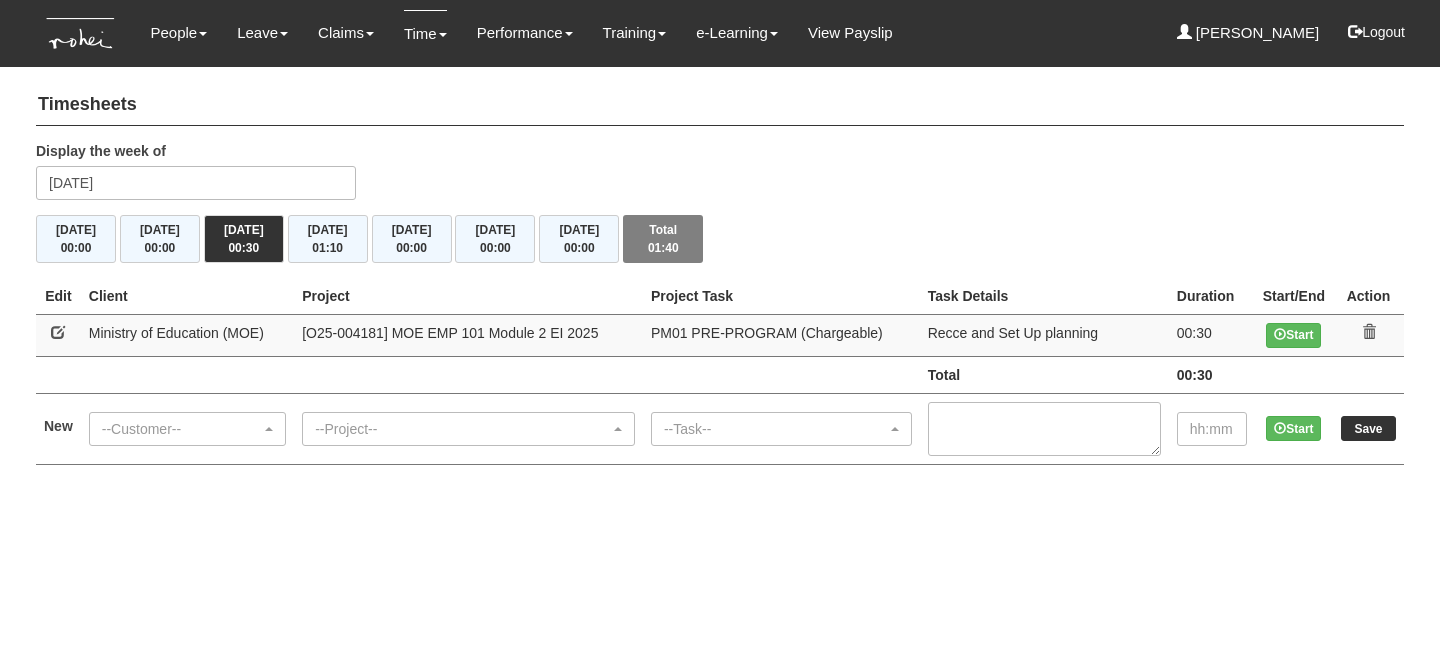 scroll, scrollTop: 0, scrollLeft: 0, axis: both 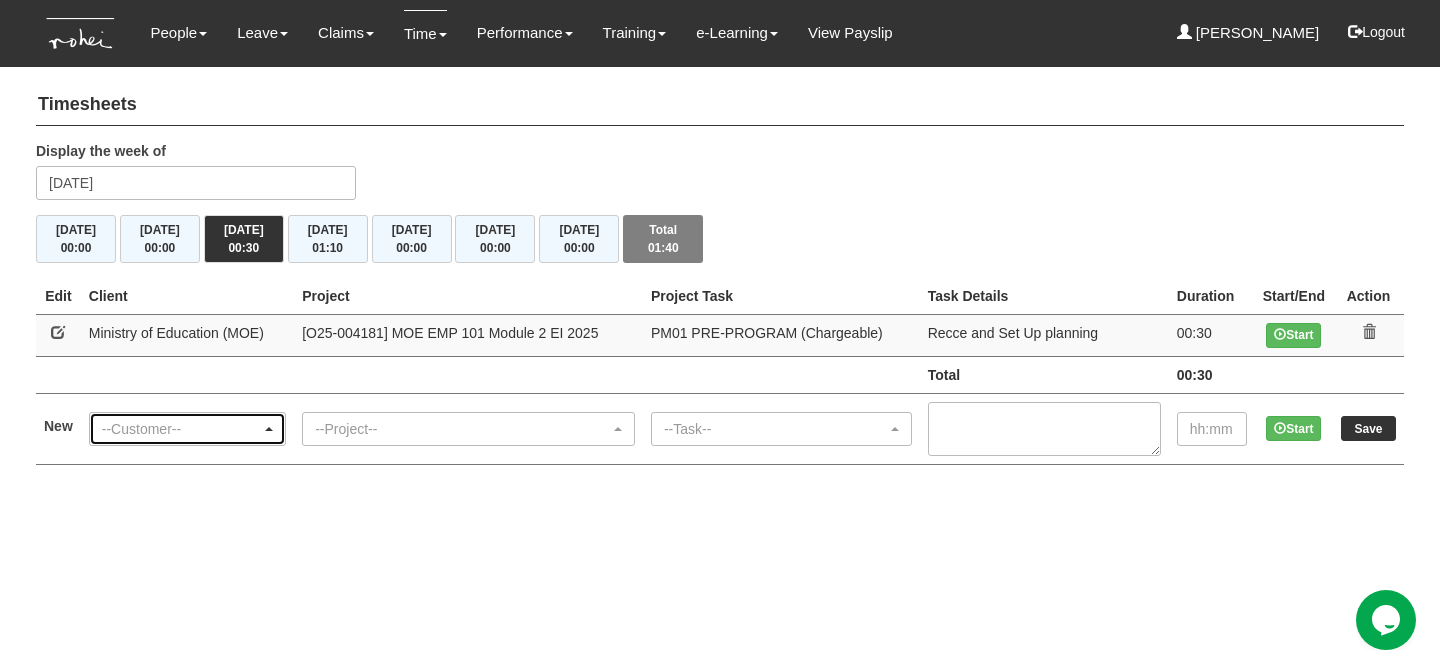click on "--Customer--" at bounding box center [181, 429] 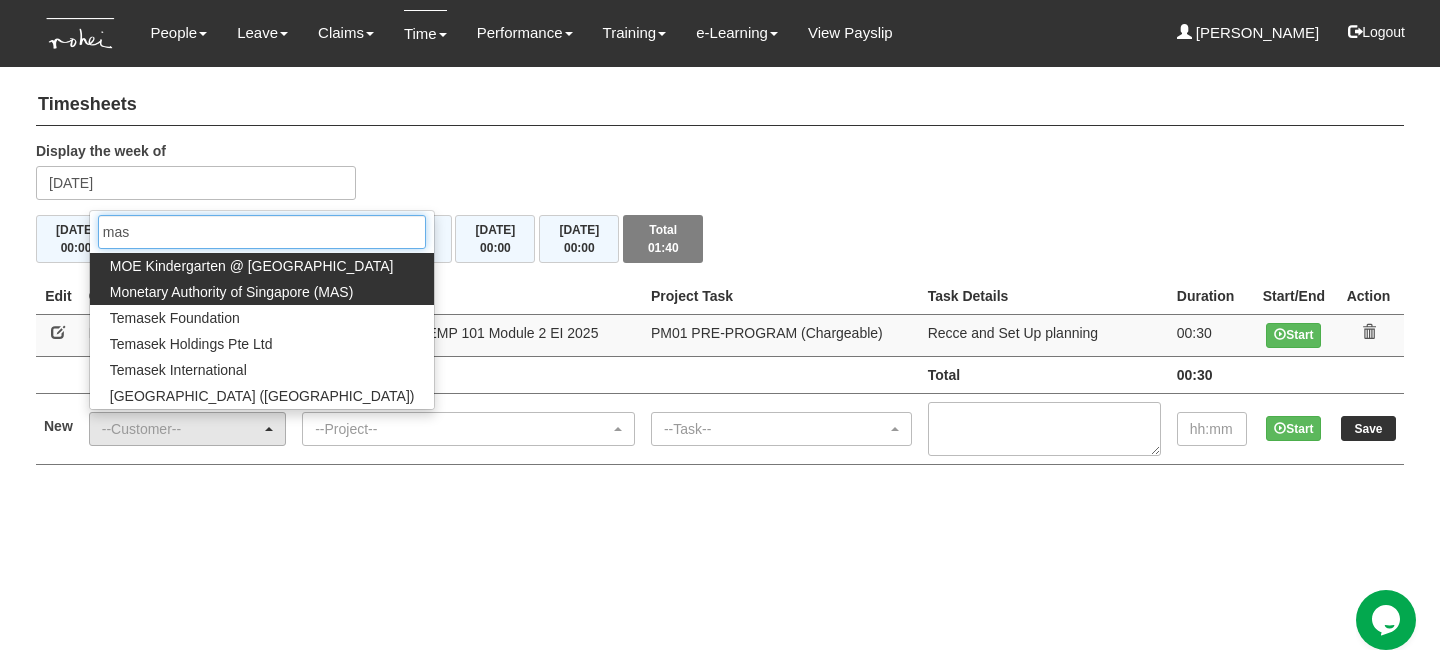 type on "mas" 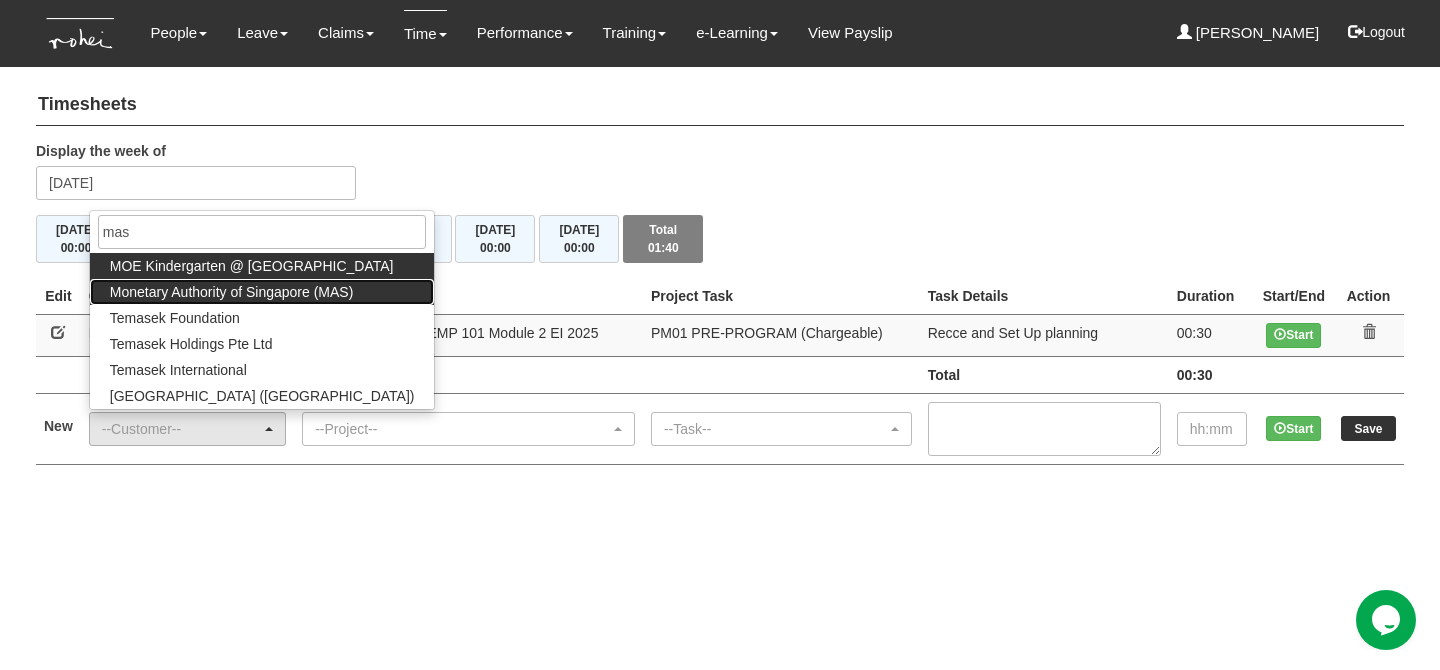 click on "Monetary Authority of Singapore (MAS)" at bounding box center [232, 292] 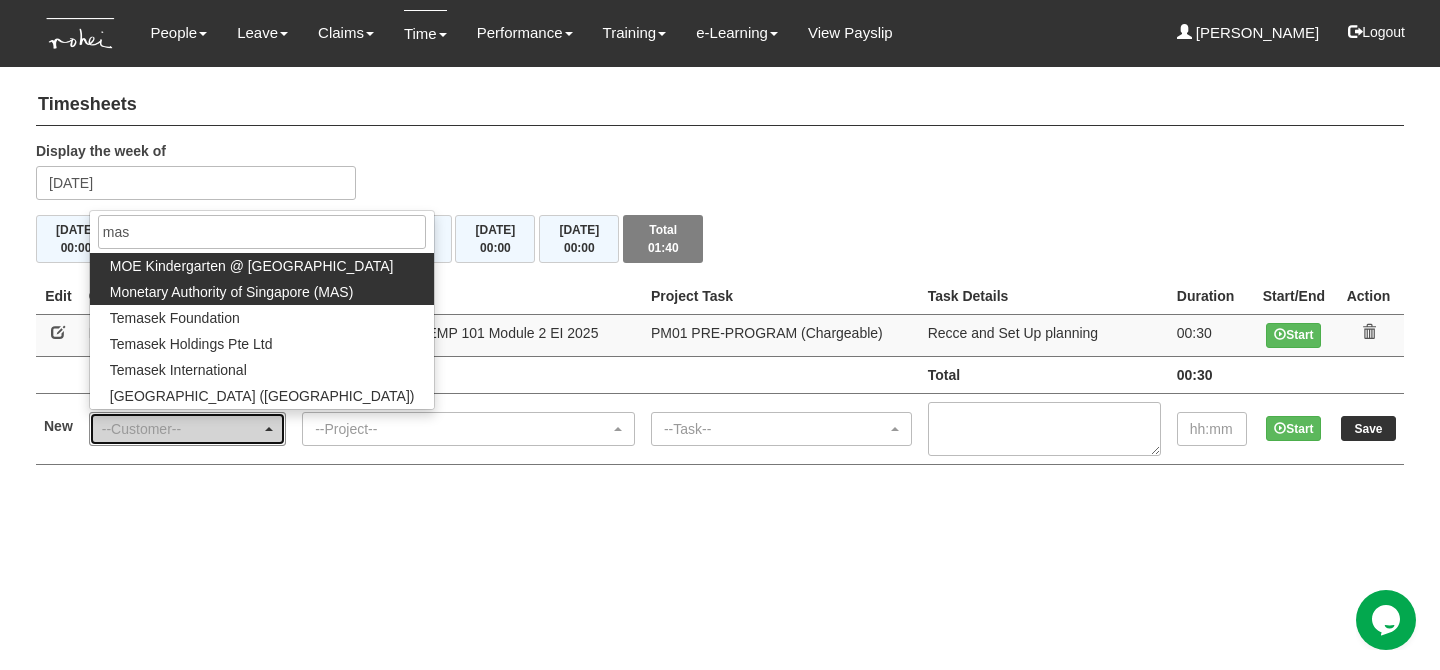 select on "82" 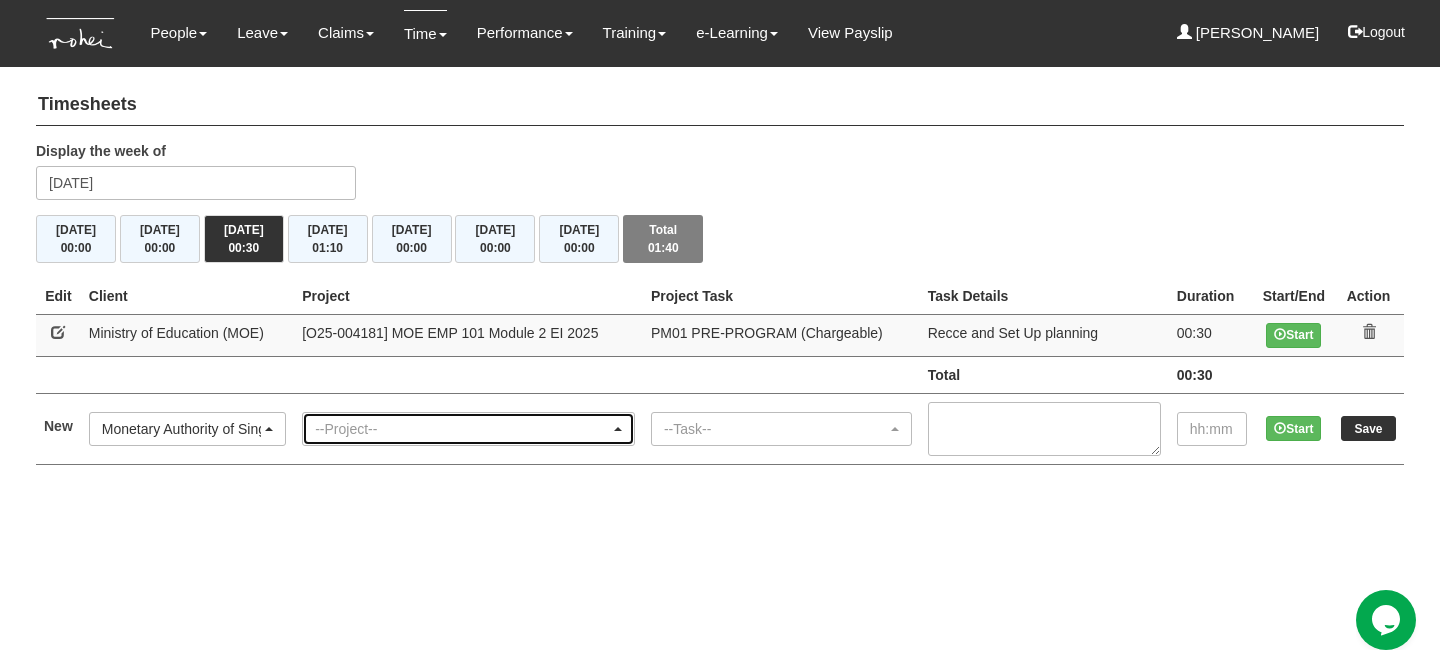 click on "--Project--" at bounding box center [462, 429] 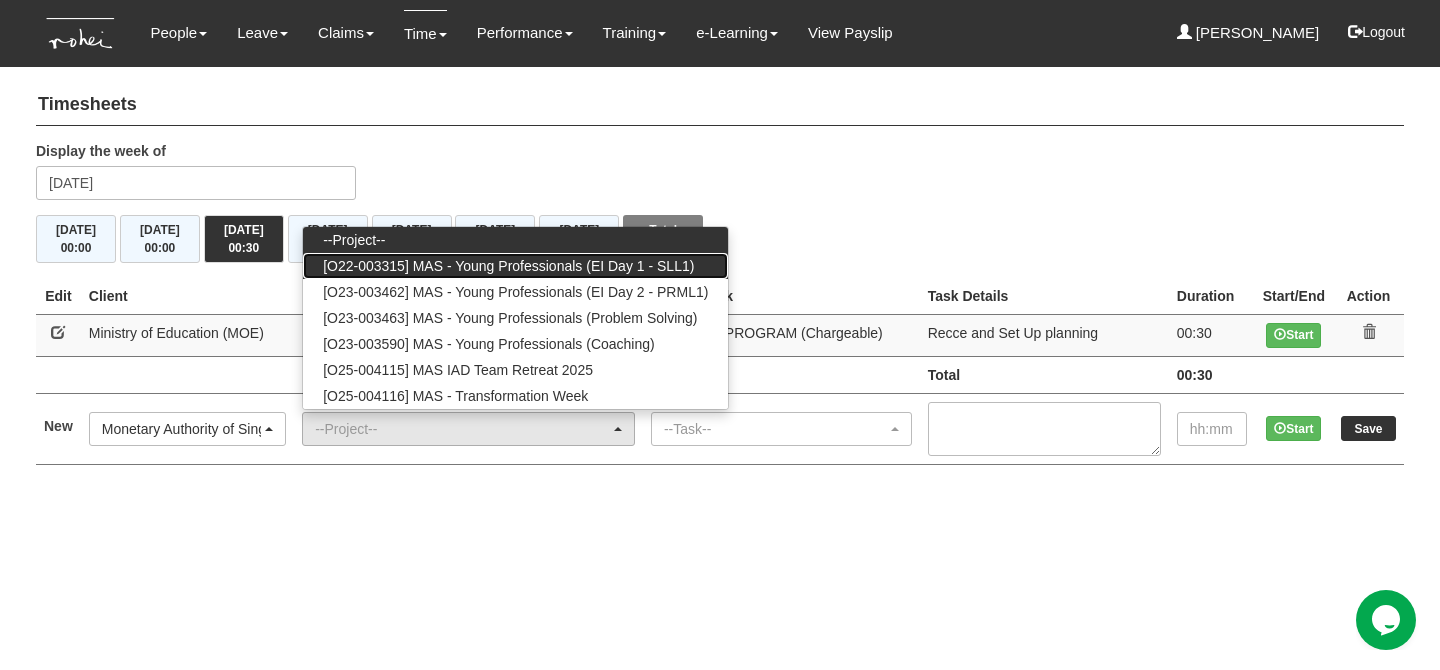 click on "[O22-003315] MAS - Young Professionals (EI Day 1 - SLL1)" at bounding box center [508, 266] 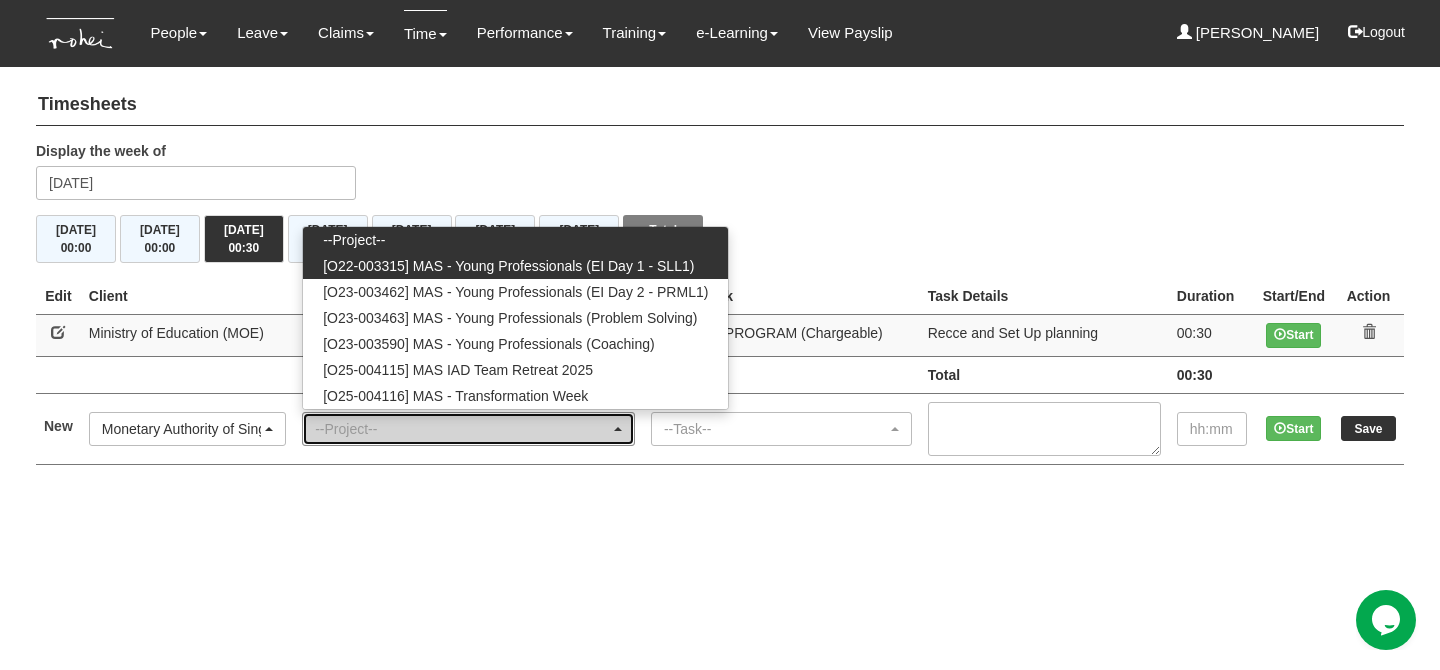select on "2071" 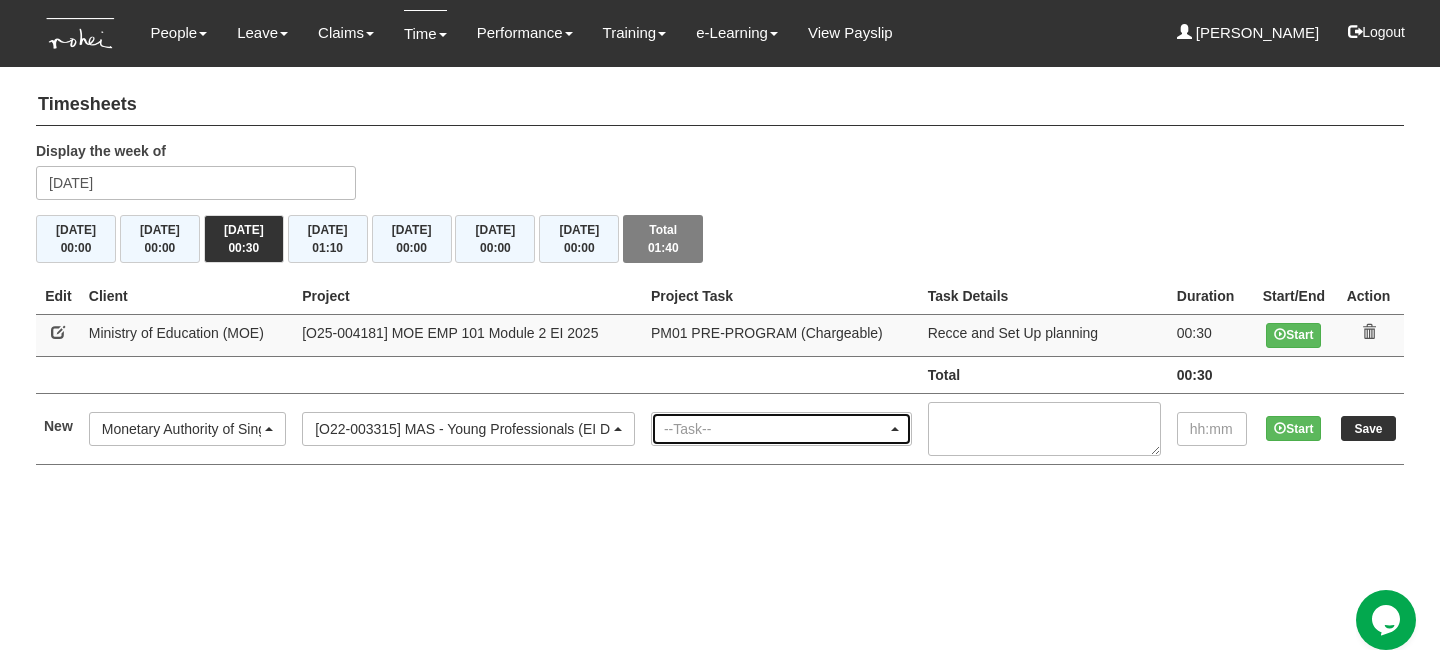 click on "--Task--" at bounding box center (775, 429) 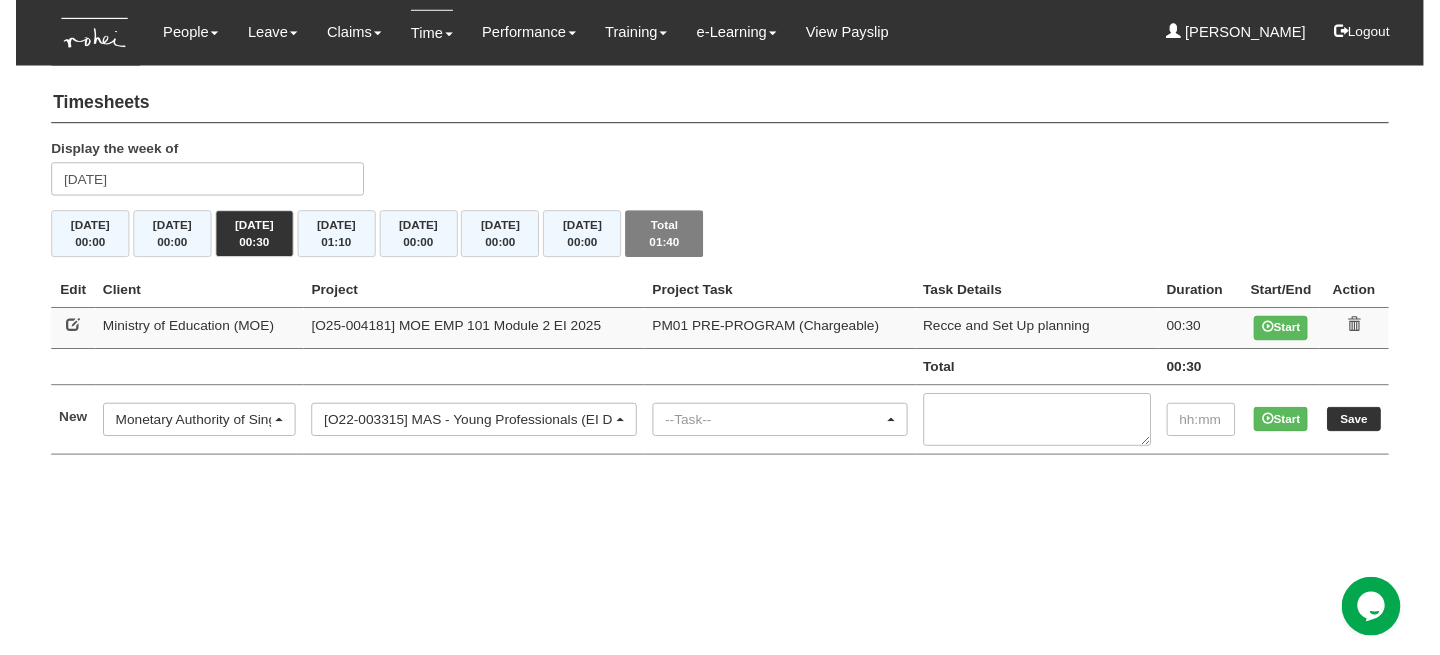 scroll, scrollTop: 0, scrollLeft: 21, axis: horizontal 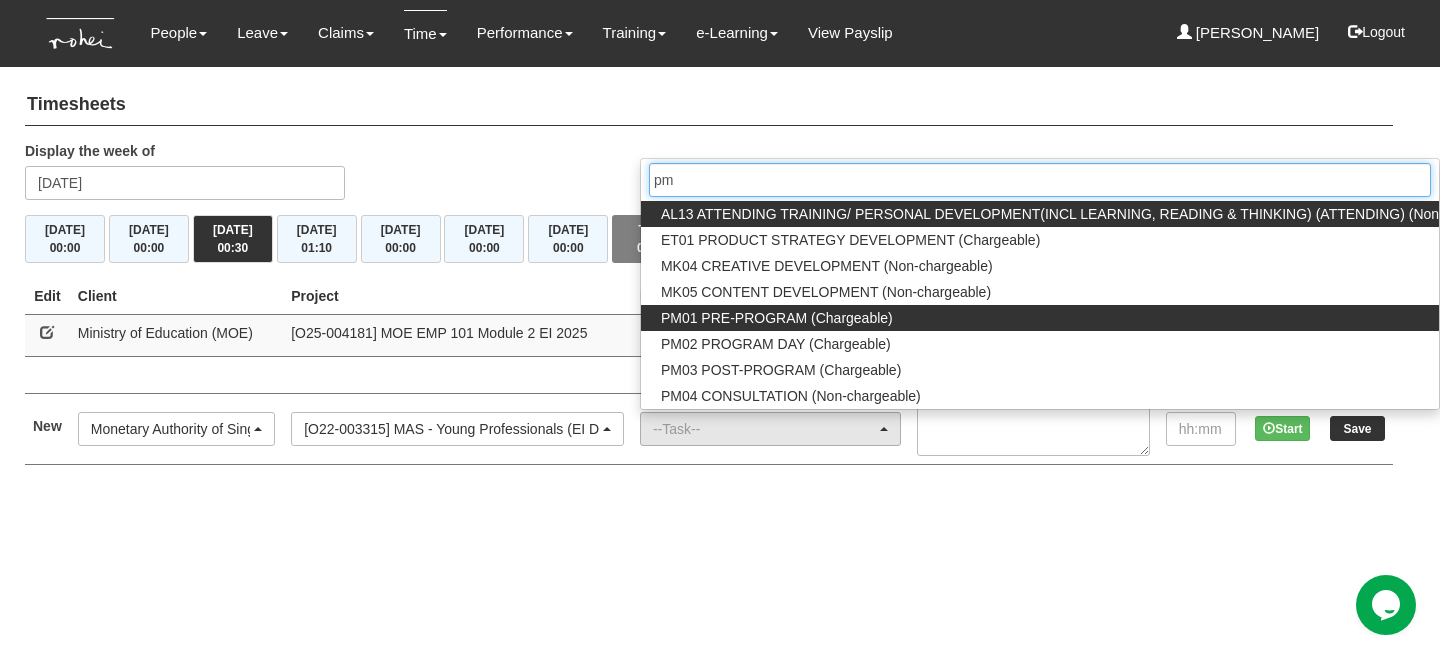 type on "pm" 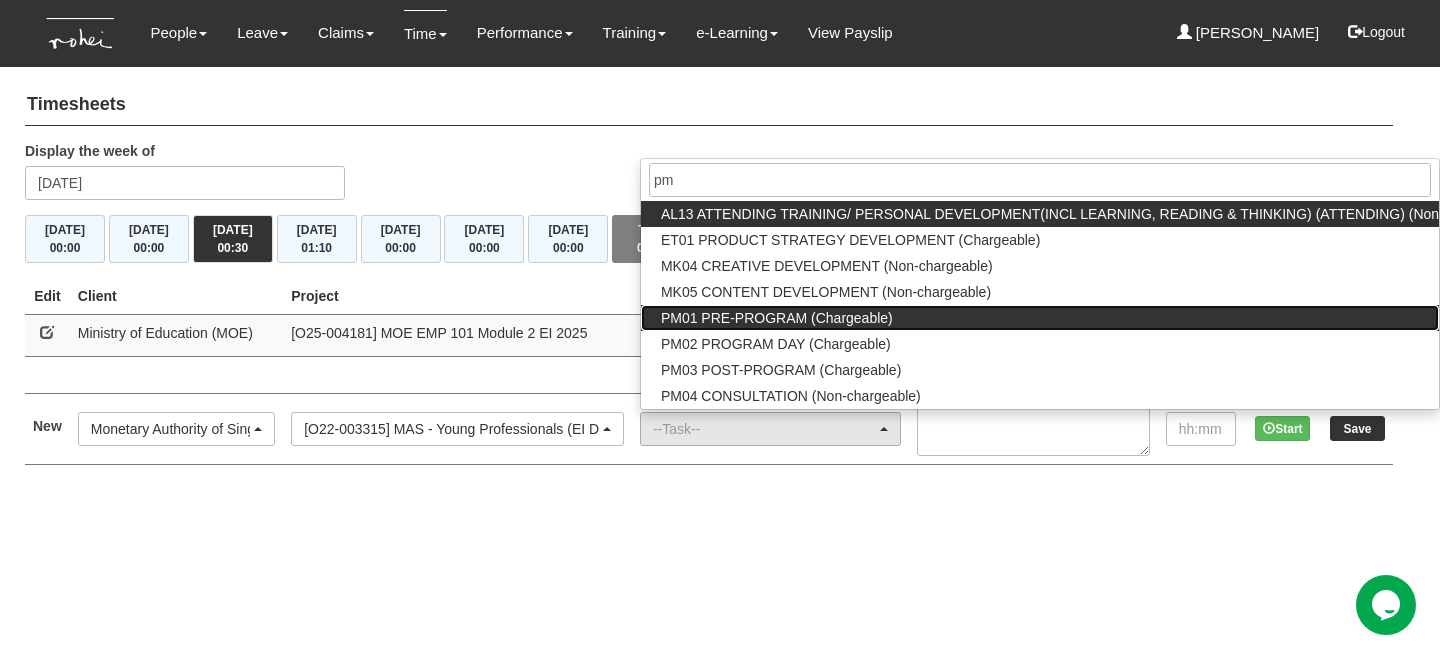 click on "PM01 PRE-PROGRAM (Chargeable)" at bounding box center [777, 318] 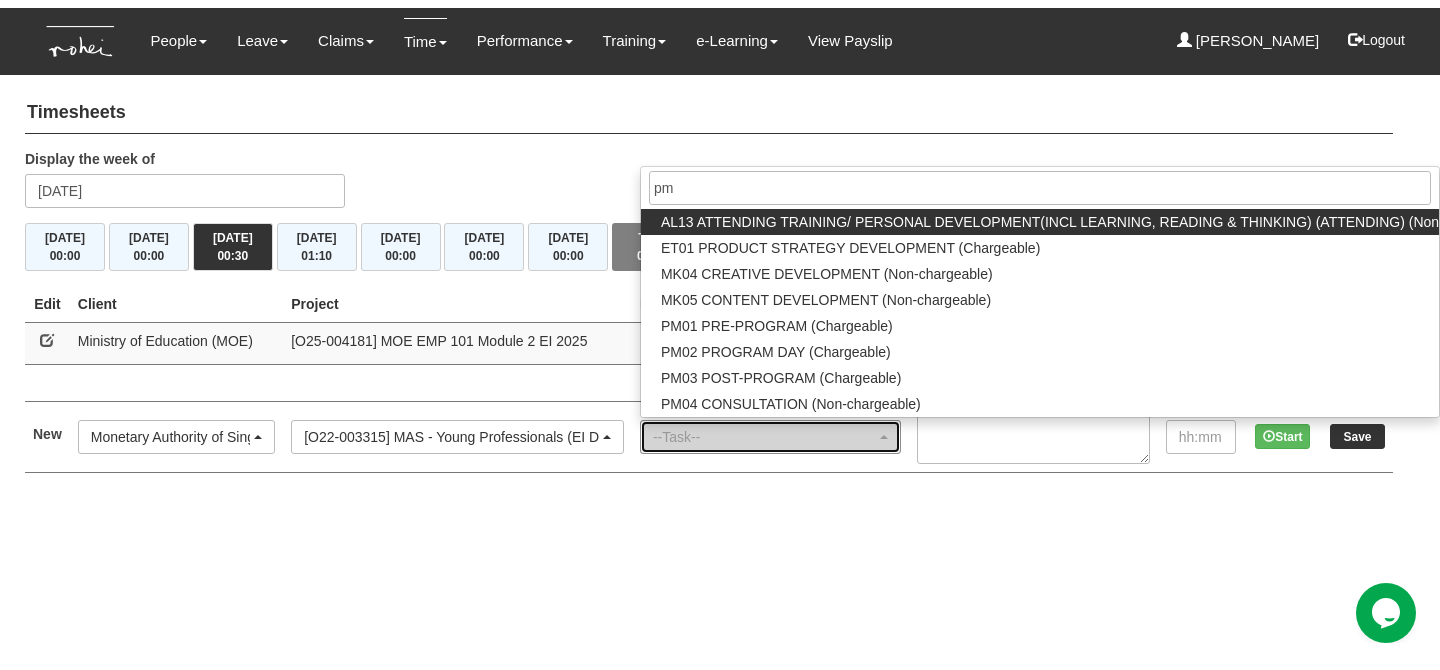 scroll, scrollTop: 0, scrollLeft: 0, axis: both 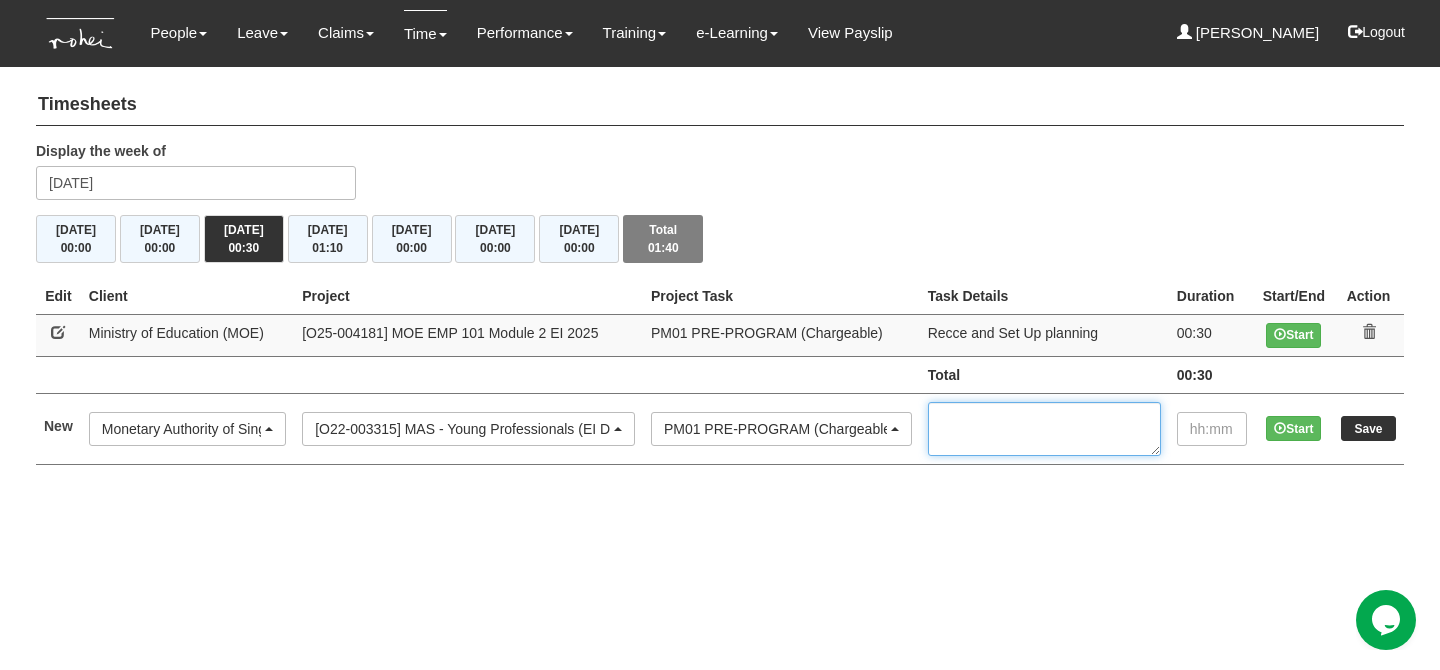 click at bounding box center [1044, 429] 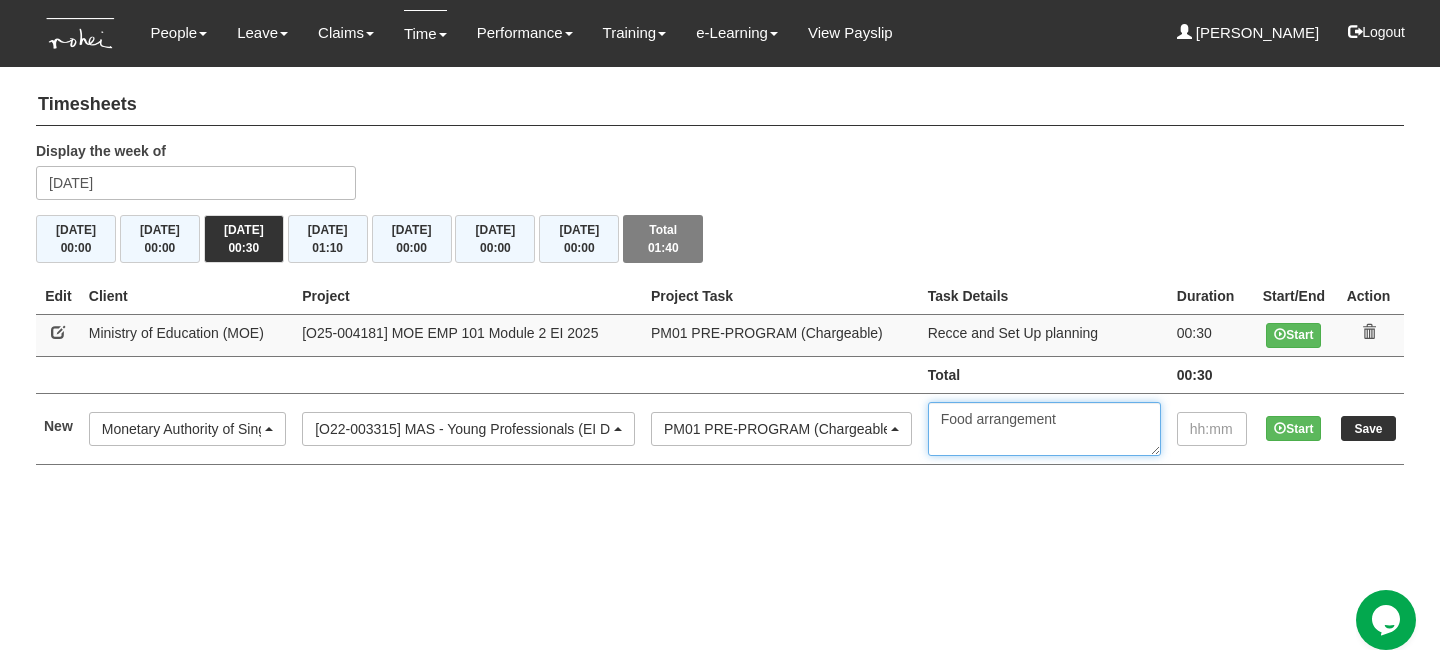 type on "Food arrangement" 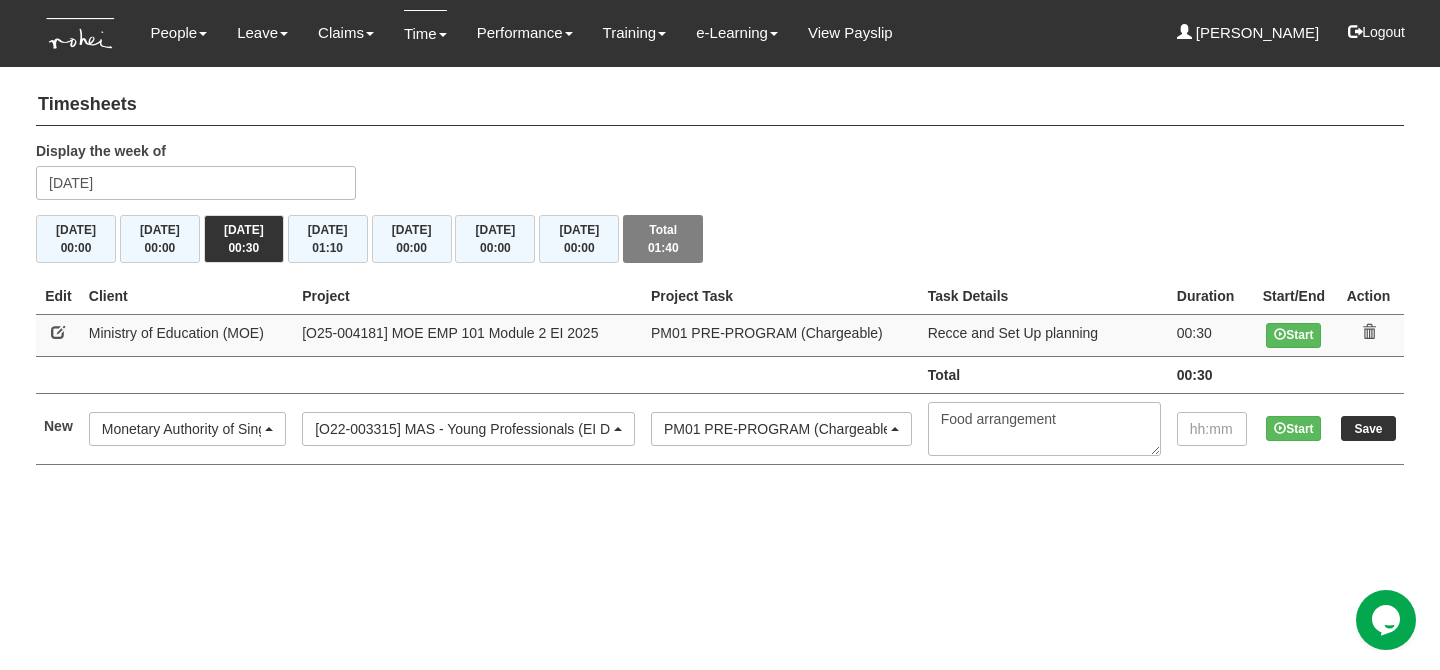 click on "Toggle navigation
People
Personal Information
Staff  Directory
Leave
Apply for Leave
Approve Leave Leave Forecast Claims" at bounding box center [720, 252] 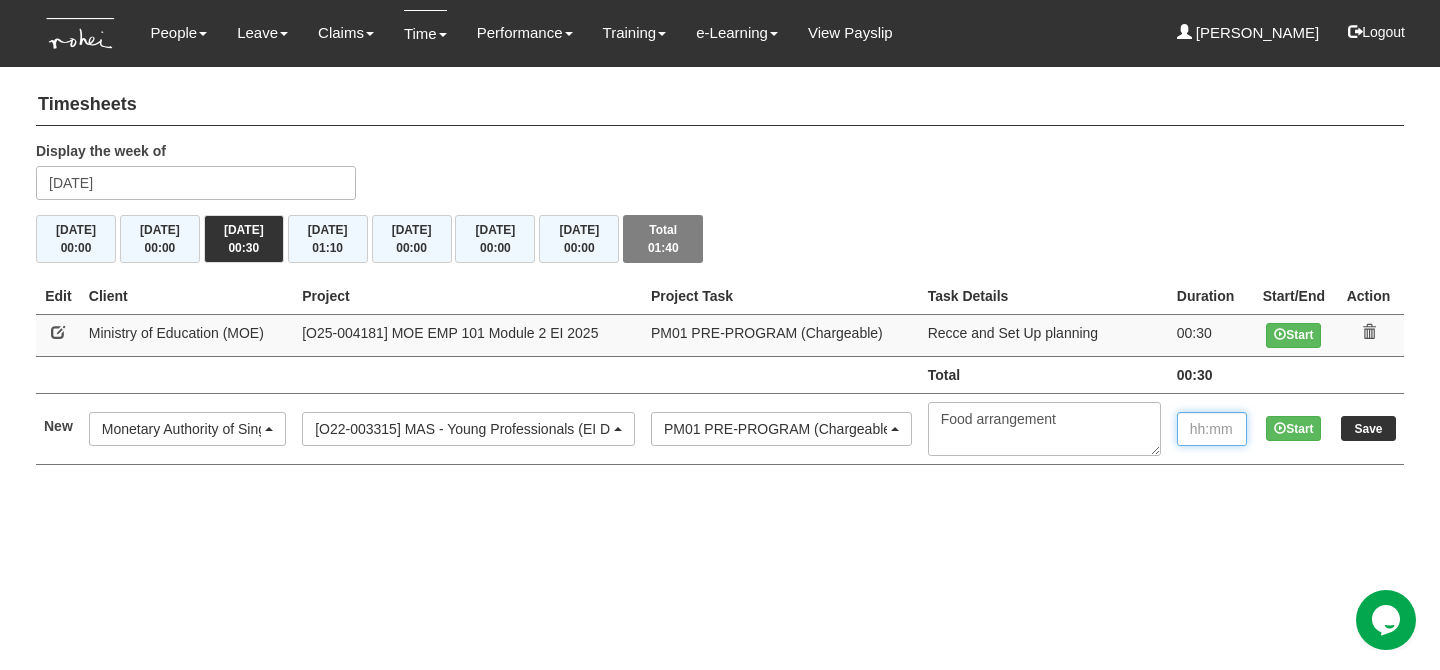 click at bounding box center (1212, 429) 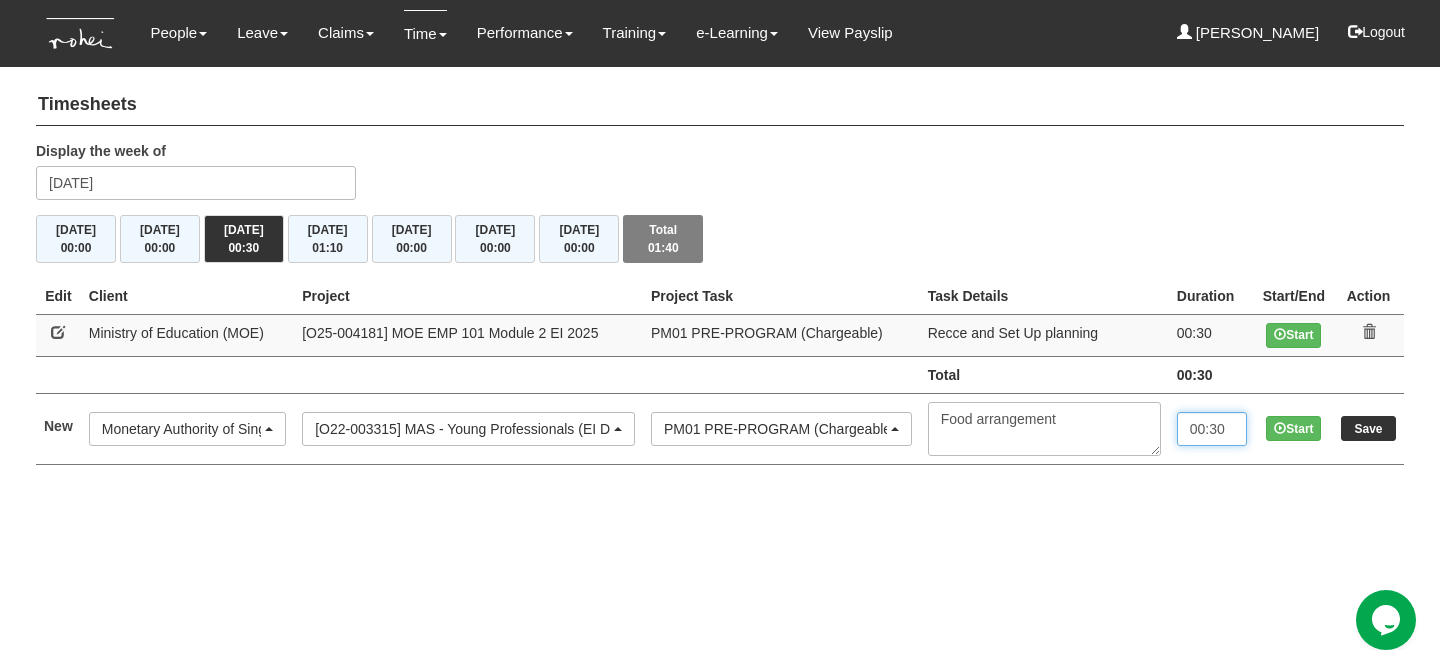 type on "00:30" 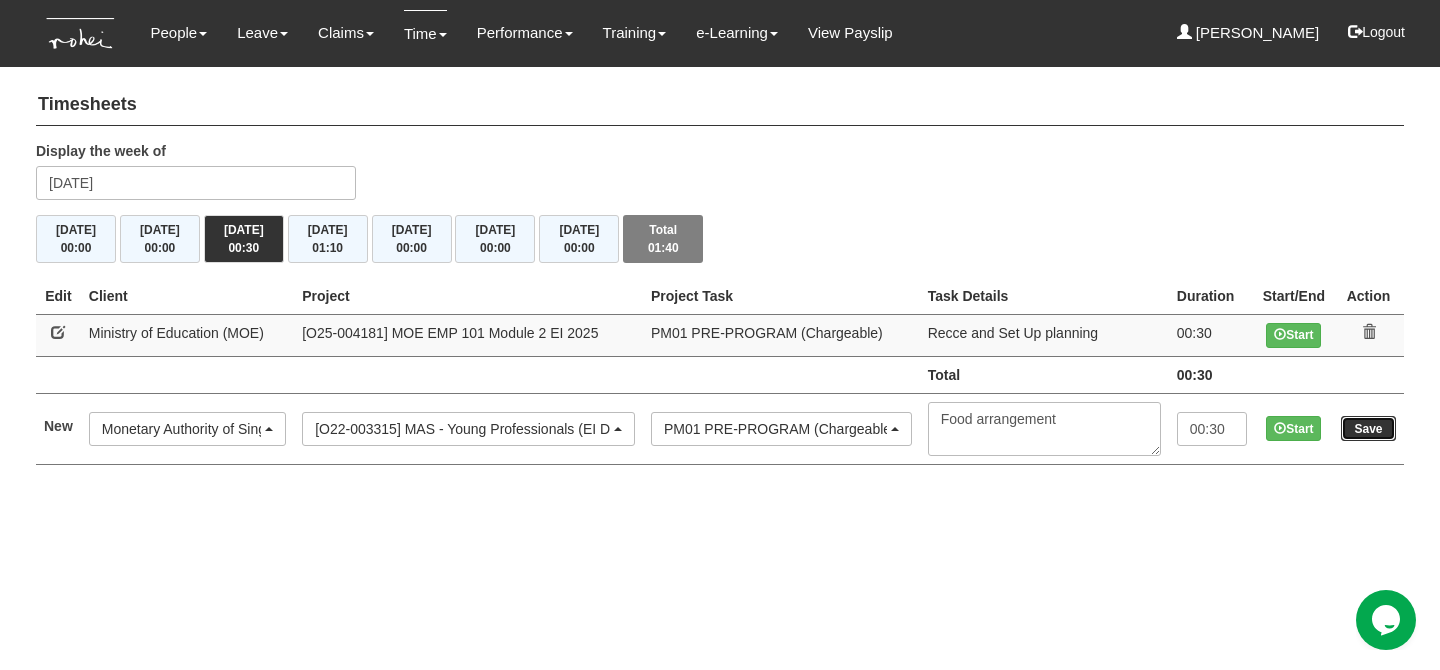 click on "Save" at bounding box center [1368, 428] 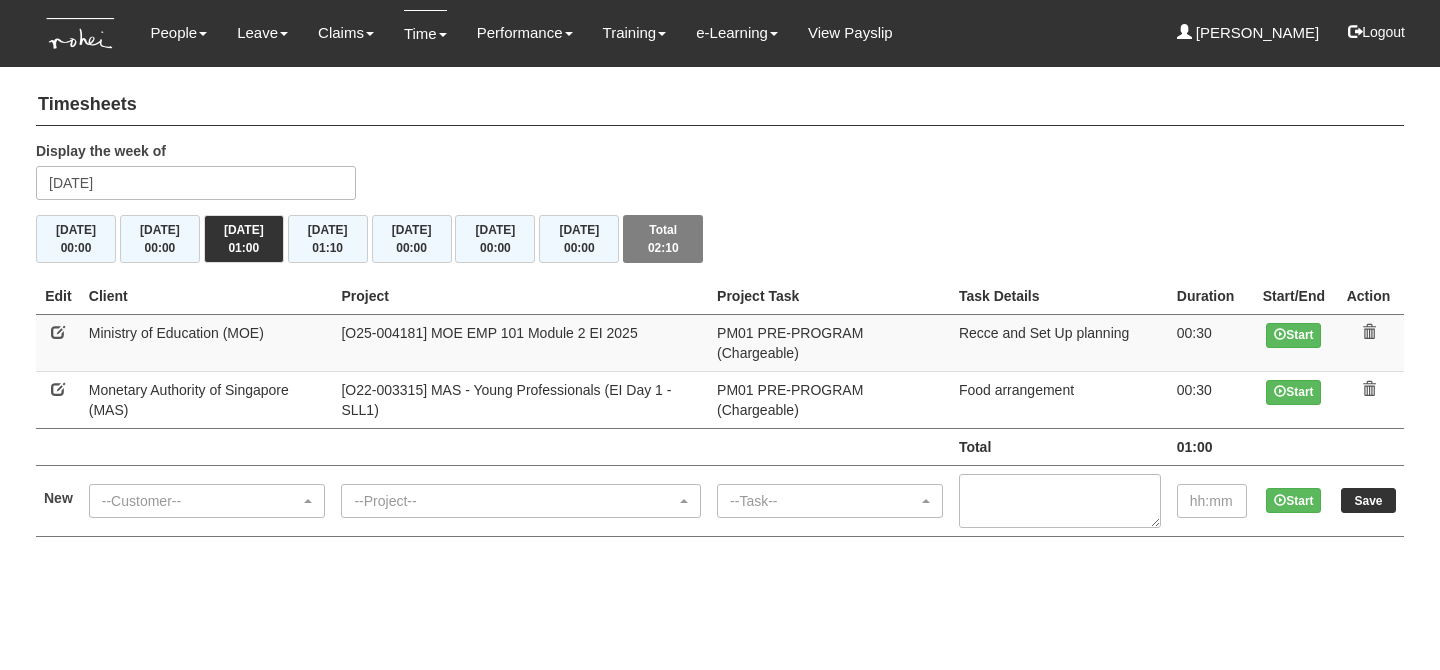 scroll, scrollTop: 0, scrollLeft: 0, axis: both 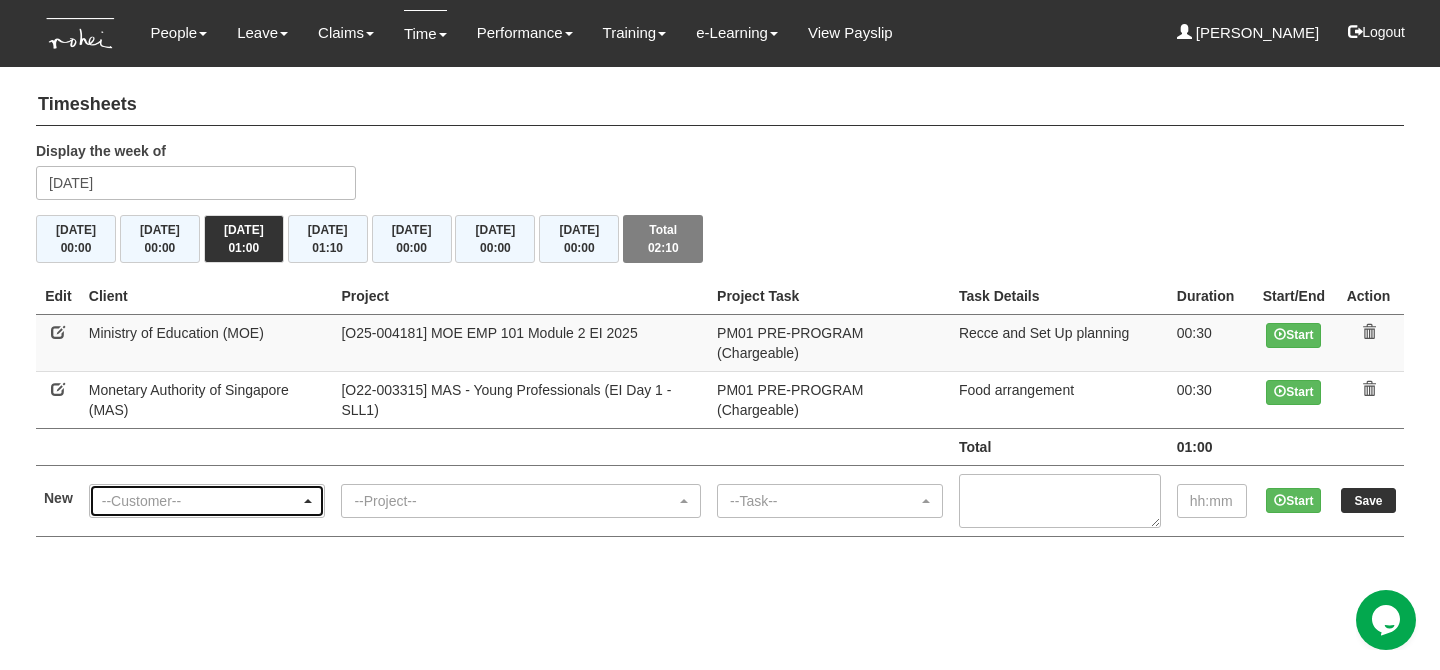 click on "--Customer--" at bounding box center (201, 501) 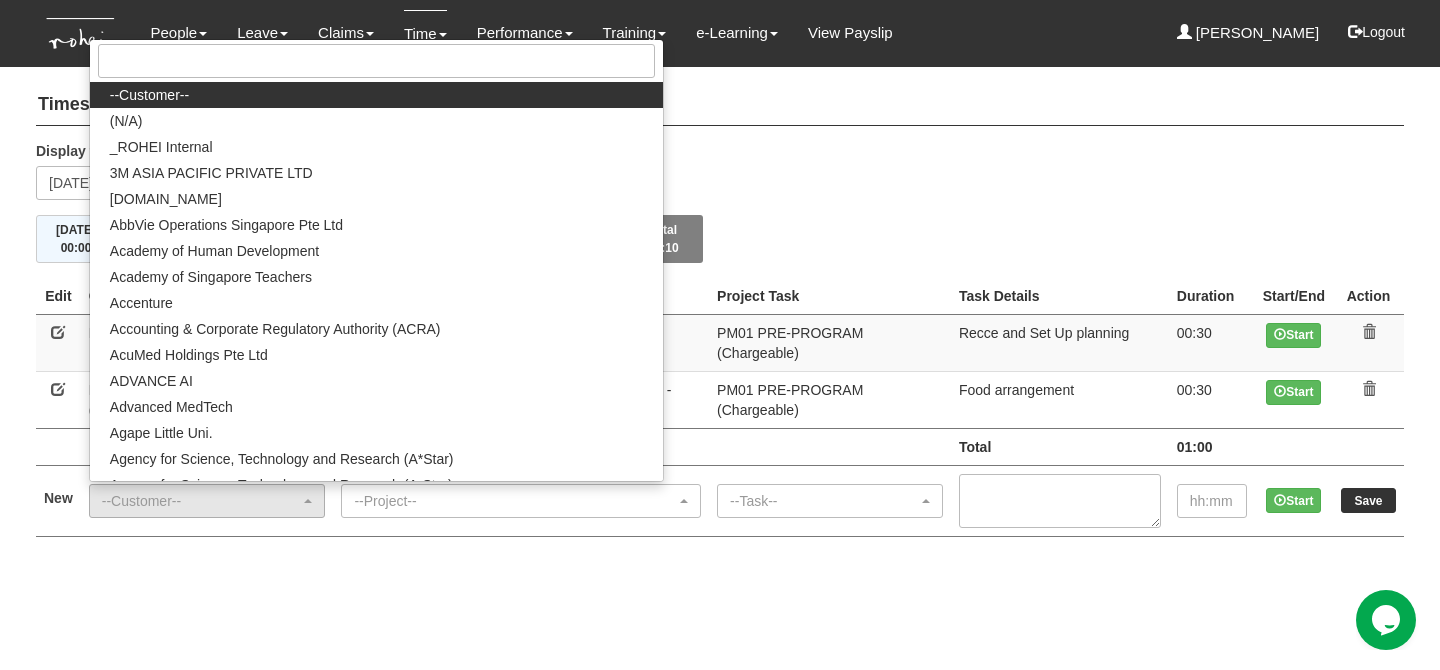 click on "Toggle navigation
People
Personal Information
Staff  Directory
Leave
Apply for Leave
Approve Leave Leave Forecast Claims" at bounding box center [720, 288] 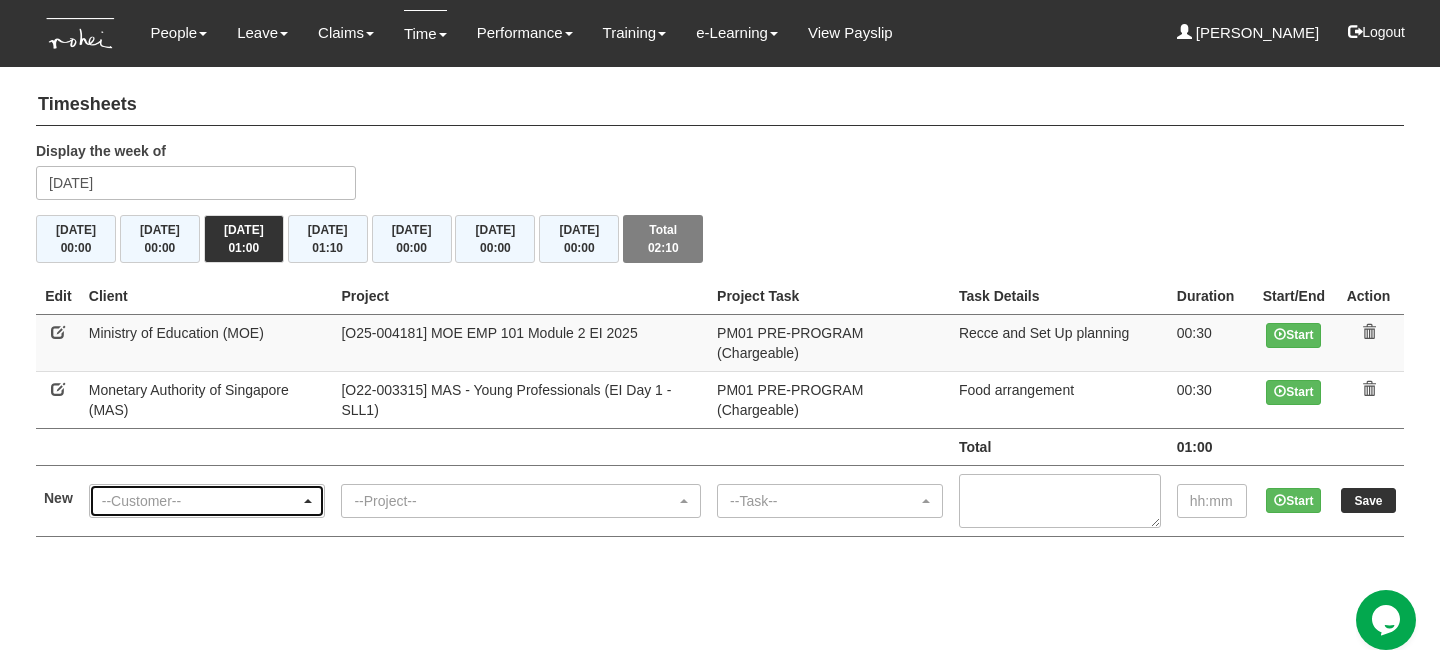 click on "--Customer--" at bounding box center (201, 501) 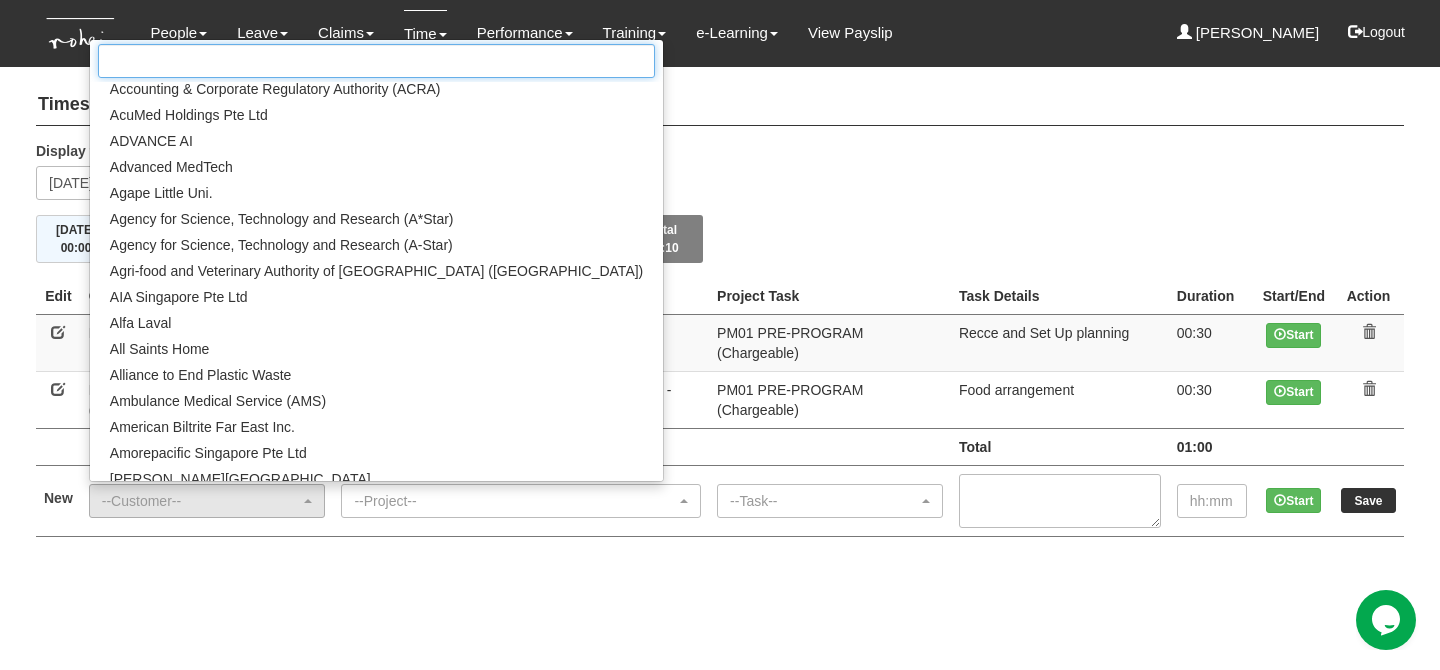 scroll, scrollTop: 0, scrollLeft: 0, axis: both 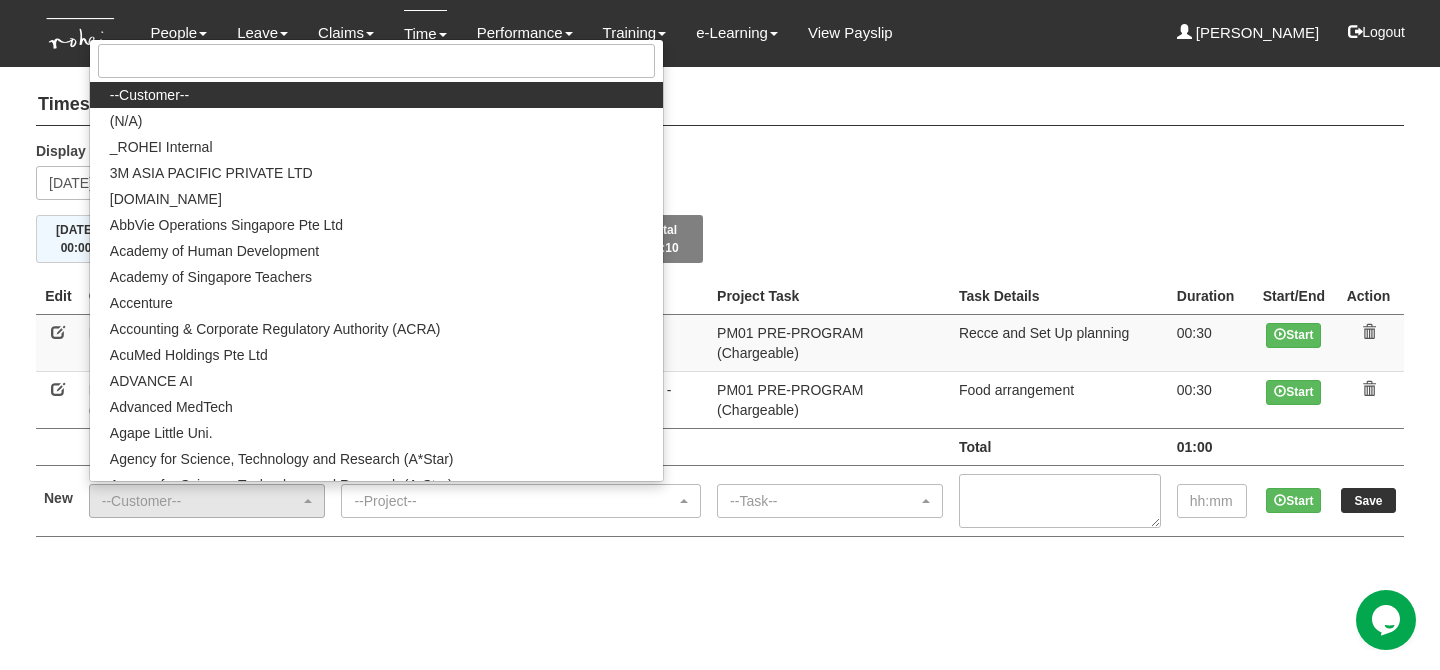 click on "Display the week of
[DATE]" at bounding box center (720, 178) 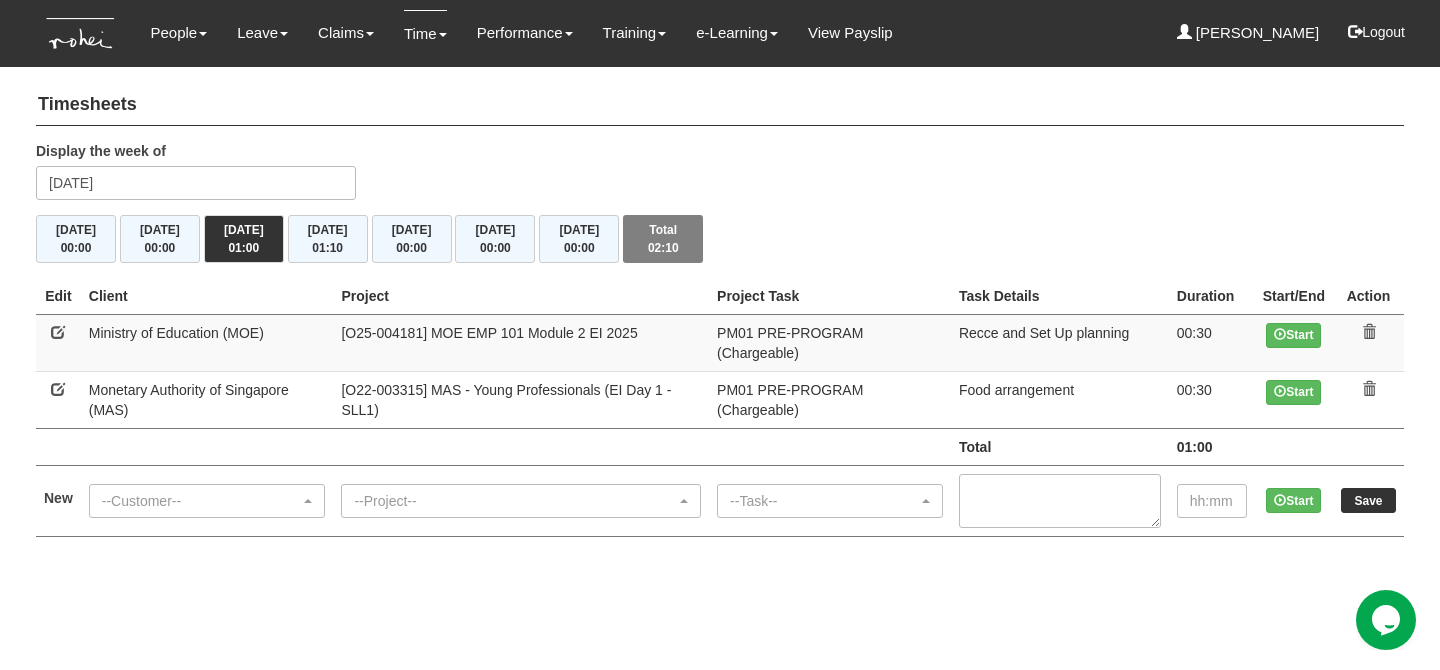 click on "--Customer--
(N/A)
_ROHEI Internal
3M ASIA PACIFIC PRIVATE LTD
[DOMAIN_NAME]
AbbVie Operations Singapore Pte Ltd
Academy of Human Development
Academy of Singapore Teachers
Accenture
Accounting & Corporate Regulatory Authority (ACRA)
AcuMed Holdings Pte Ltd
ADVANCE AI
Advanced MedTech
Agape Little Uni.
Agency for Science, Technology and Research (A*Star)
Agency for Science, Technology and Research (A-Star)
Agri-food and Veterinary Authority of [GEOGRAPHIC_DATA] (AVA)
AIA Singapore Pte Ltd
Alfa Laval
All Saints Home
Alliance to End Plastic Waste
Ambulance Medical Service (AMS)
American Biltrite Far East Inc.
Amorepacific Singapore Pte Ltd
[PERSON_NAME][GEOGRAPHIC_DATA]
Ang [GEOGRAPHIC_DATA]
Ang Mo Kio Town Council
[DEMOGRAPHIC_DATA] Preschool Services
Anglo - Chinese School (Primary)
[GEOGRAPHIC_DATA]
Anglo-Chinese School (Junior)
Antina
APM Property Management Pte Ltd
[GEOGRAPHIC_DATA]" at bounding box center [207, 500] 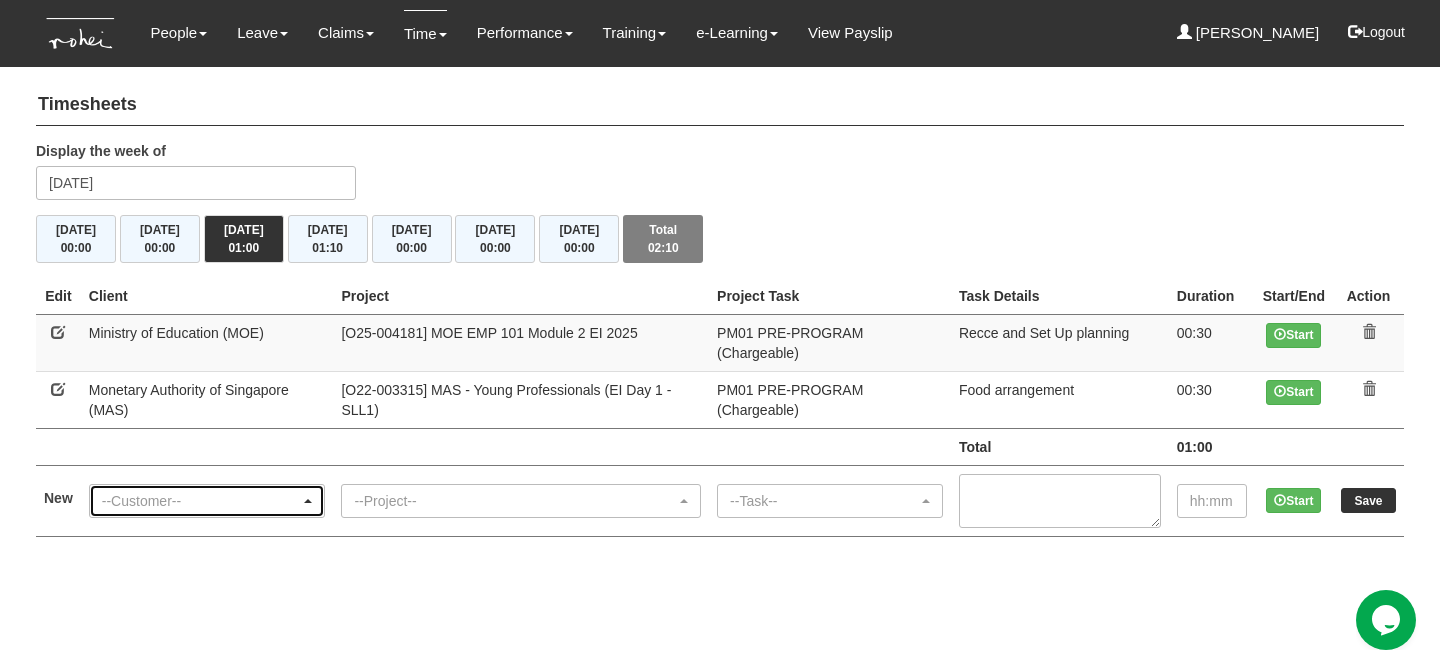 click on "--Customer--" at bounding box center (201, 501) 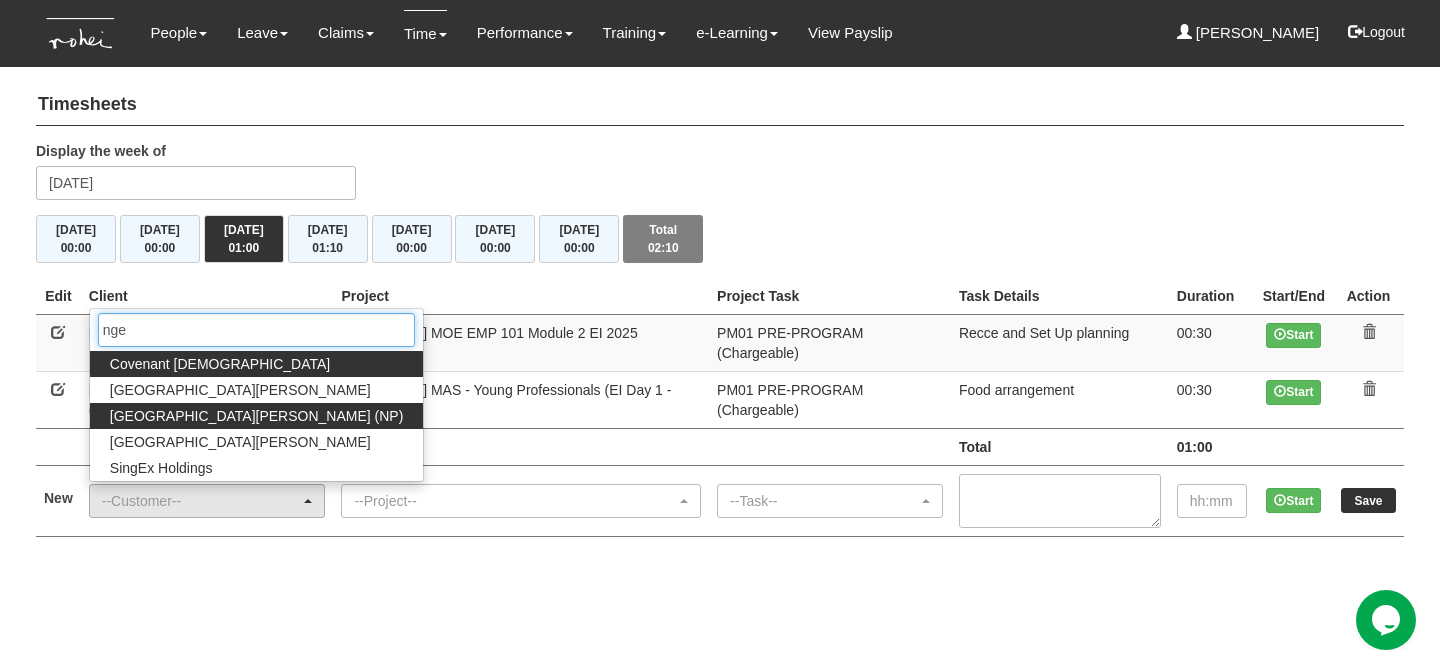 type on "nge" 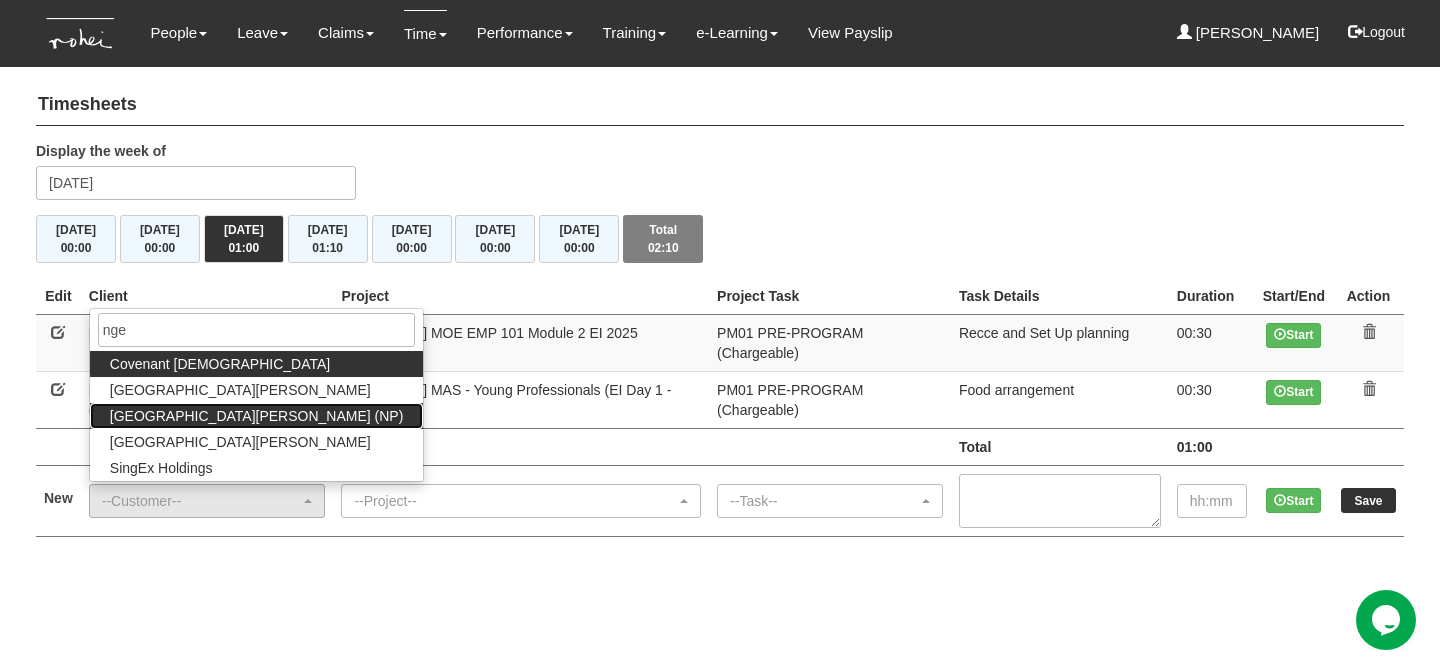 drag, startPoint x: 264, startPoint y: 382, endPoint x: 294, endPoint y: 385, distance: 30.149628 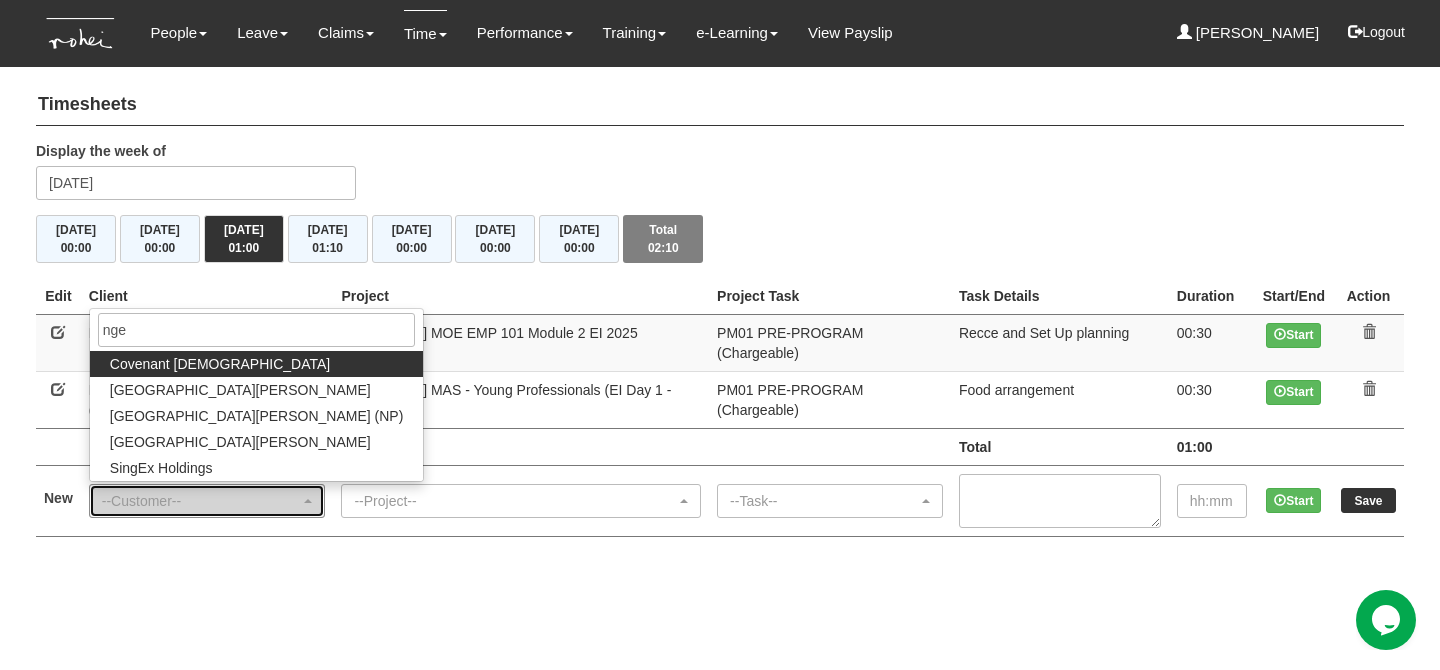 select on "114" 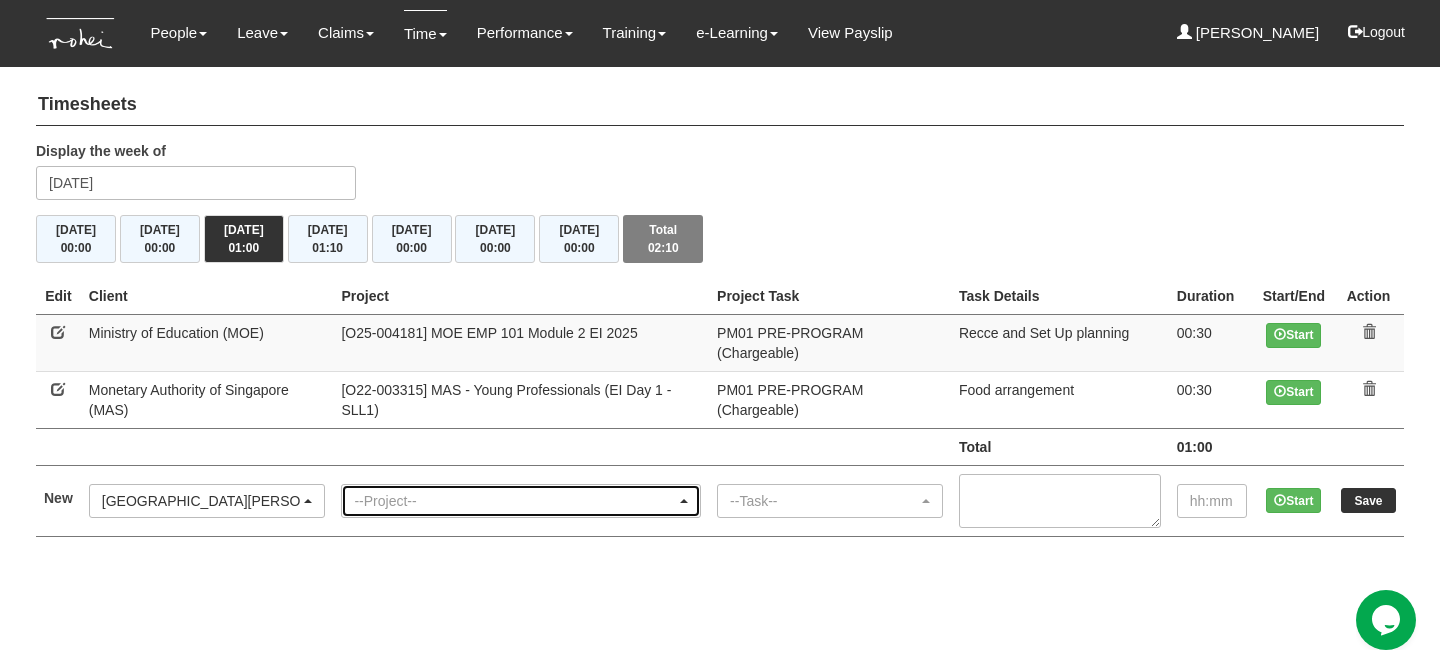 click on "--Project--" at bounding box center (521, 501) 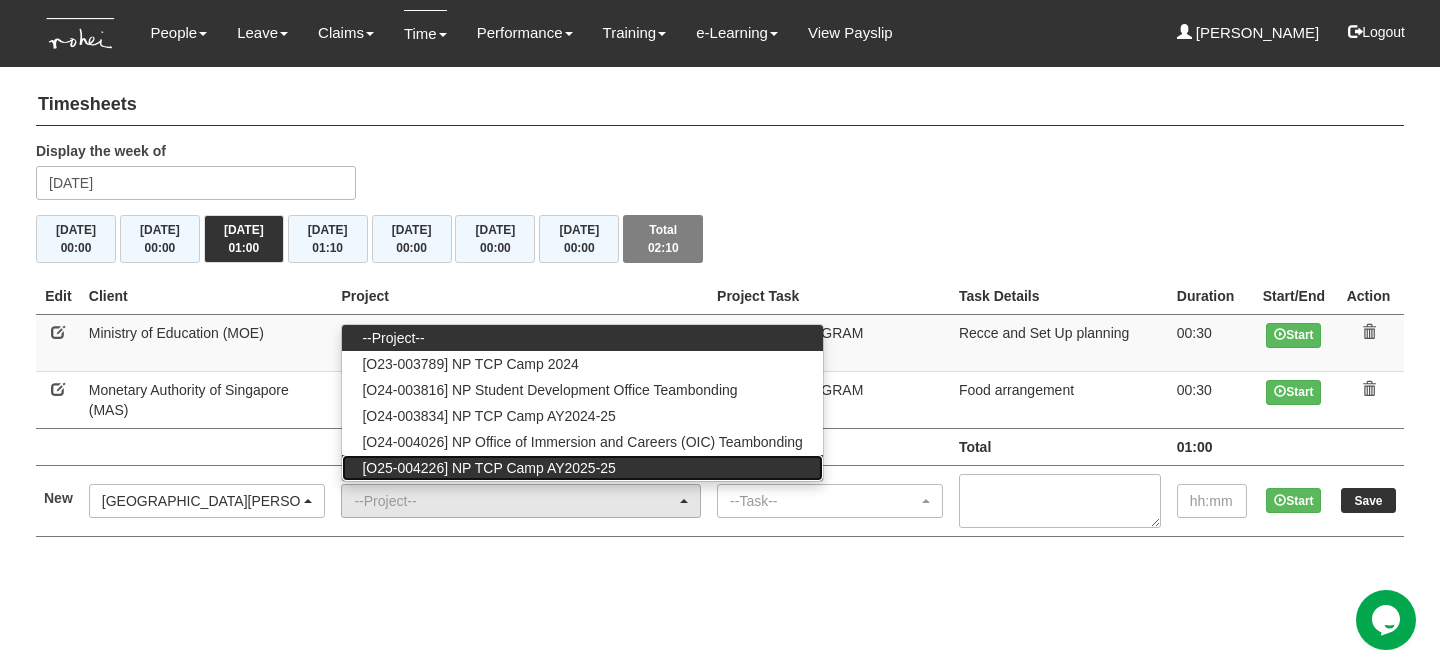 click on "[O25-004226] NP TCP Camp AY2025-25" at bounding box center (488, 468) 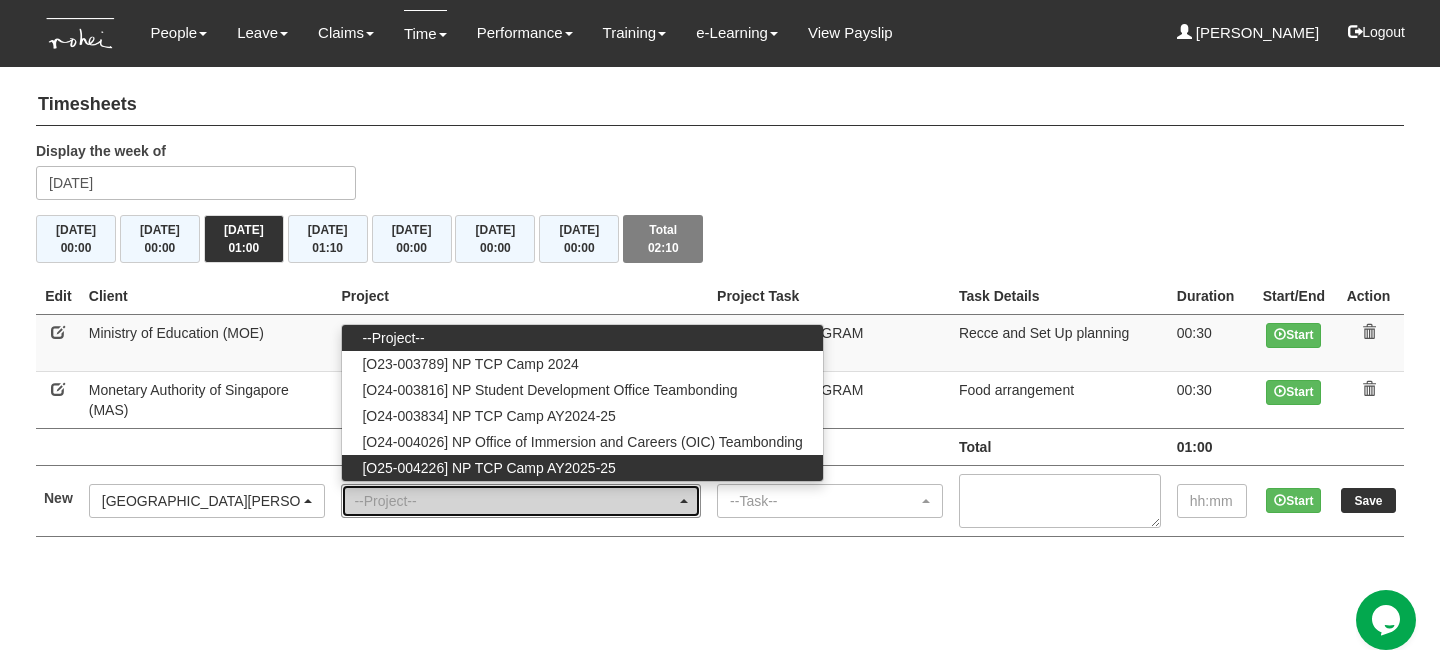 select on "2846" 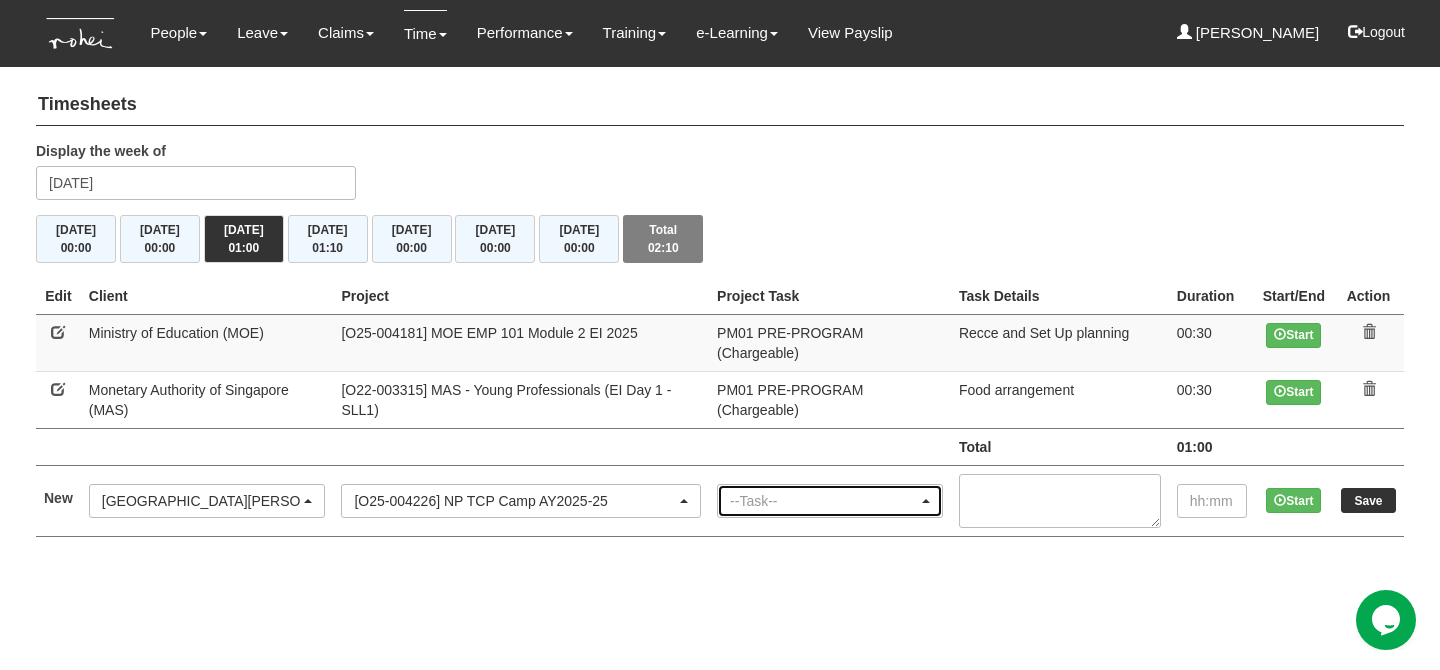 click on "--Task--" at bounding box center (824, 501) 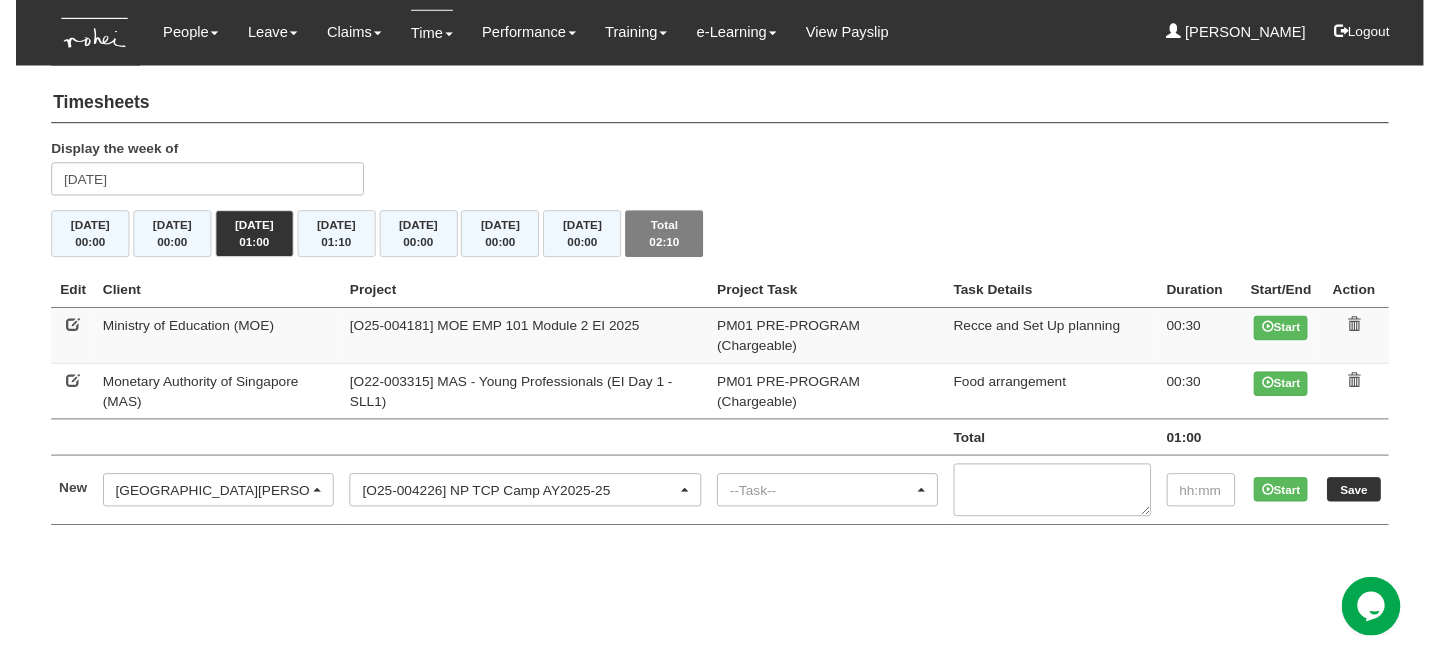 scroll, scrollTop: 0, scrollLeft: 89, axis: horizontal 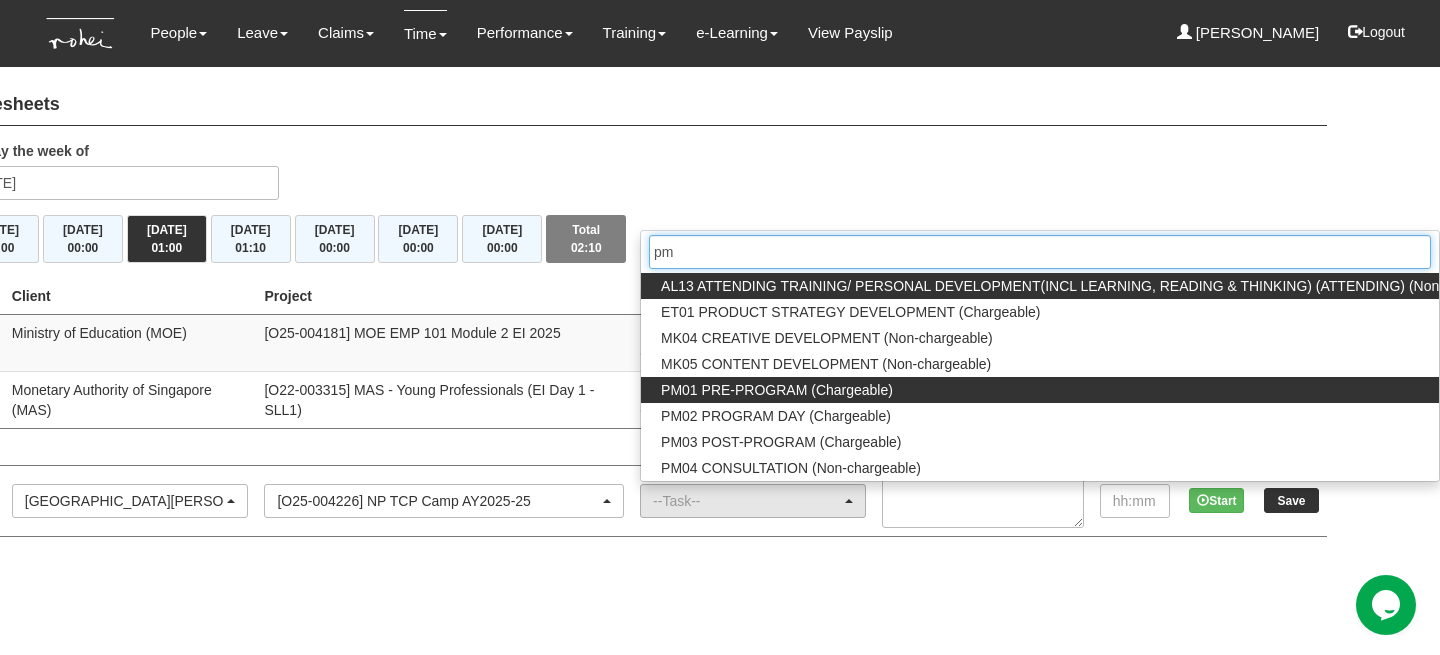 type on "pm" 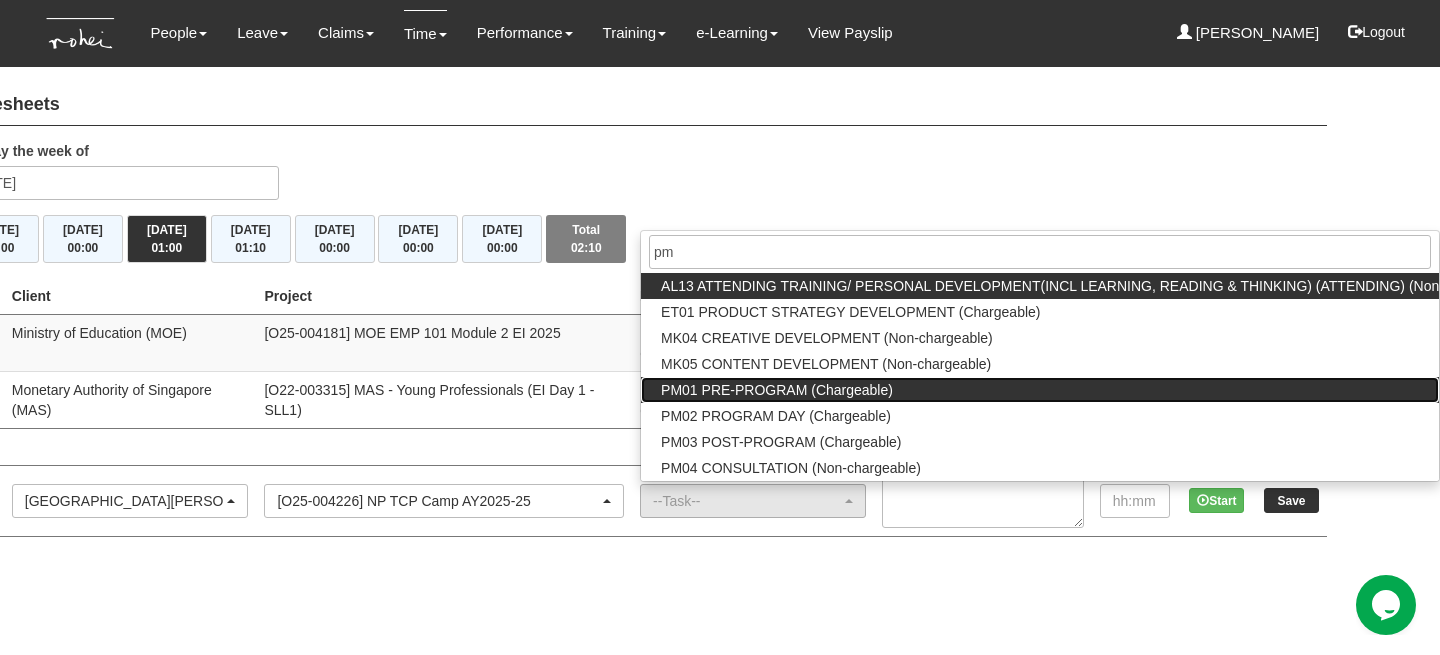 click on "PM01 PRE-PROGRAM (Chargeable)" at bounding box center [777, 390] 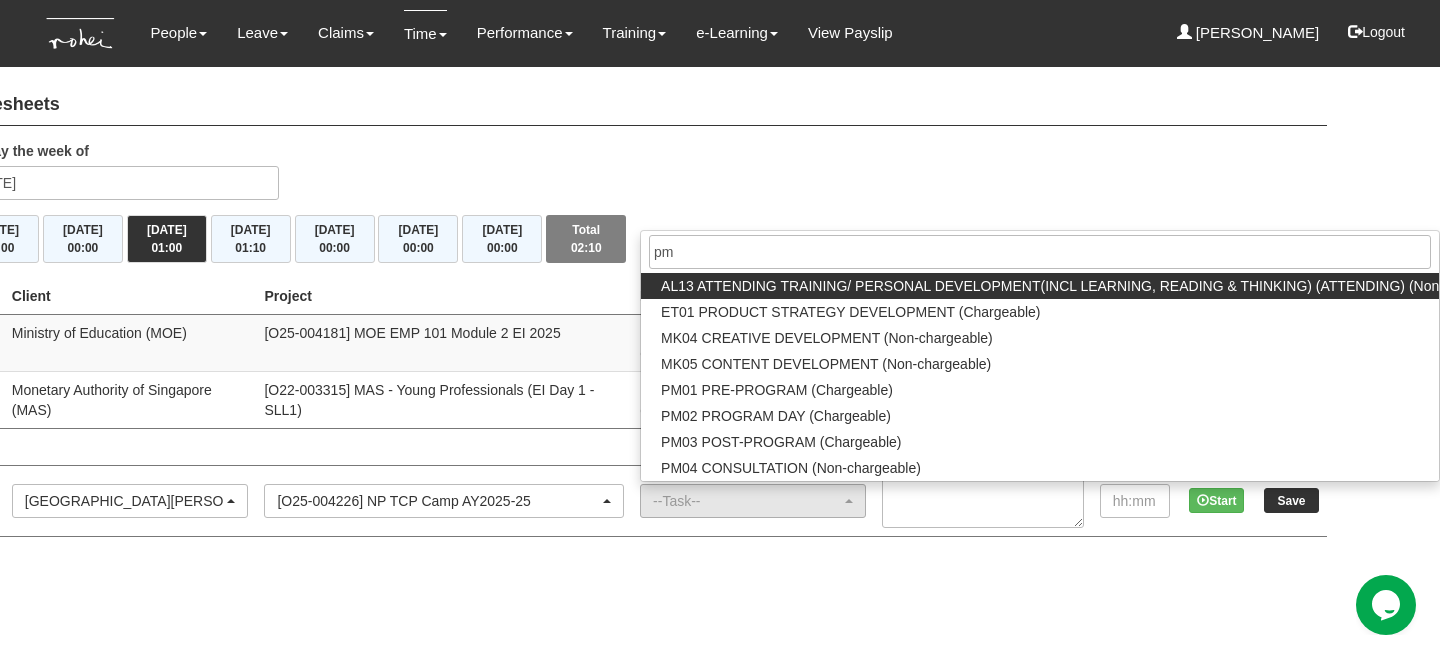 select on "162" 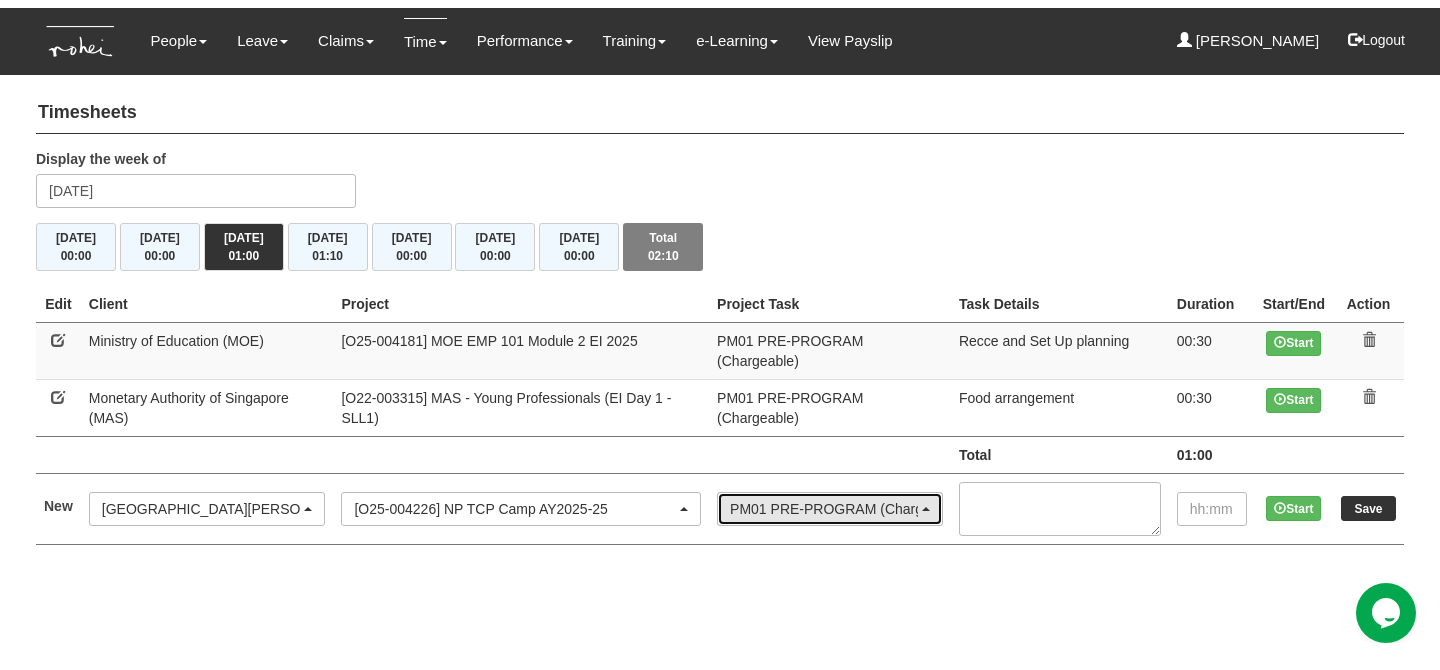 scroll, scrollTop: 0, scrollLeft: 0, axis: both 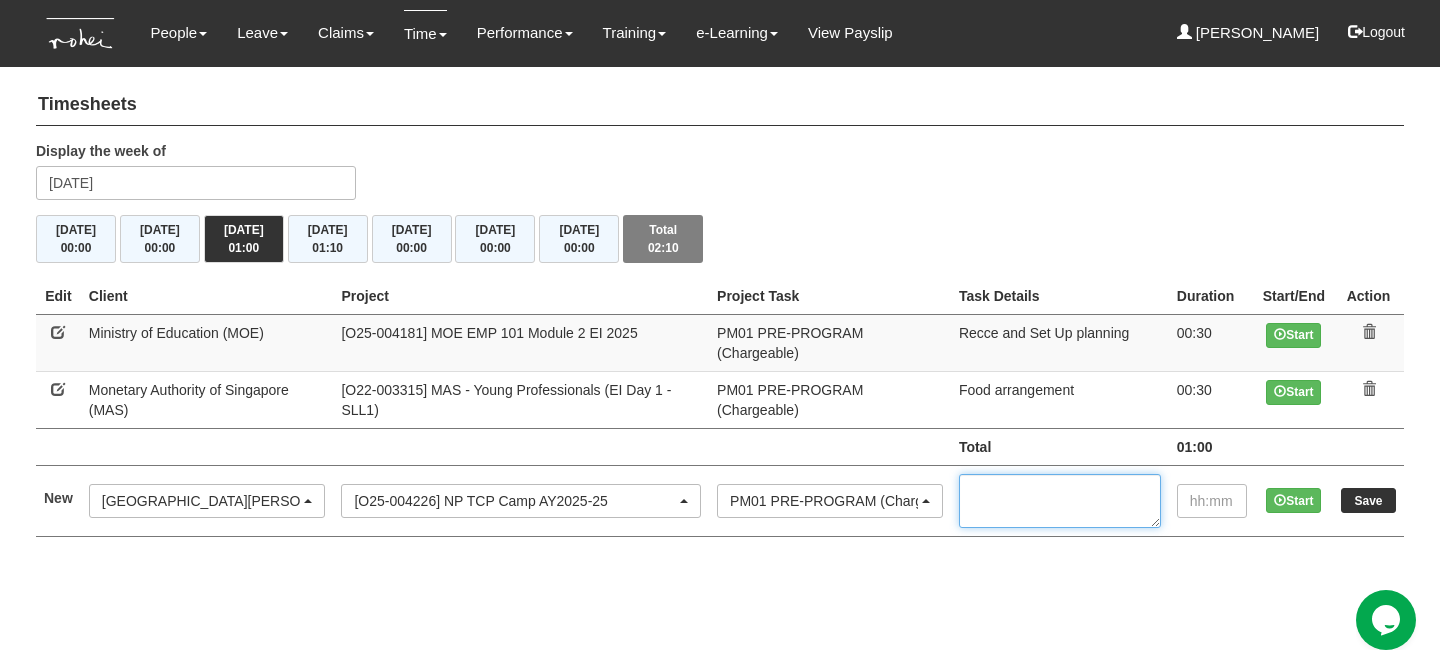click at bounding box center [1060, 501] 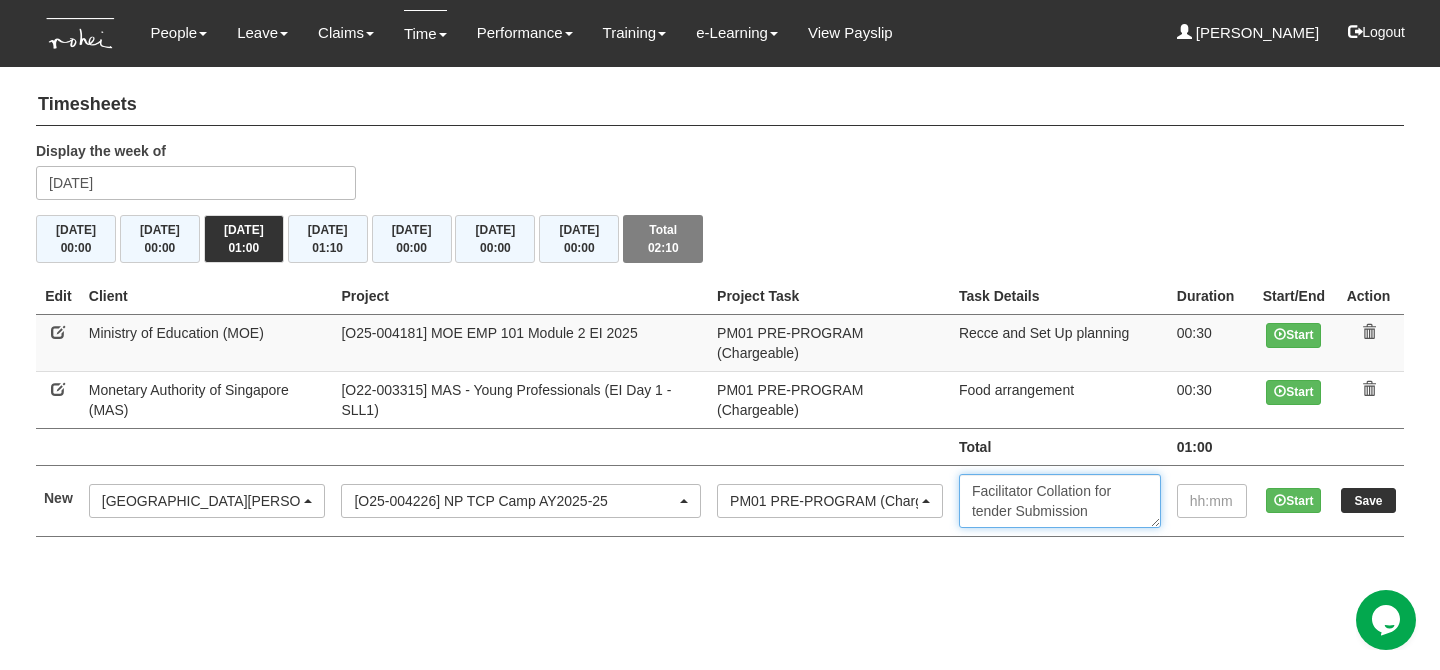 type on "Facilitator Collation for tender Submission" 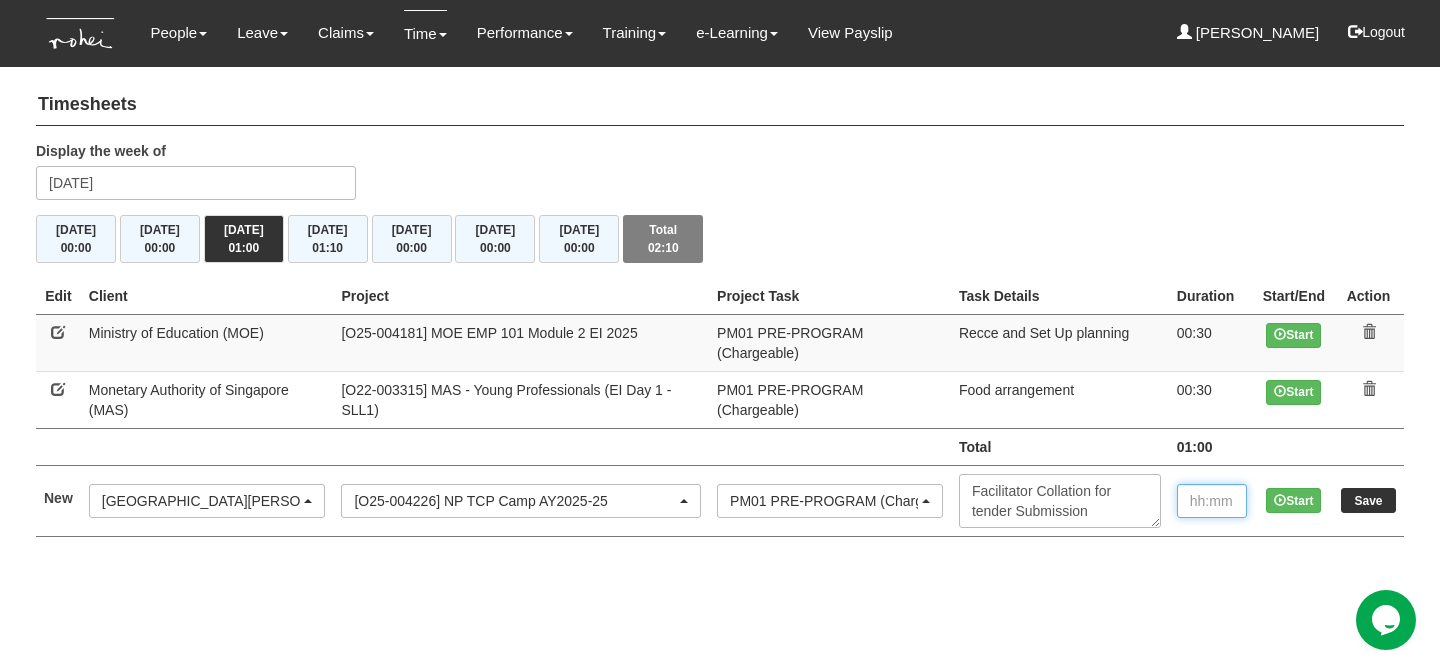 click at bounding box center (1212, 501) 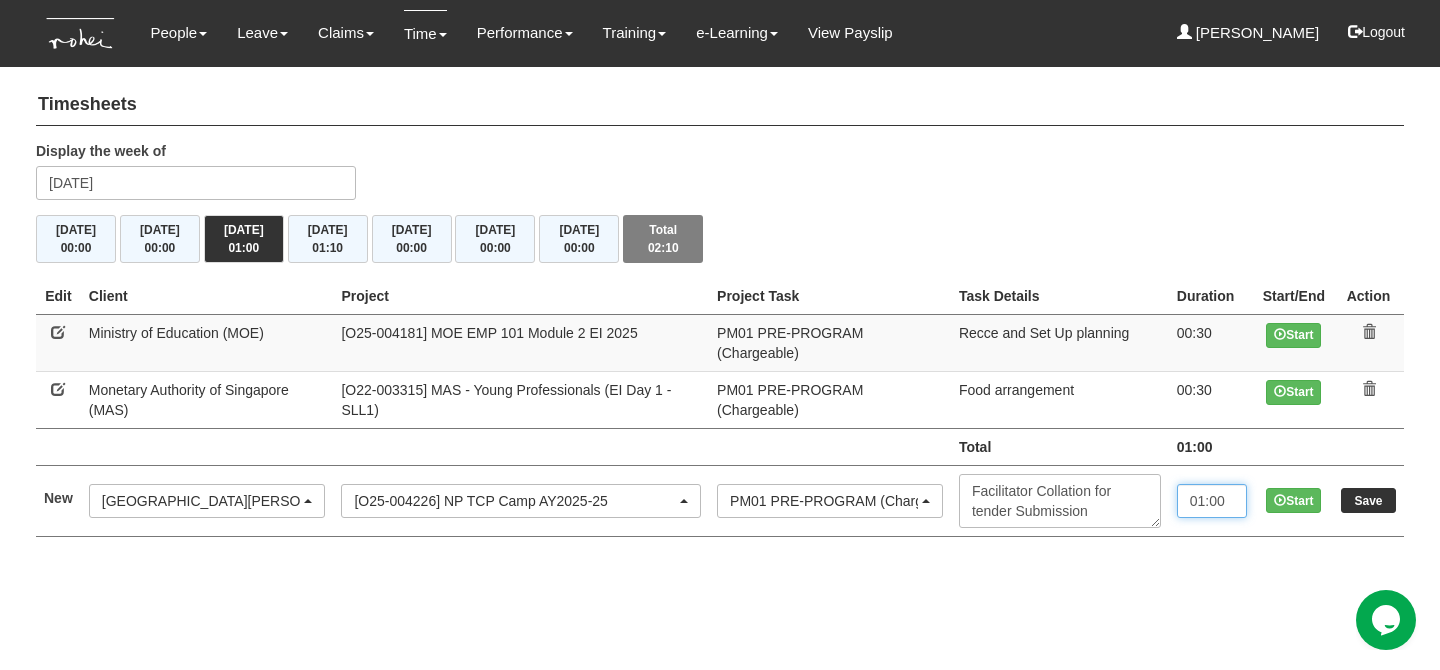 type on "01:00" 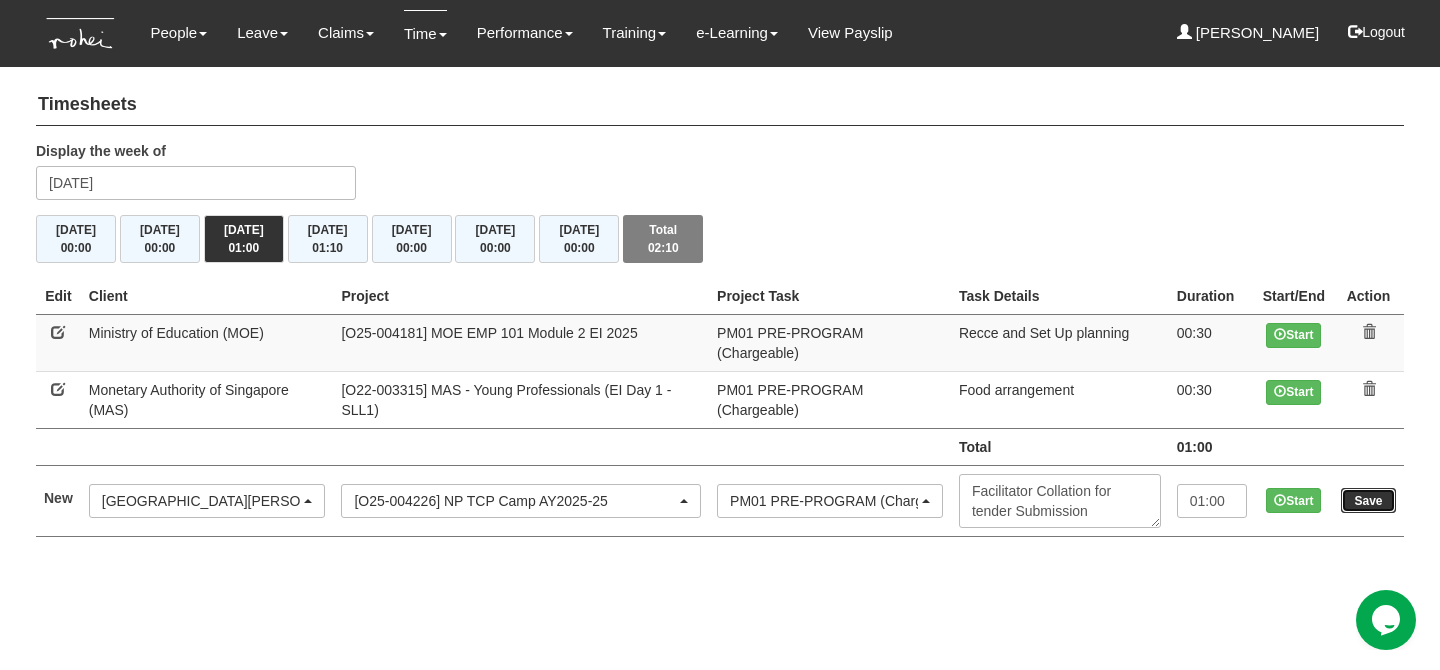 click on "Save" at bounding box center [1368, 500] 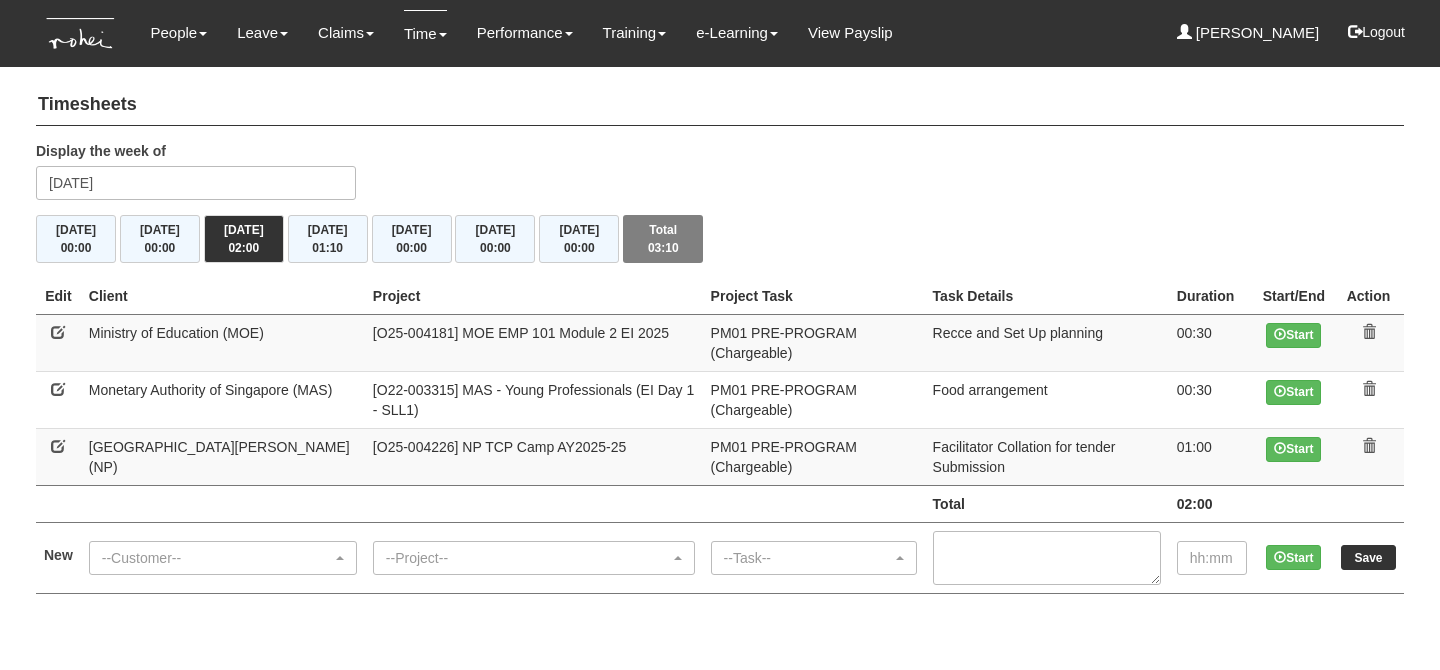 scroll, scrollTop: 0, scrollLeft: 0, axis: both 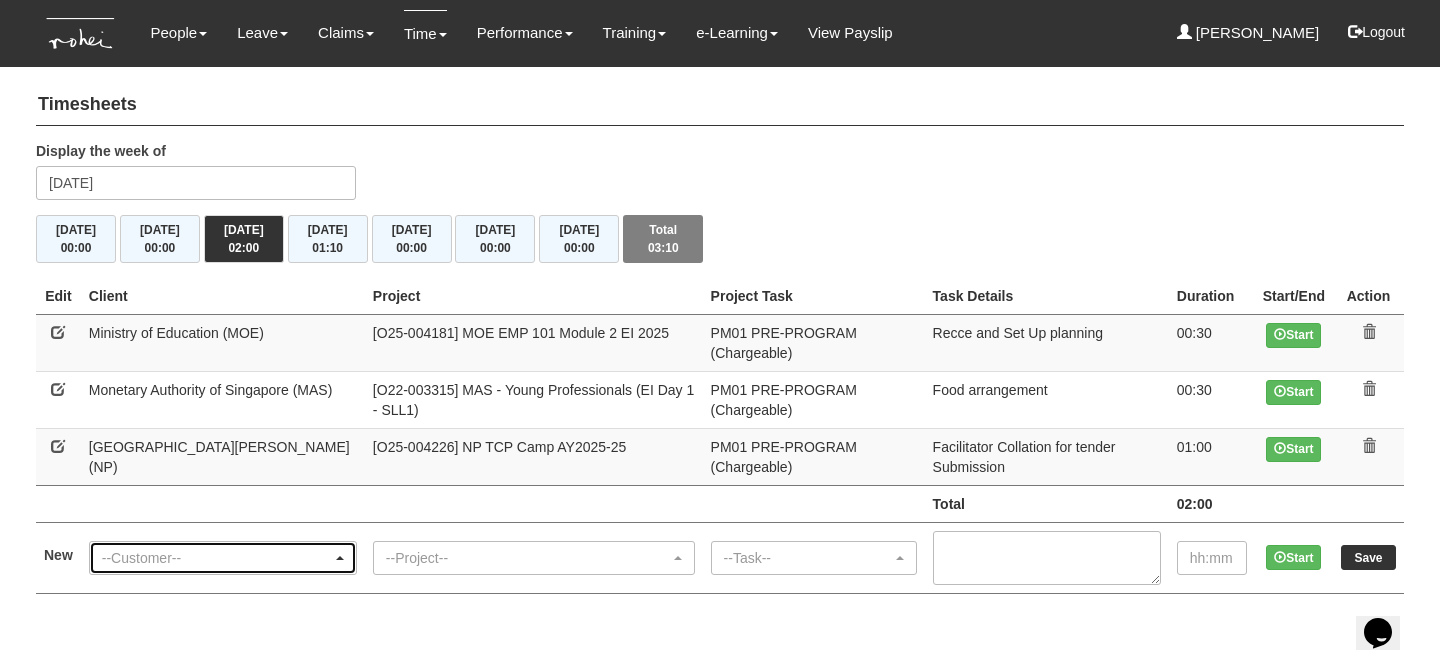 click on "--Customer--" at bounding box center (223, 558) 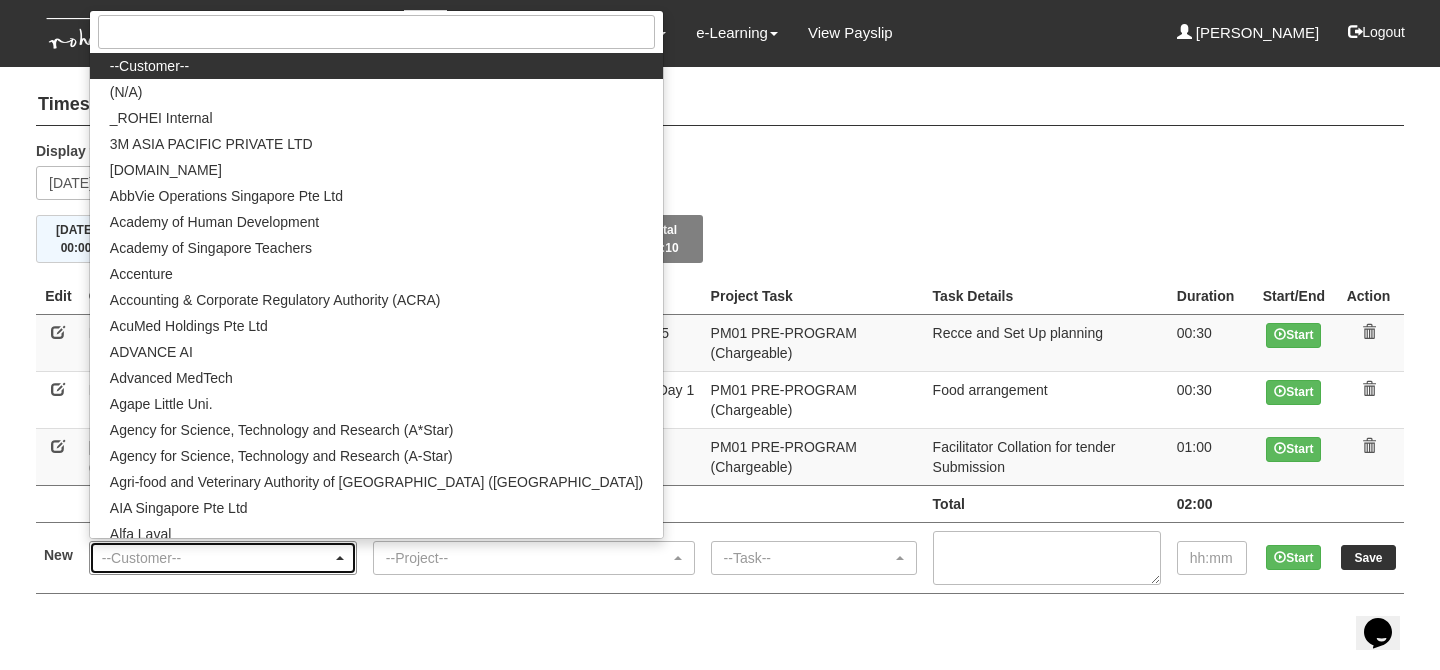 click on "--Customer--" at bounding box center (223, 558) 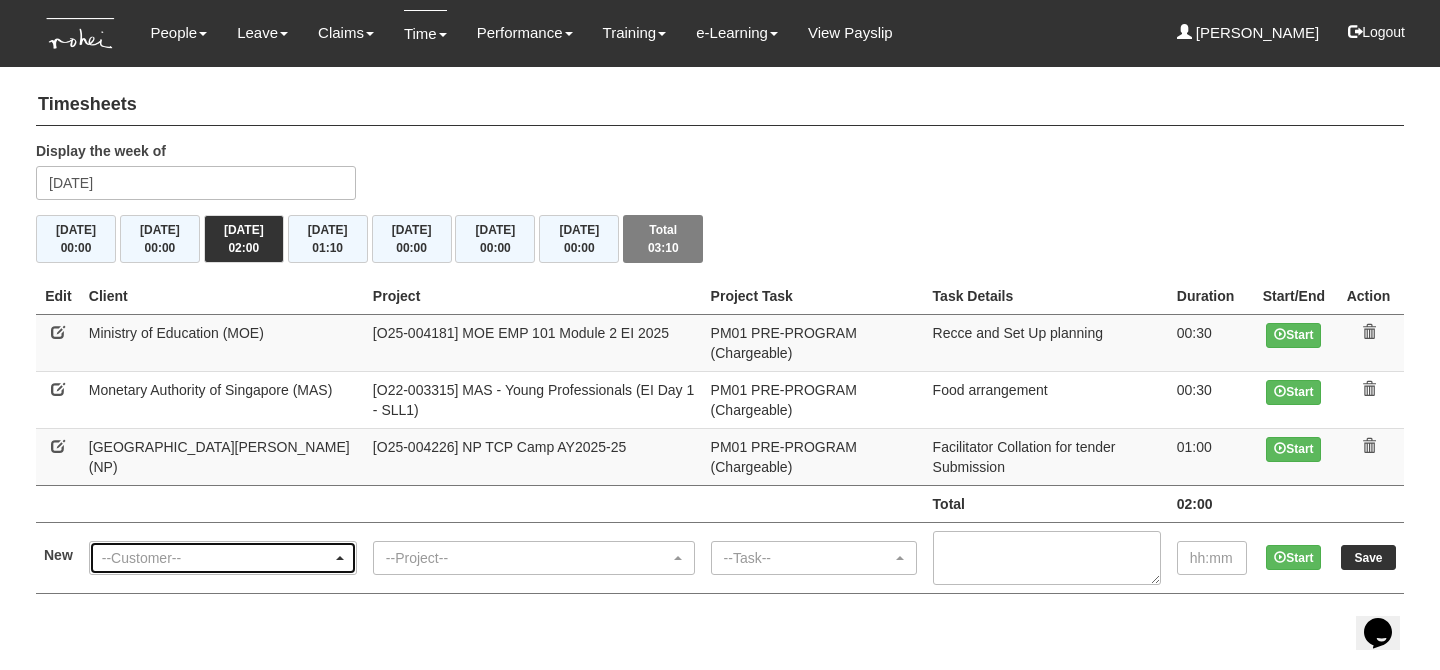 click on "--Customer--" at bounding box center (223, 558) 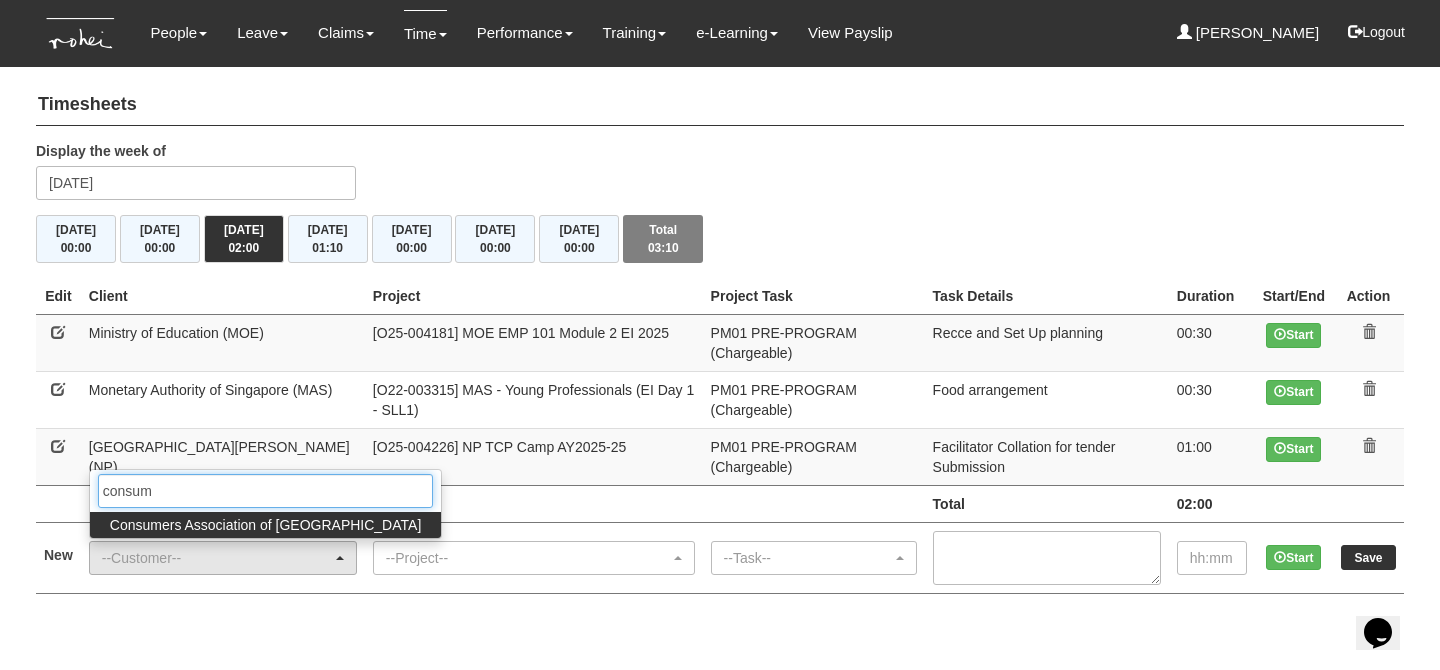 type on "consum" 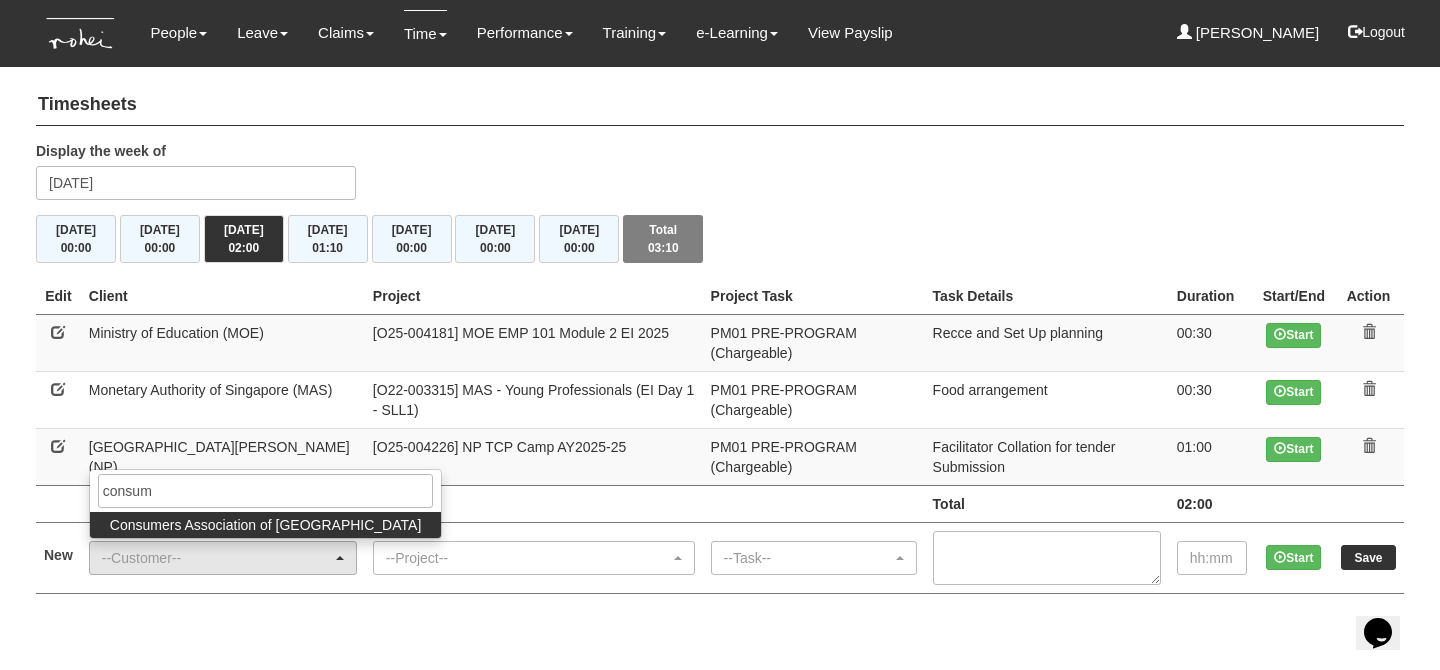 click on "Consumers Association of [GEOGRAPHIC_DATA]" at bounding box center (265, 525) 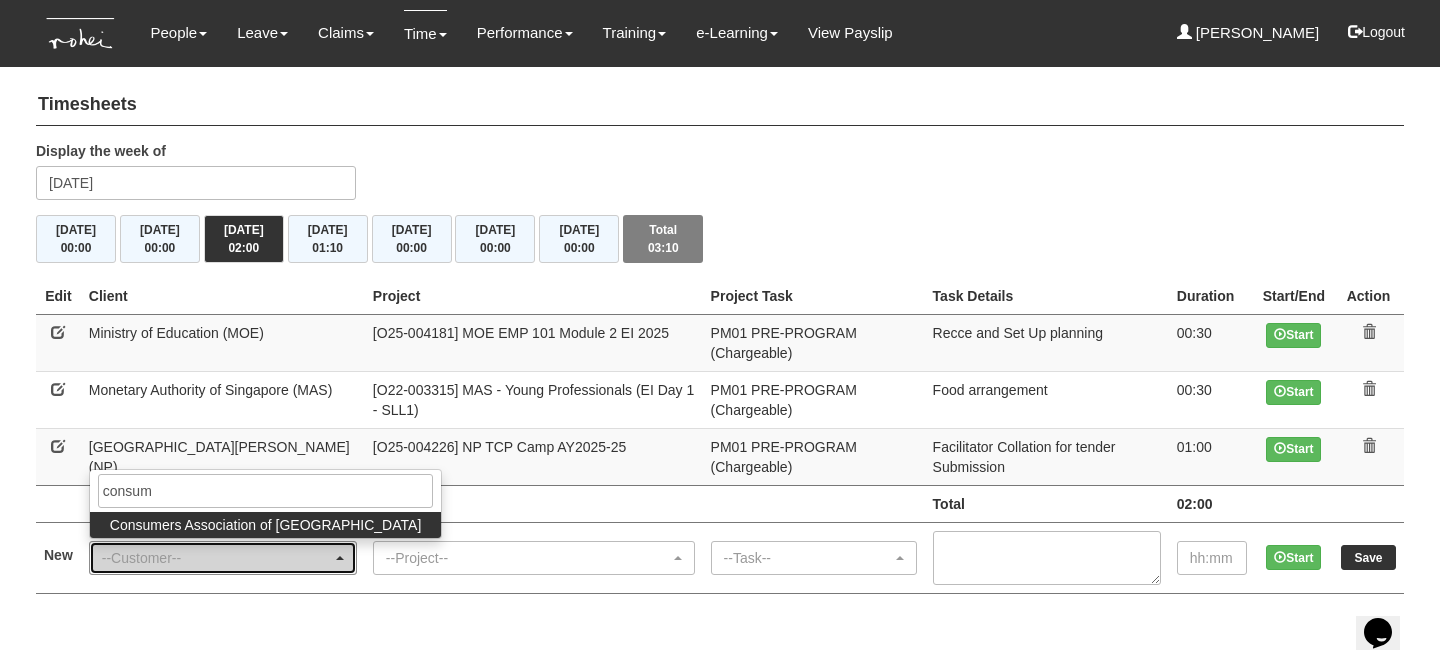 select on "826" 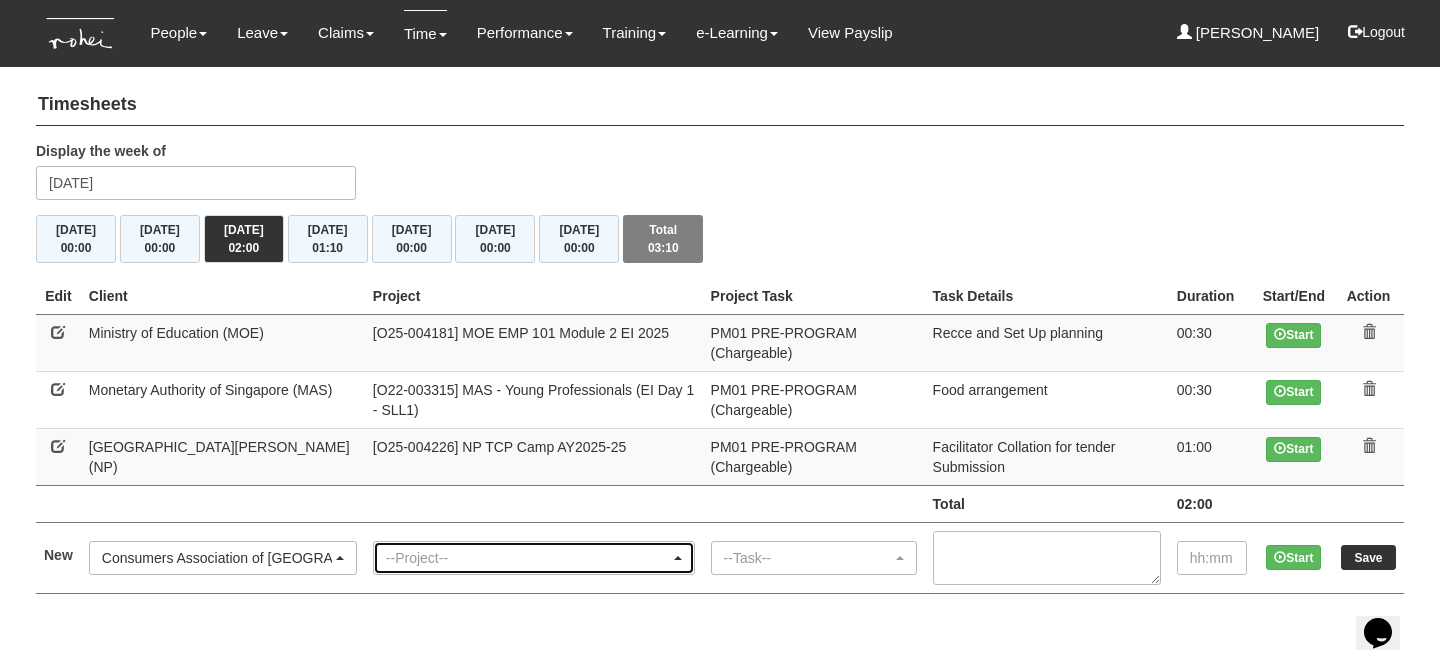 click on "--Project--" at bounding box center (528, 558) 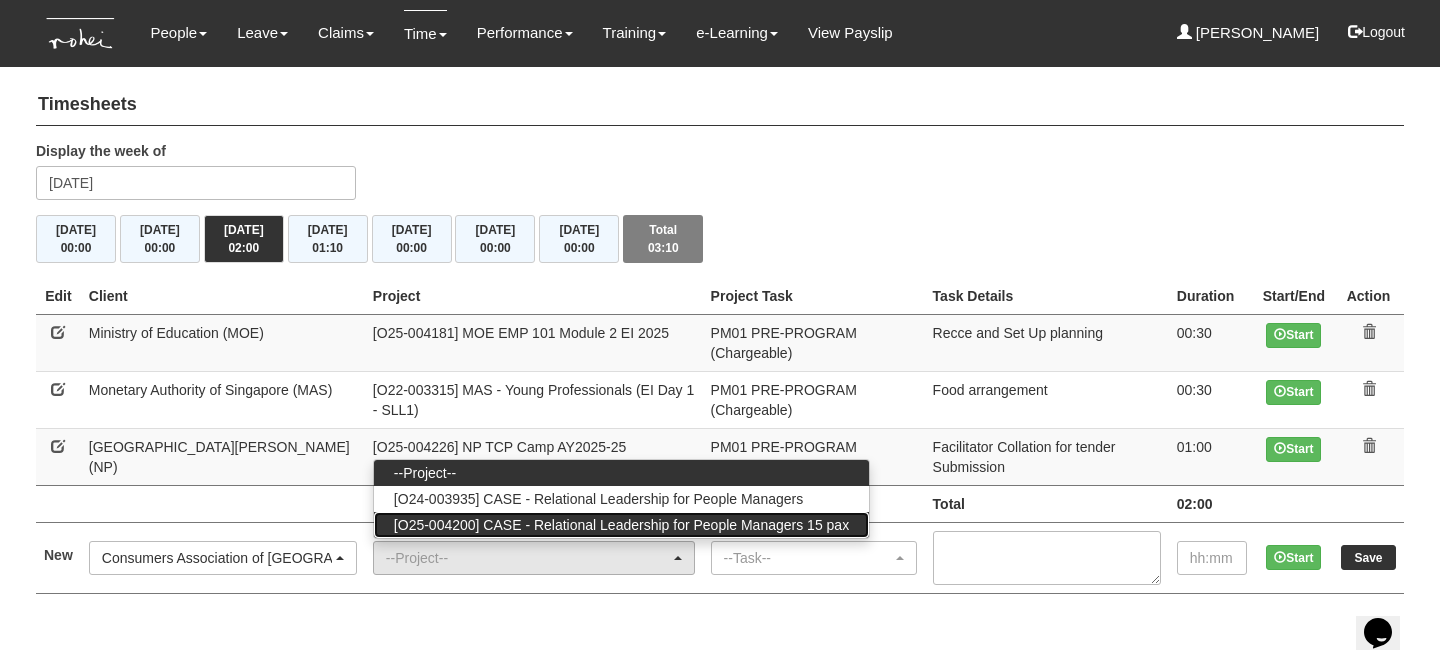 click on "[O25-004200] CASE - Relational Leadership for People Managers 15 pax" at bounding box center (621, 525) 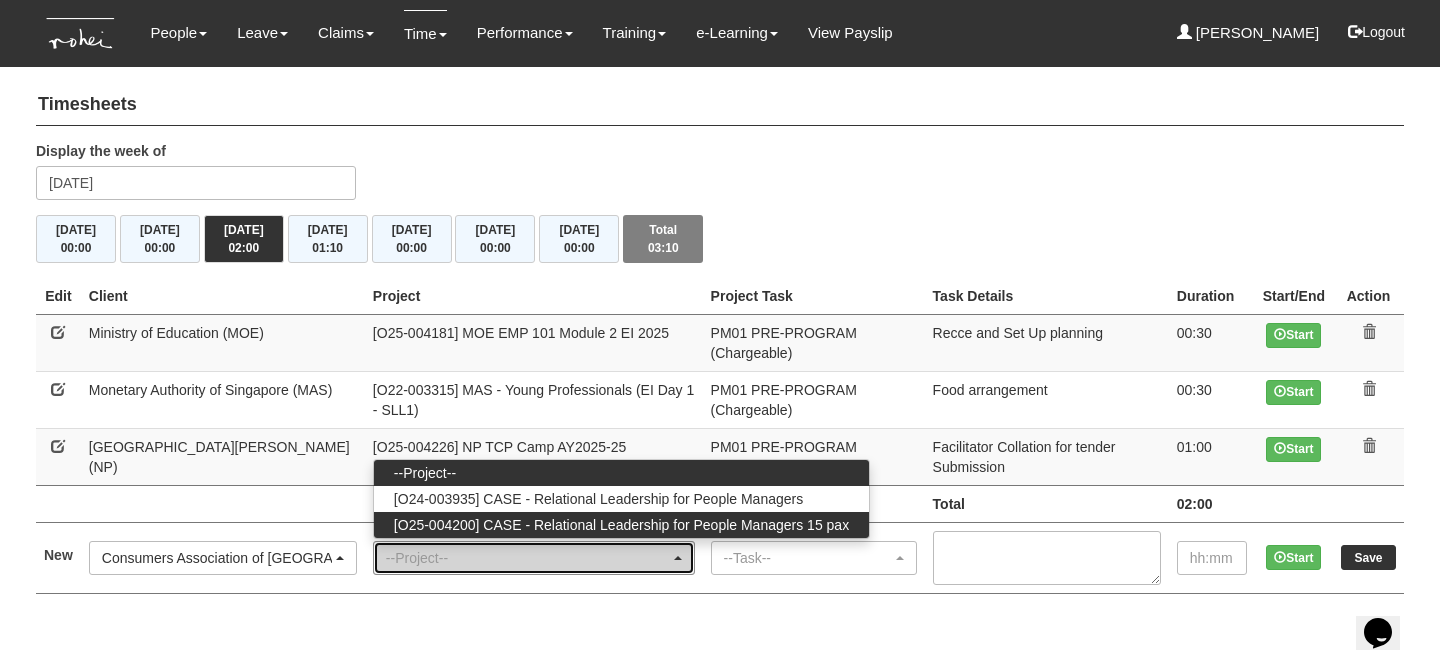 select on "2821" 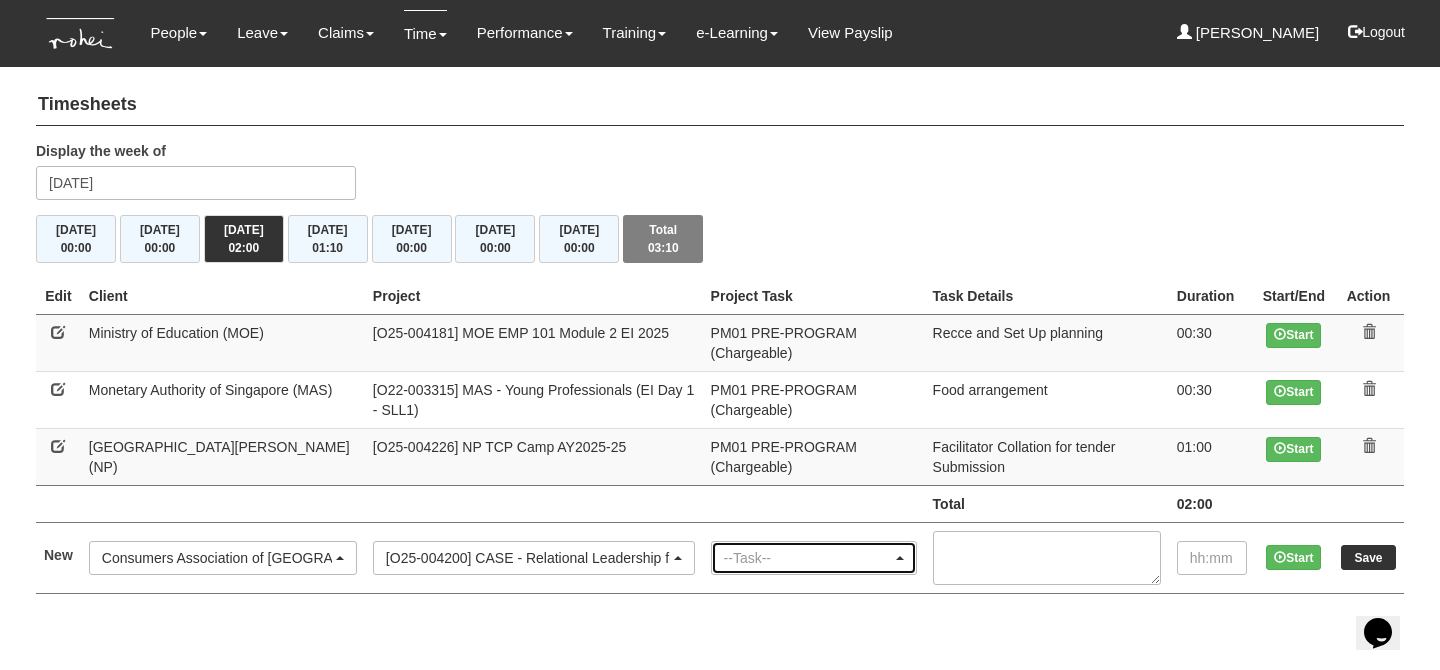 click on "--Task--" at bounding box center [814, 558] 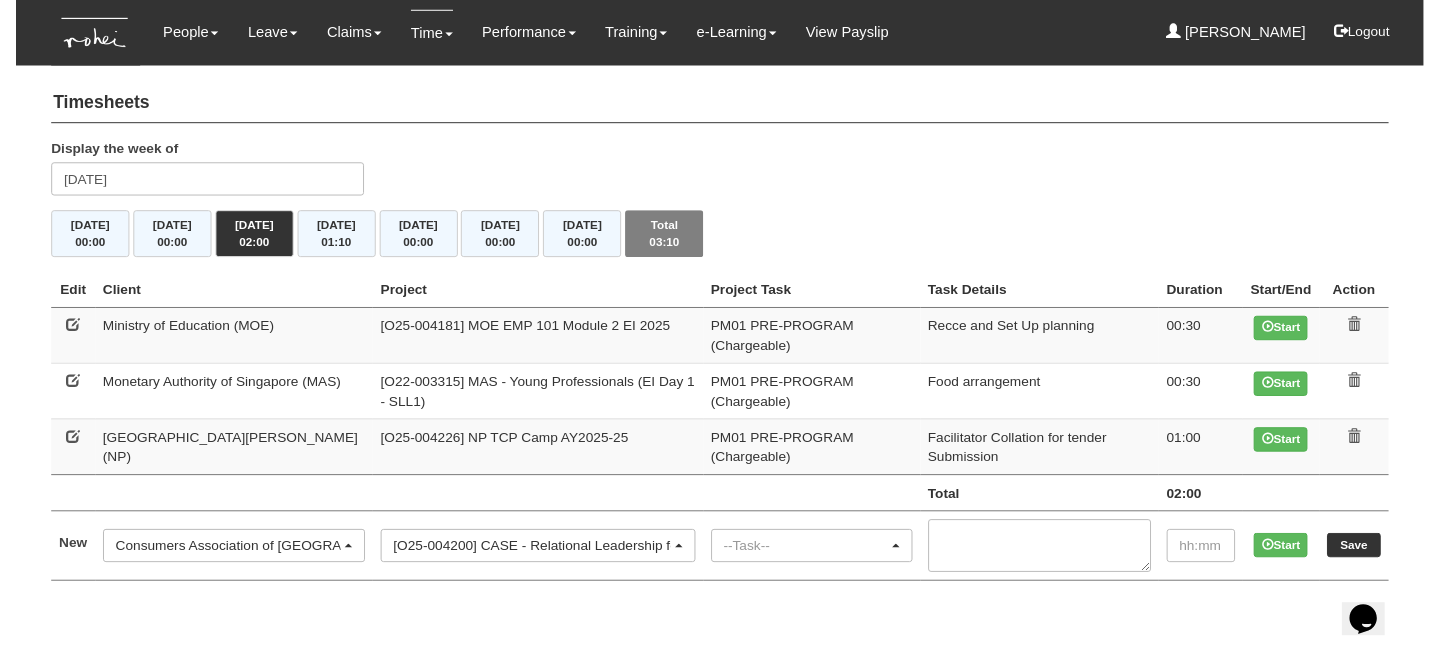 scroll, scrollTop: 0, scrollLeft: 43, axis: horizontal 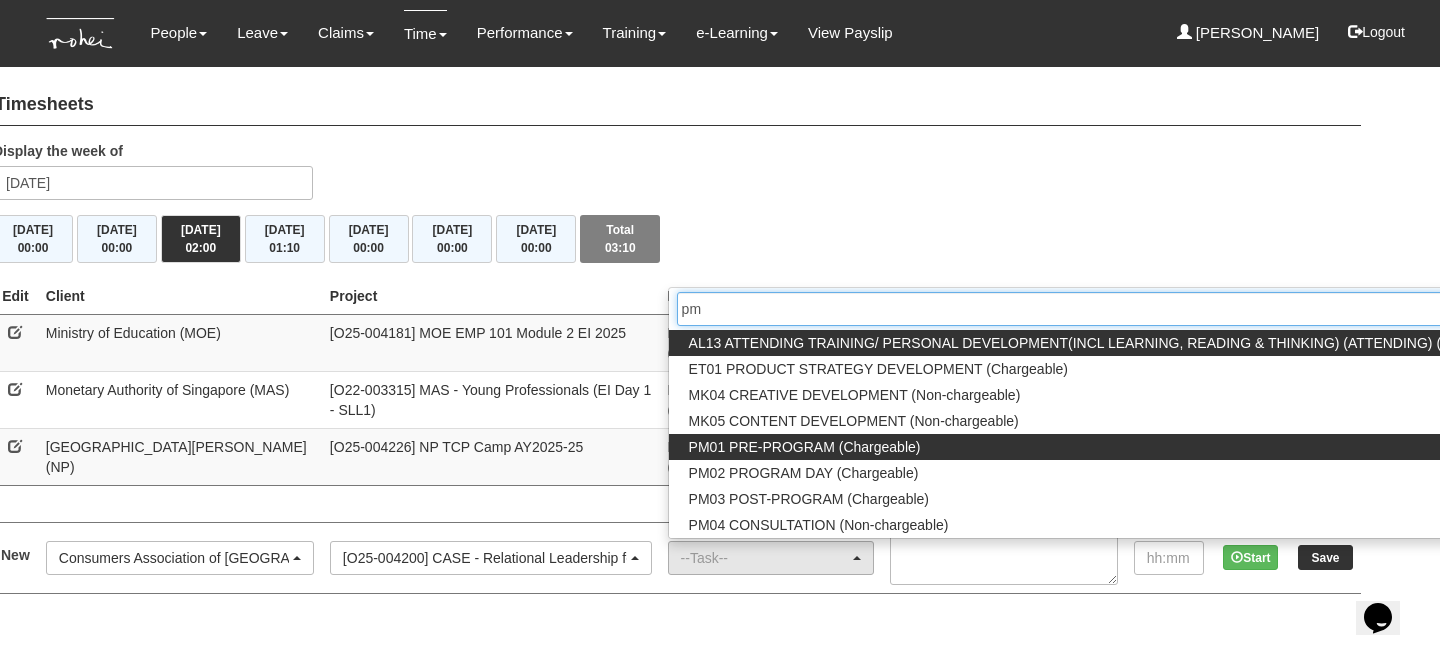 type on "pm" 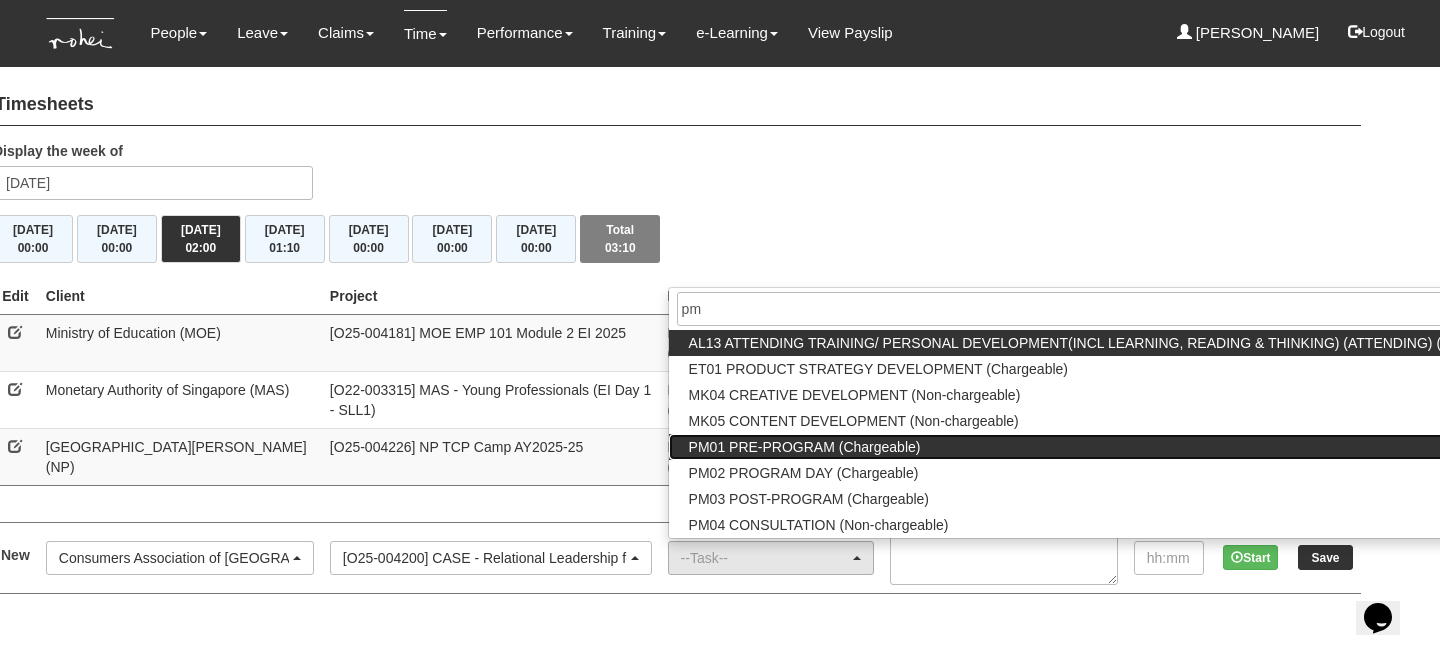 click on "PM01 PRE-PROGRAM (Chargeable)" at bounding box center (805, 447) 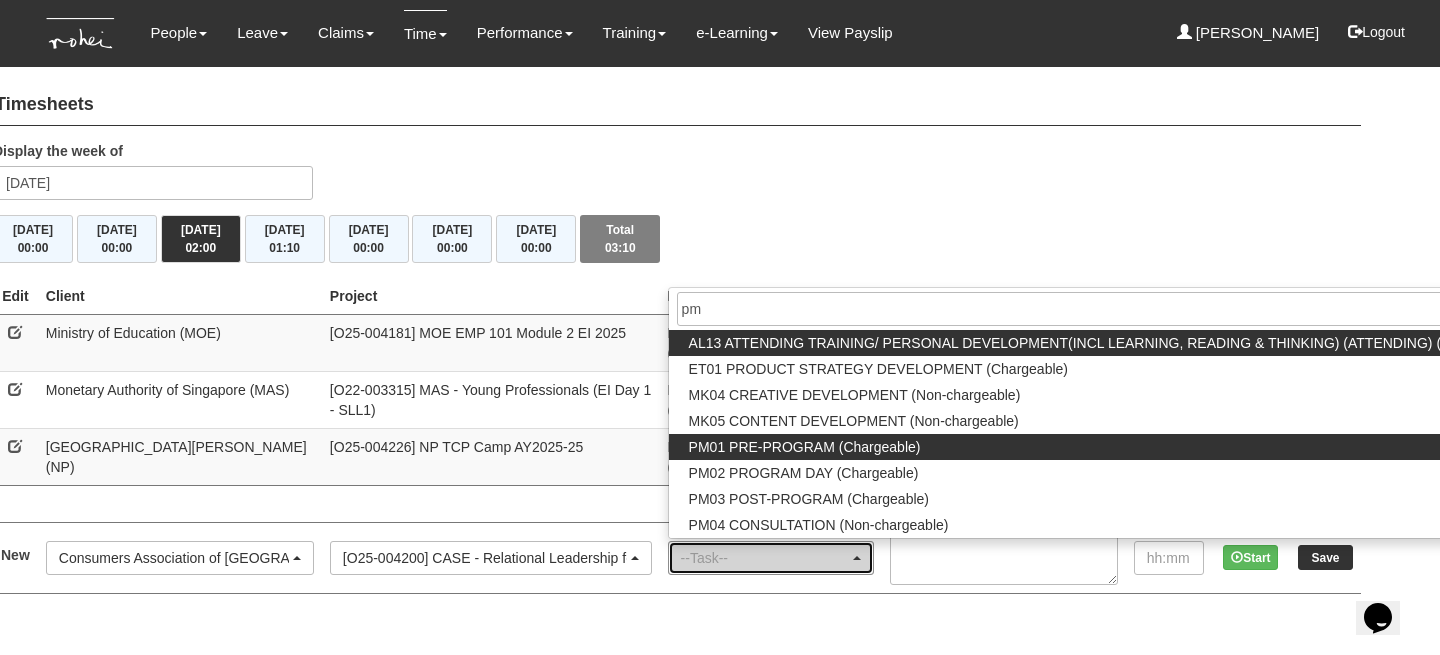 select on "162" 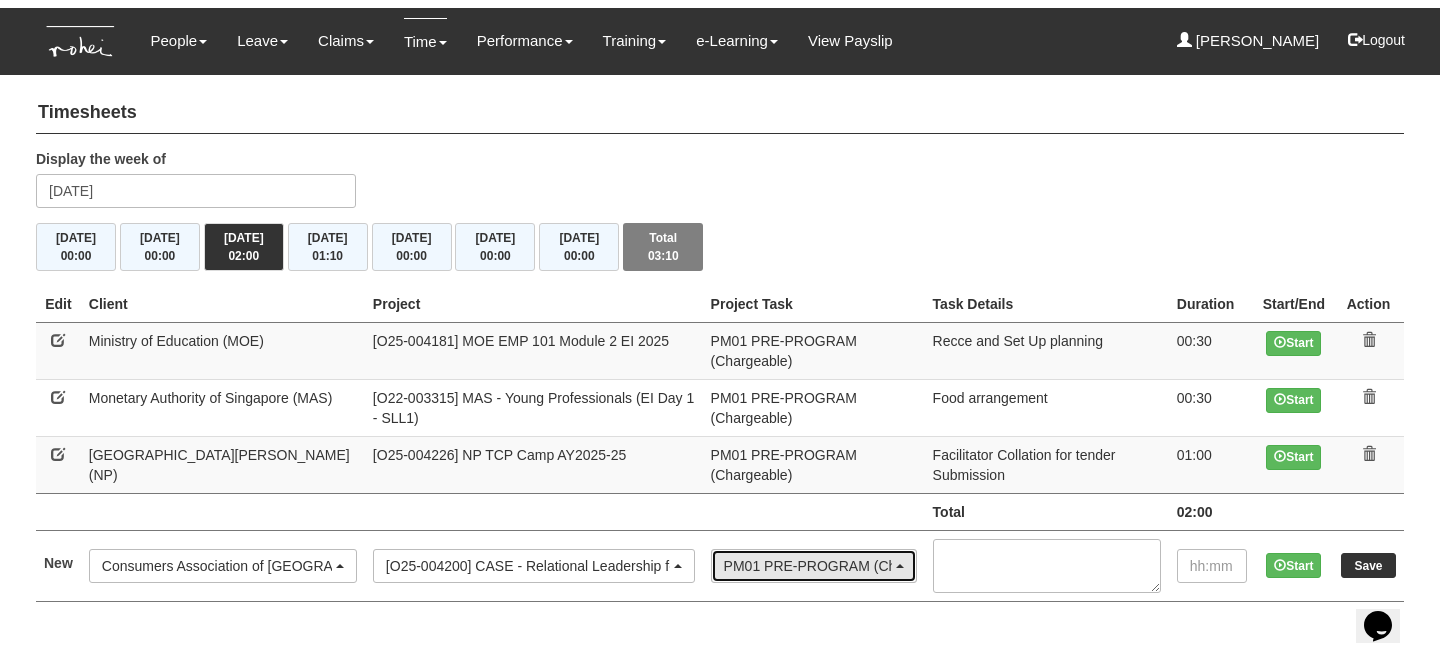 scroll, scrollTop: 0, scrollLeft: 0, axis: both 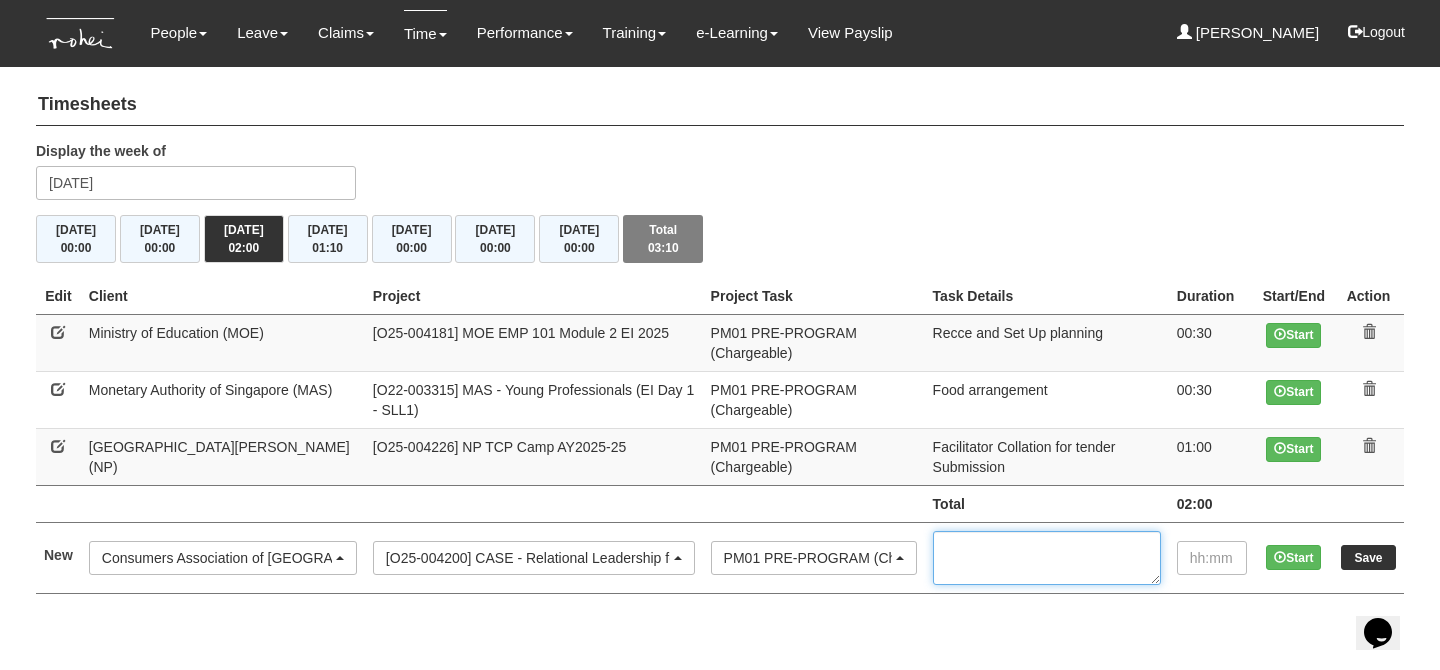 click at bounding box center [1047, 558] 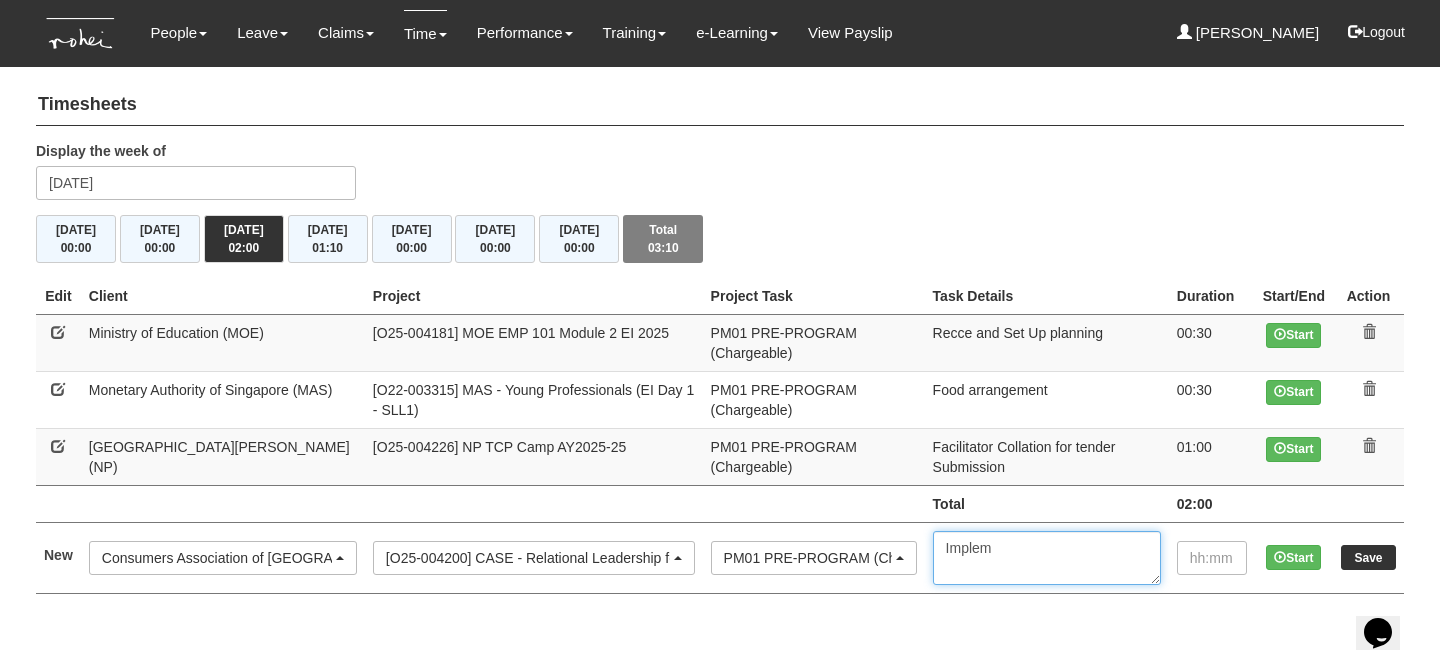 type on "Implem" 